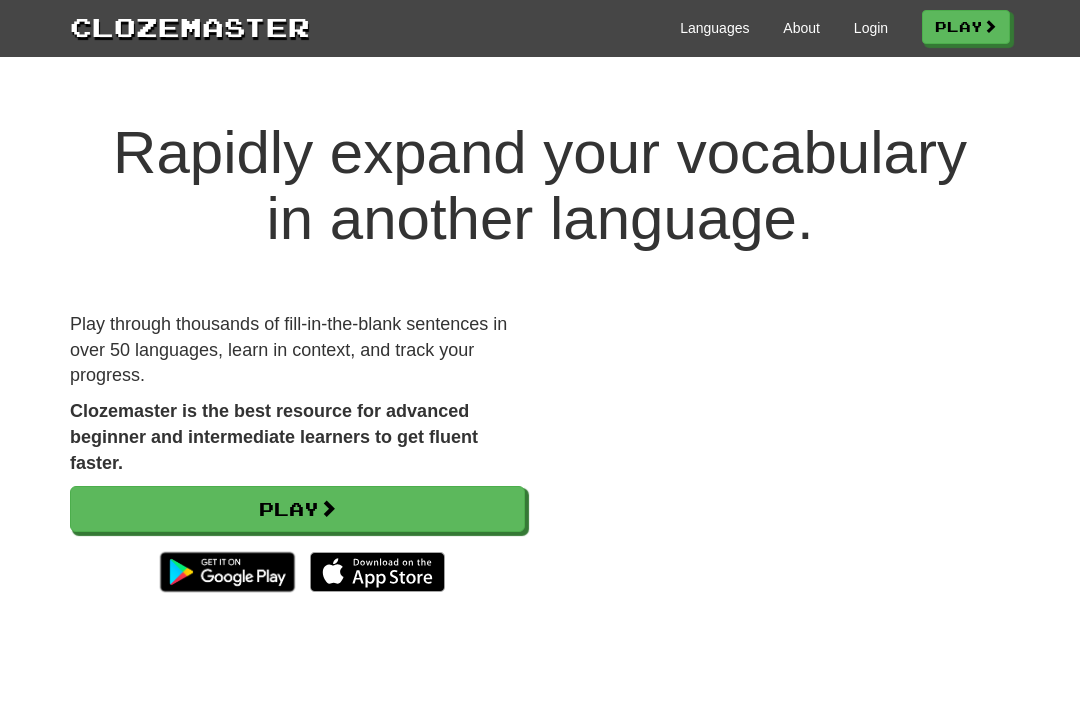 scroll, scrollTop: 0, scrollLeft: 0, axis: both 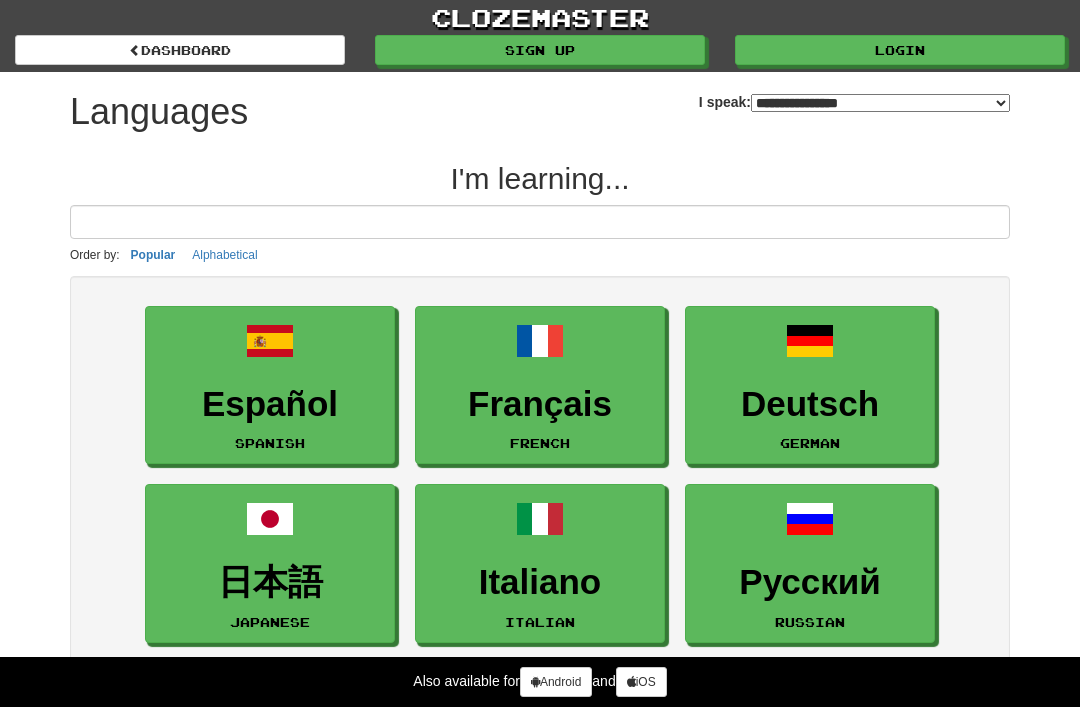 select on "*******" 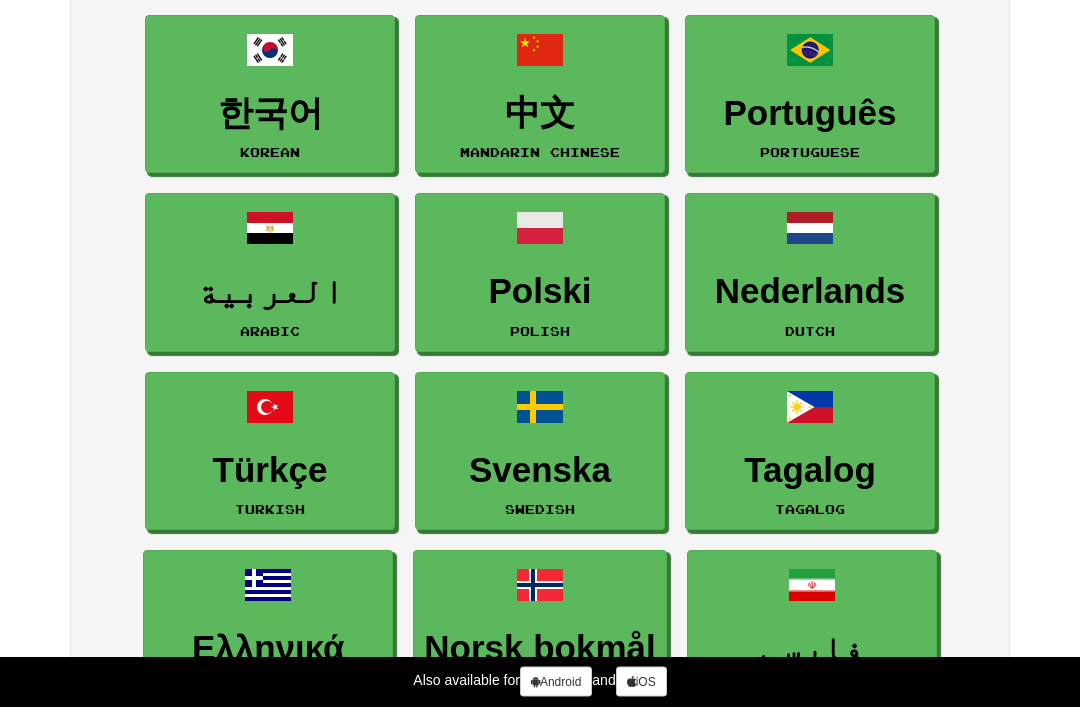 scroll, scrollTop: 648, scrollLeft: 0, axis: vertical 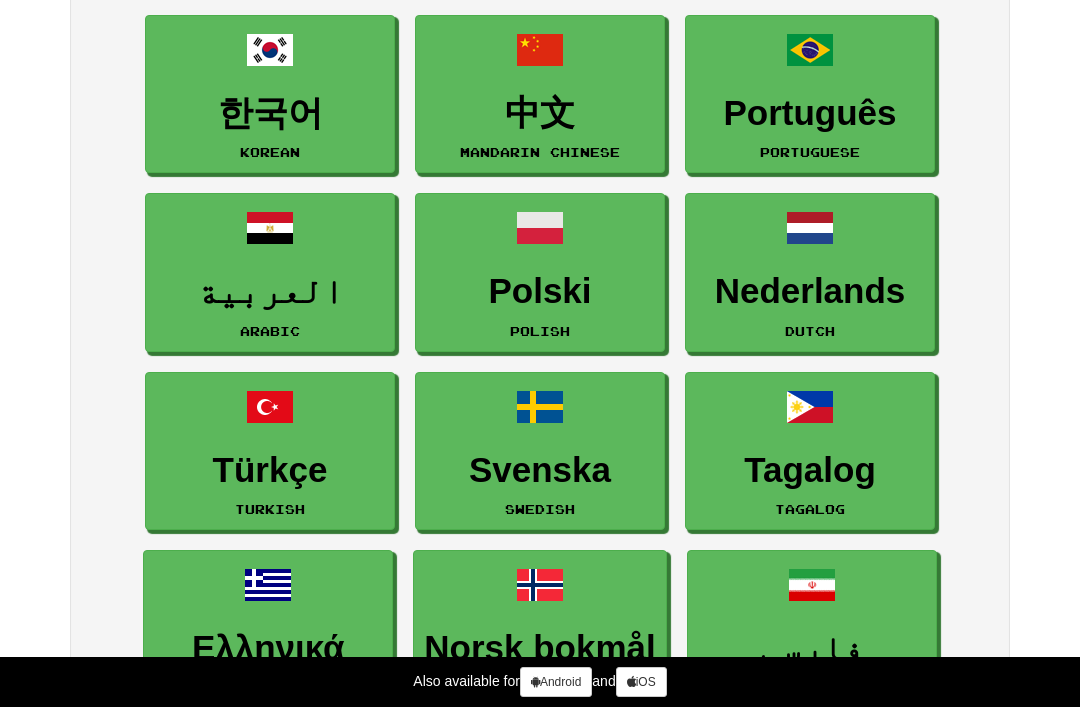 click on "Polski Polish" at bounding box center [540, 272] 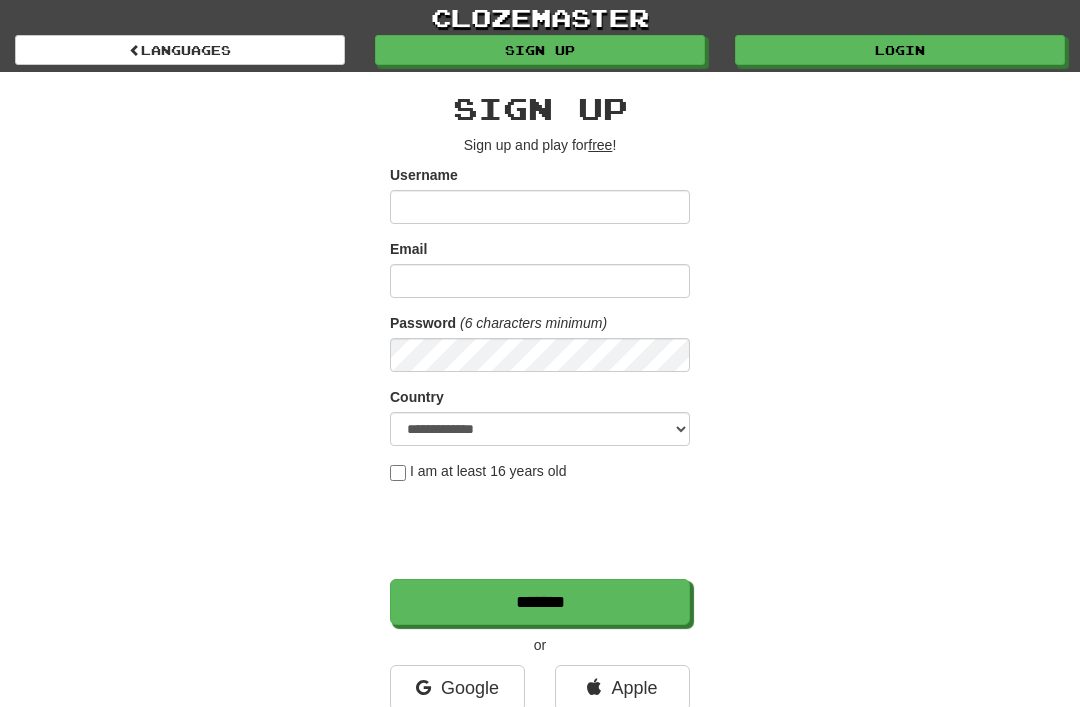 scroll, scrollTop: 0, scrollLeft: 0, axis: both 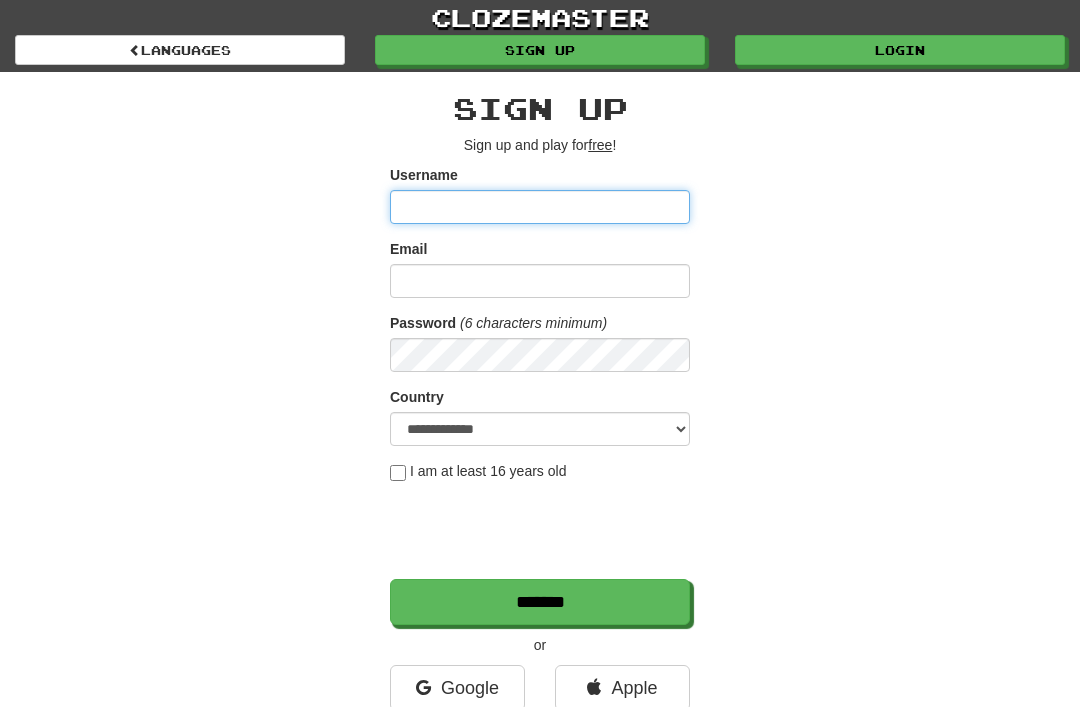 click on "Username" at bounding box center (540, 207) 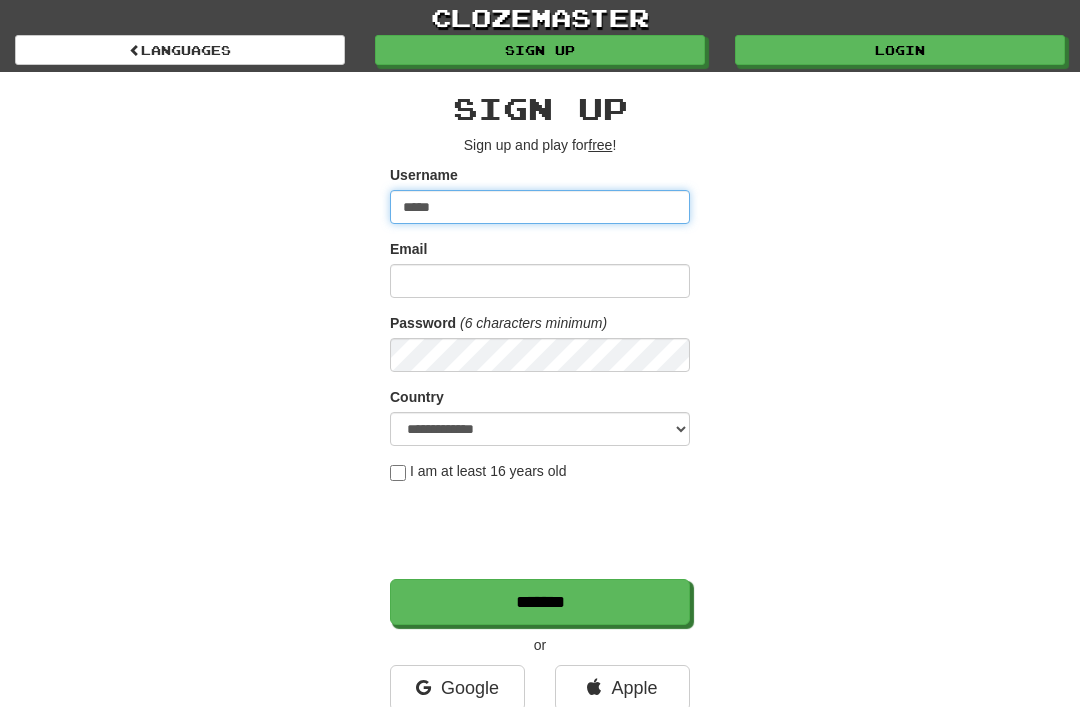 type on "*****" 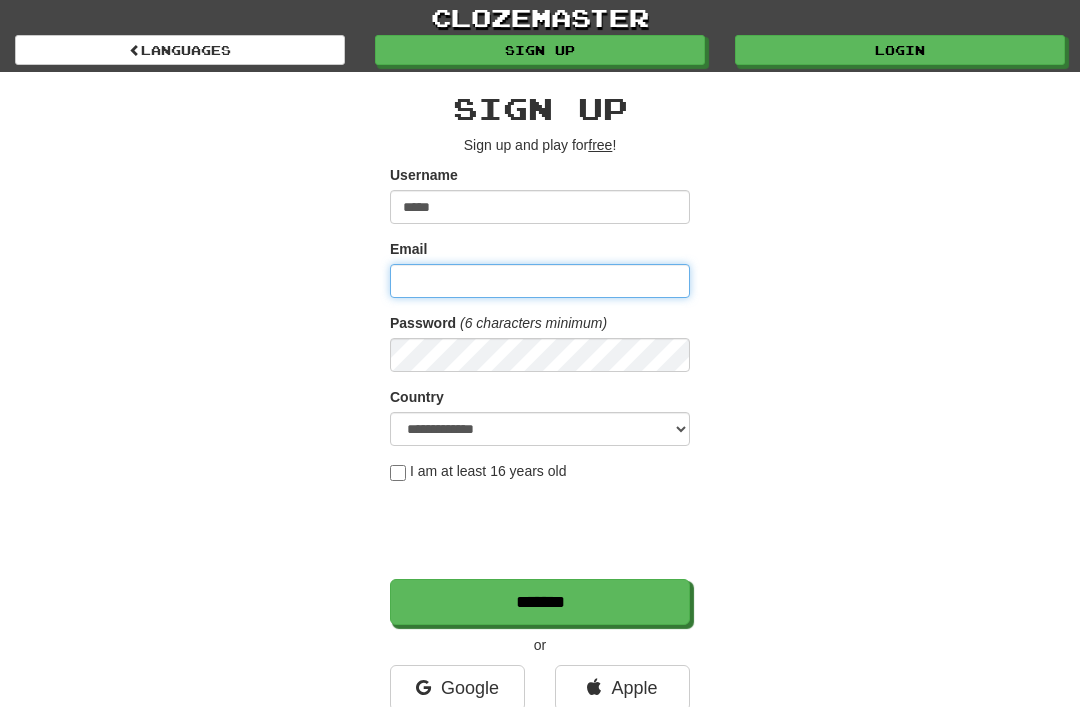 click on "Email" at bounding box center [540, 281] 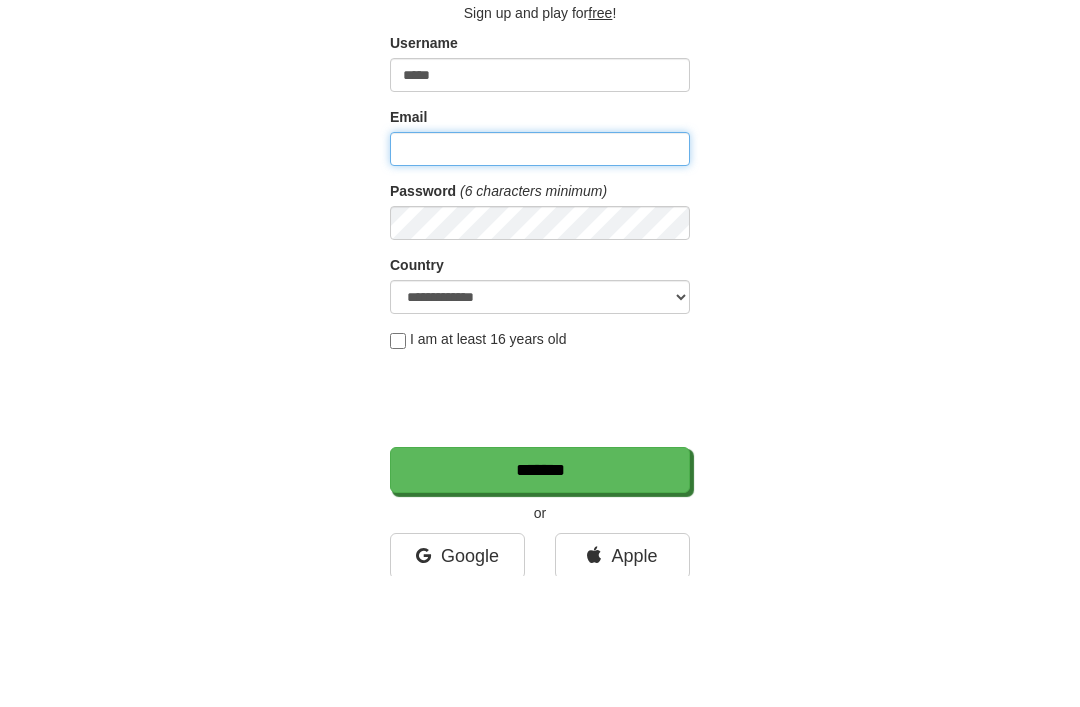 type on "**********" 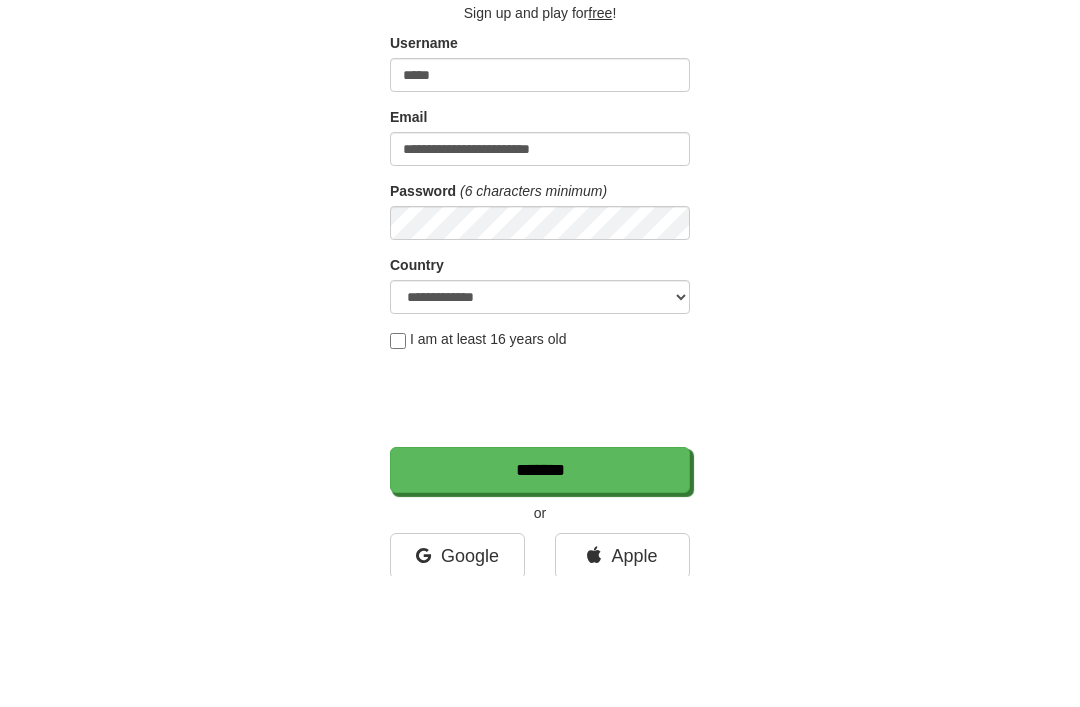 scroll, scrollTop: 132, scrollLeft: 0, axis: vertical 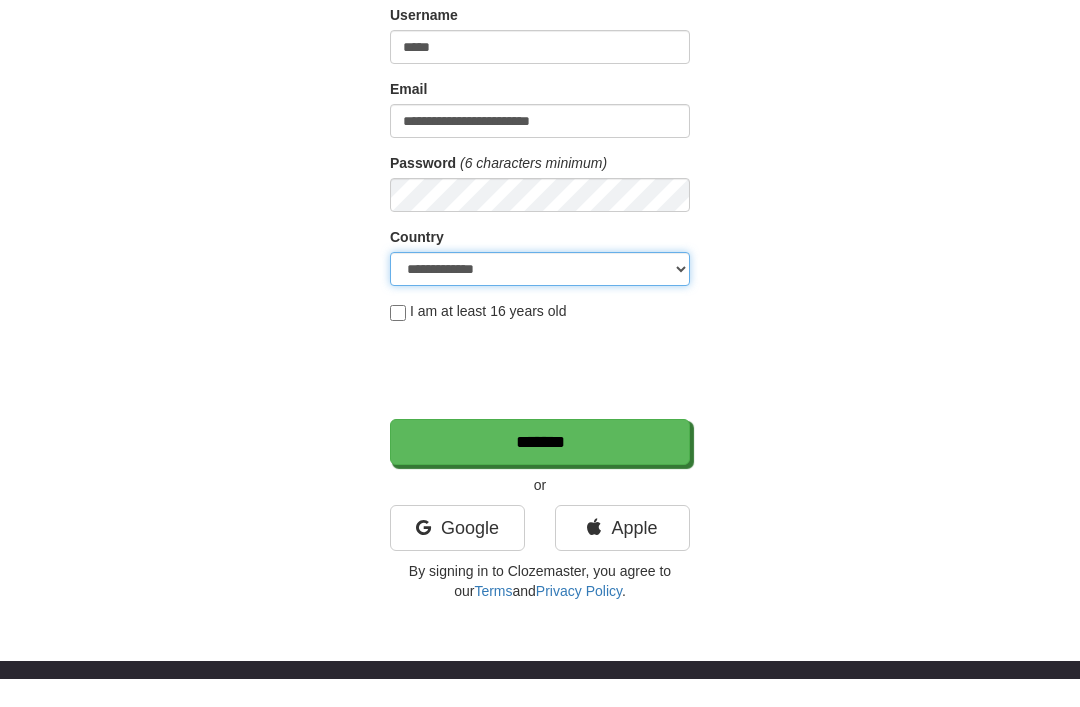 click on "**********" at bounding box center [540, 298] 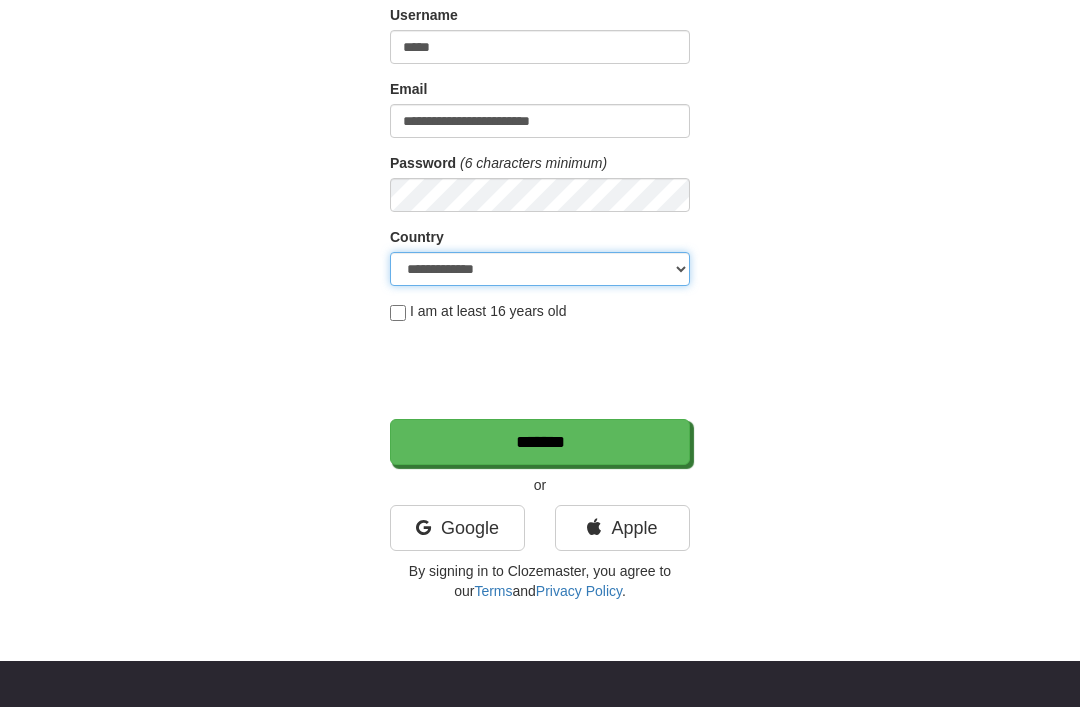 select on "**" 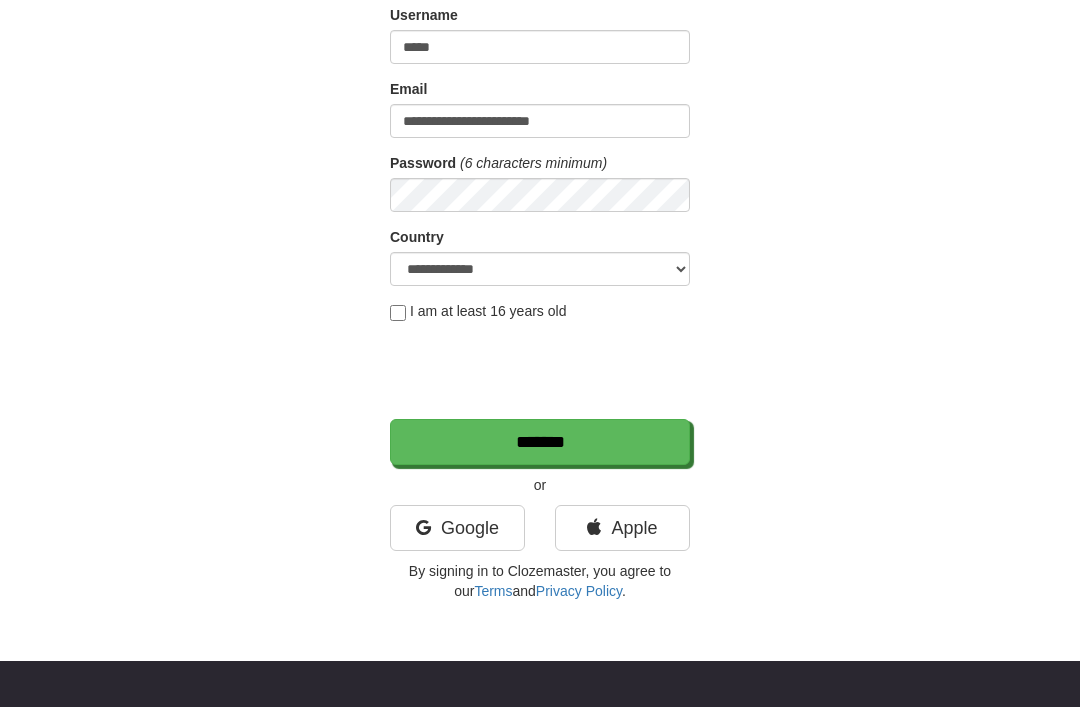 click on "*******" at bounding box center [540, 442] 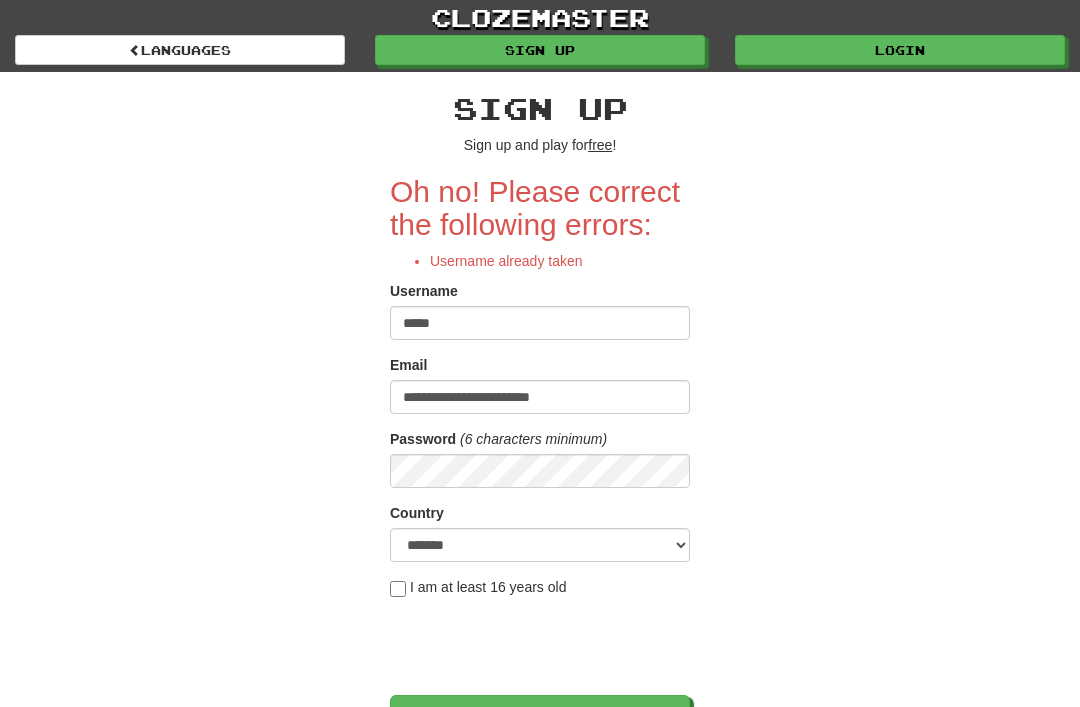scroll, scrollTop: 0, scrollLeft: 0, axis: both 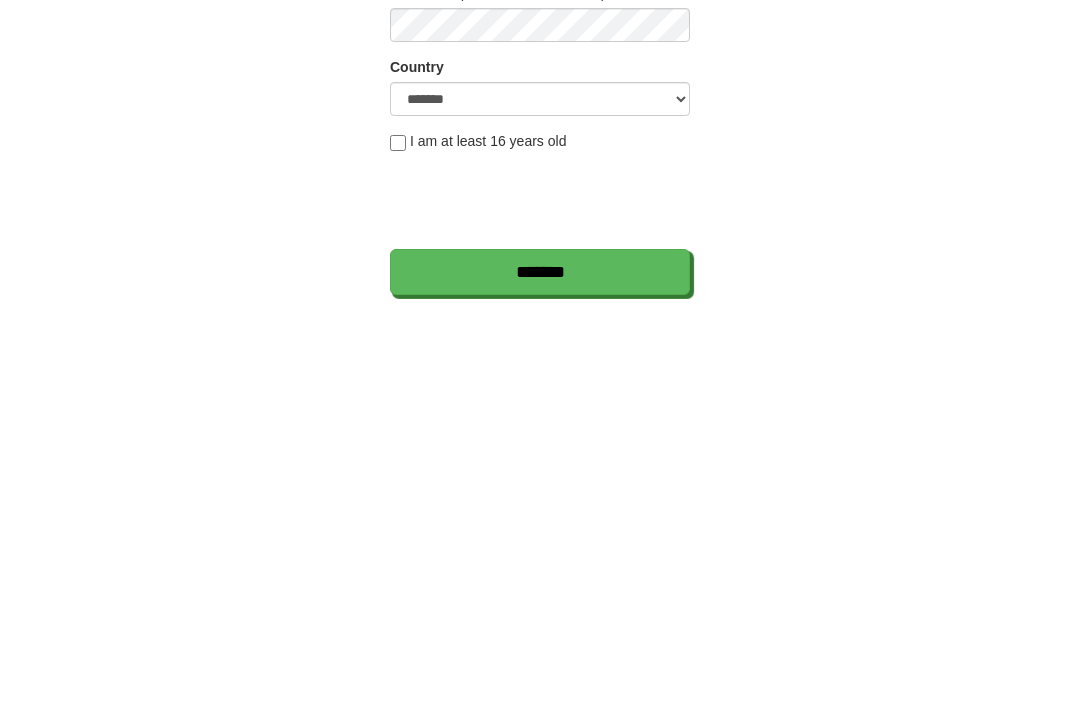 type on "*********" 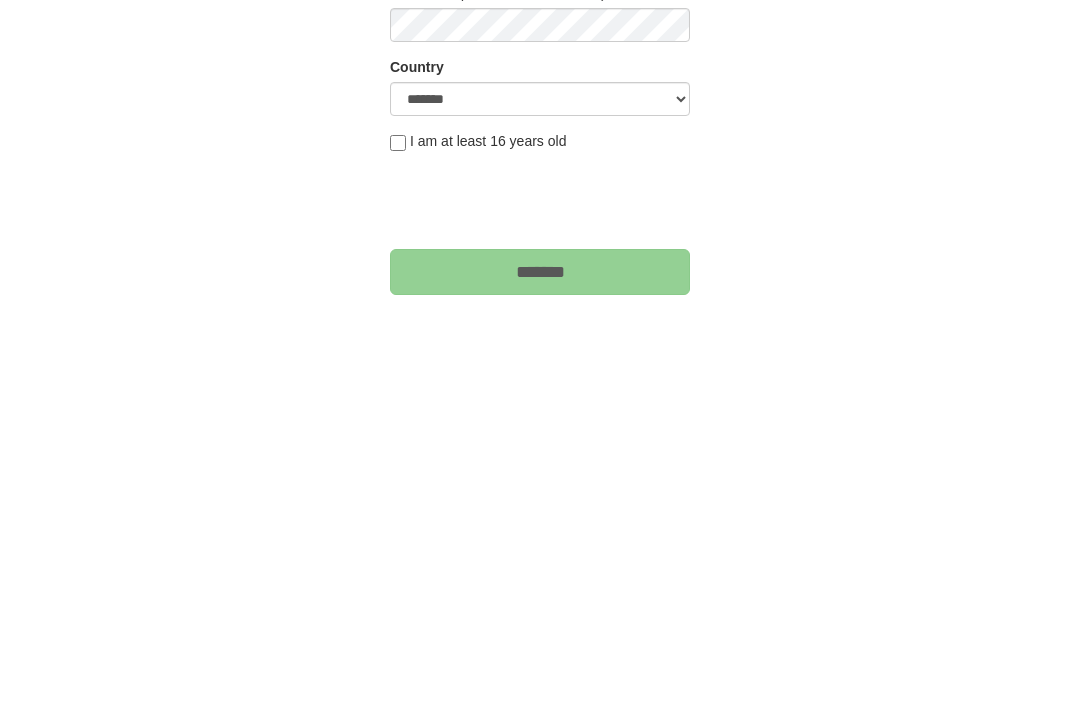 scroll, scrollTop: 446, scrollLeft: 0, axis: vertical 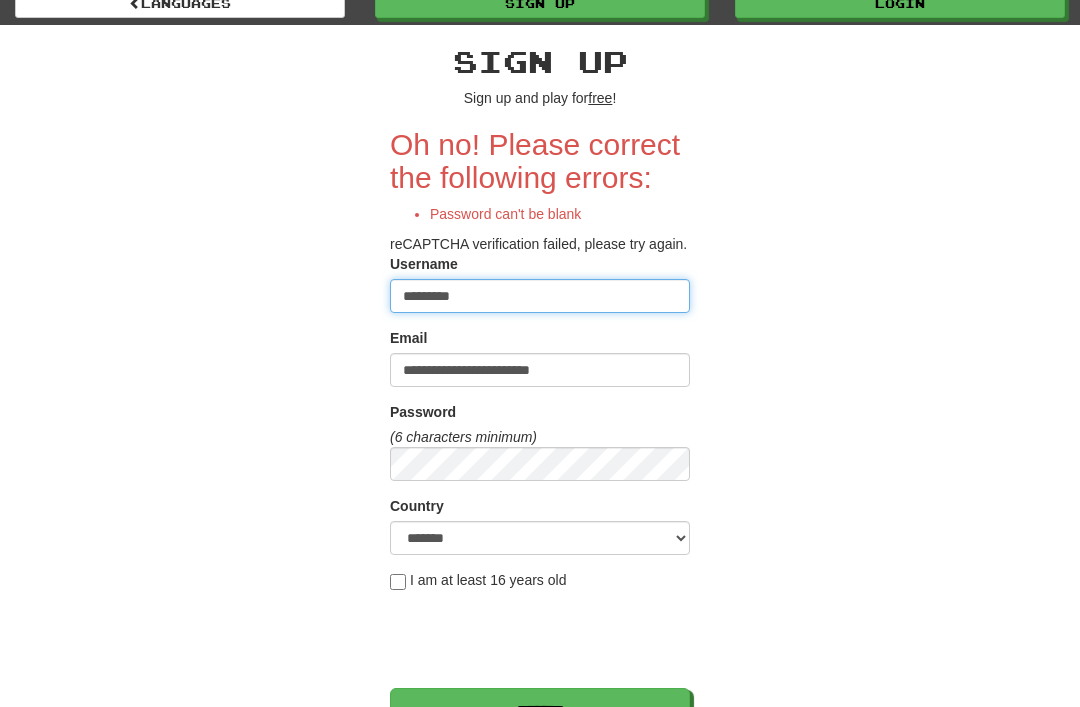 click on "*********" at bounding box center (540, 296) 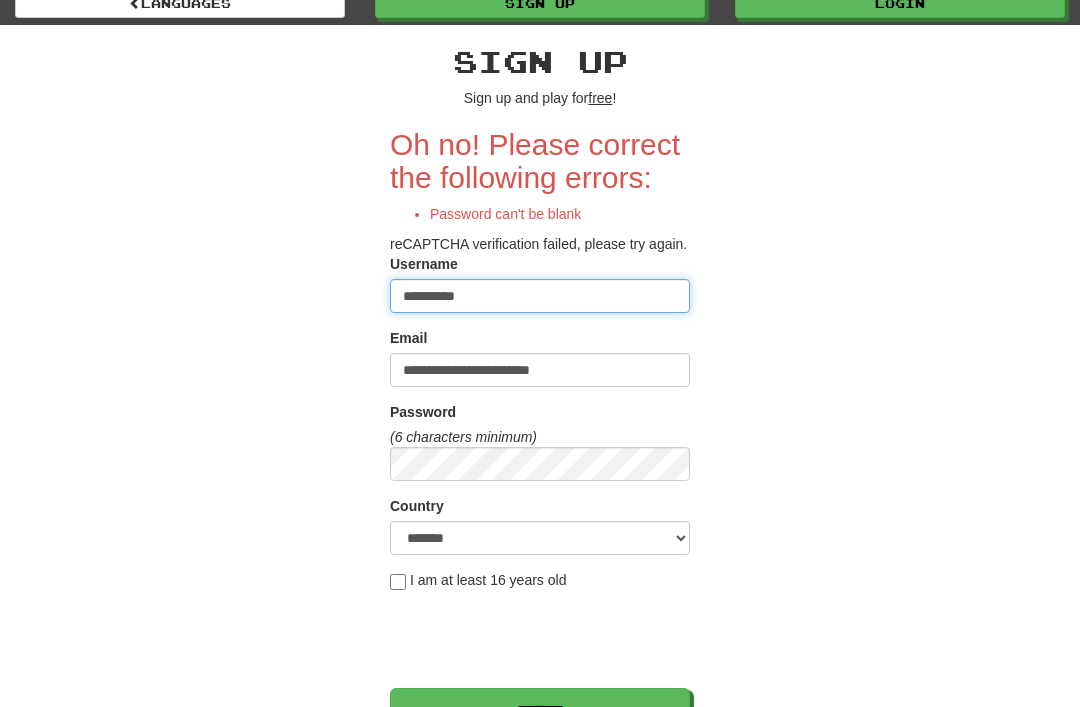 type on "**********" 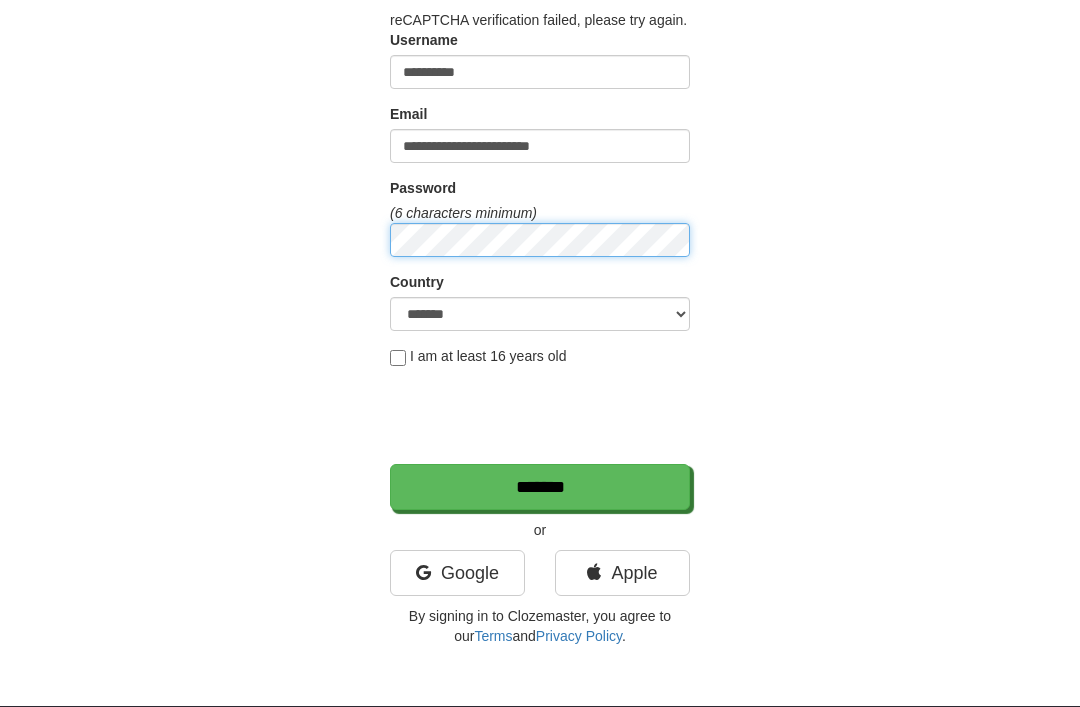 scroll, scrollTop: 270, scrollLeft: 0, axis: vertical 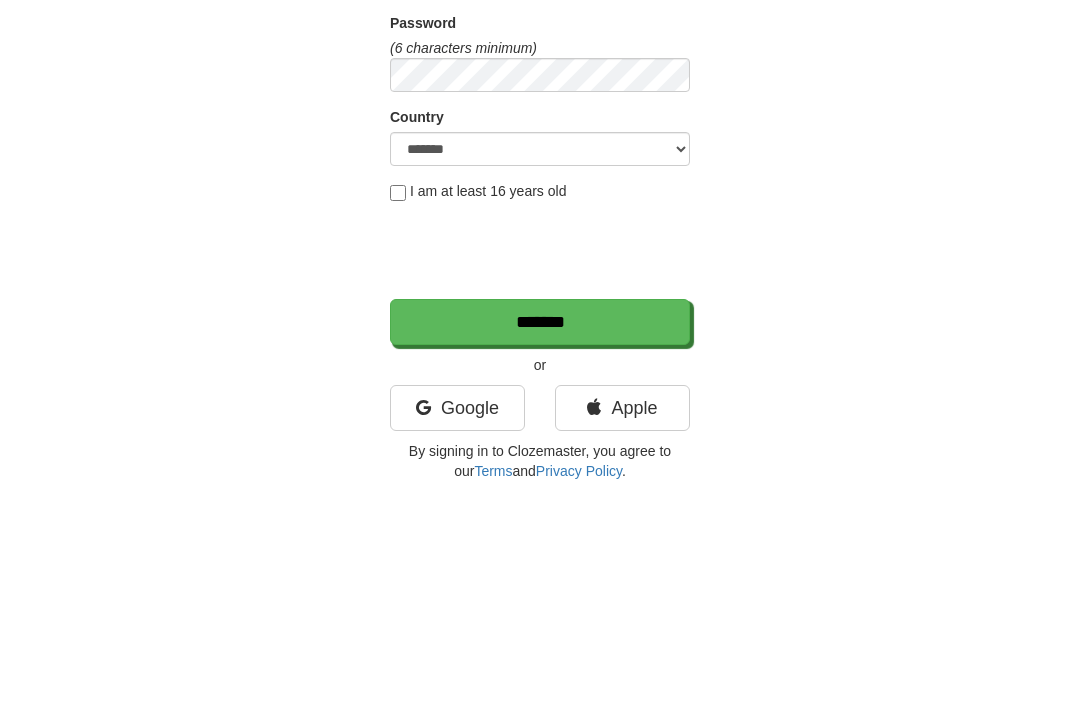click on "*******" at bounding box center (540, 488) 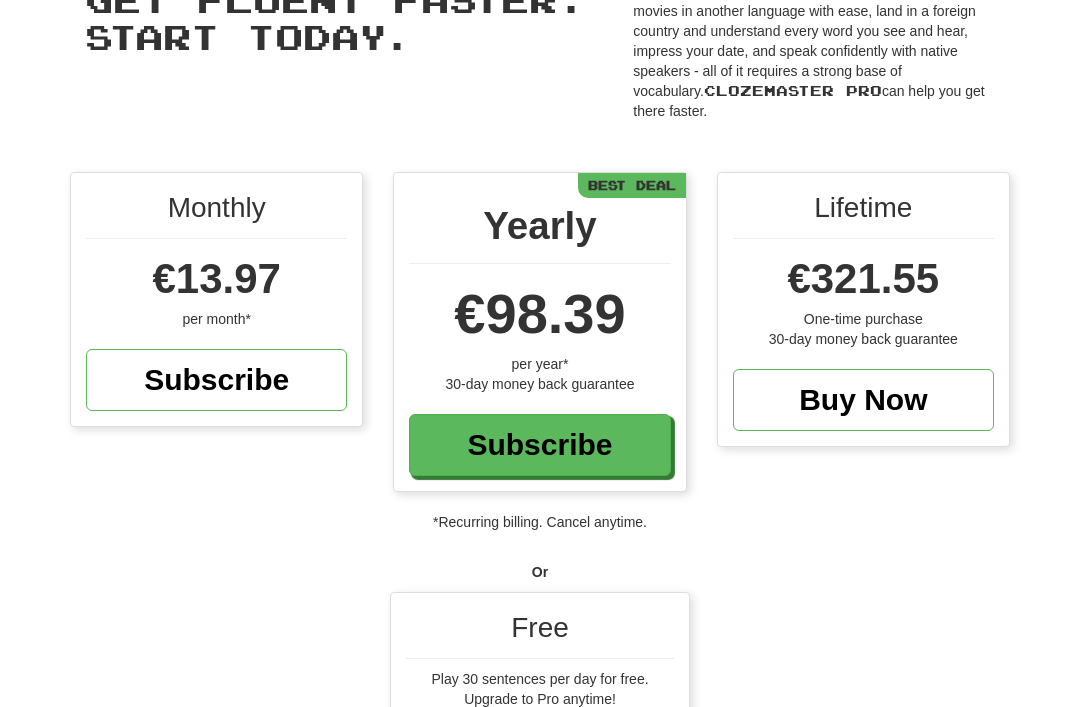 scroll, scrollTop: 113, scrollLeft: 0, axis: vertical 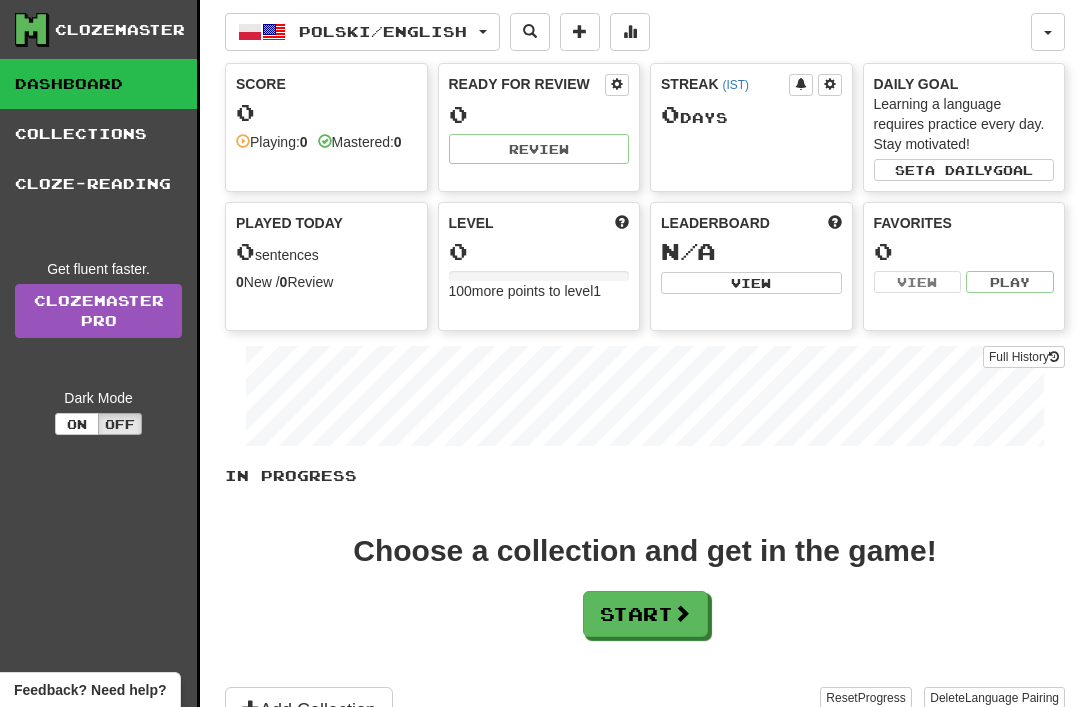 click on "Start" at bounding box center (645, 614) 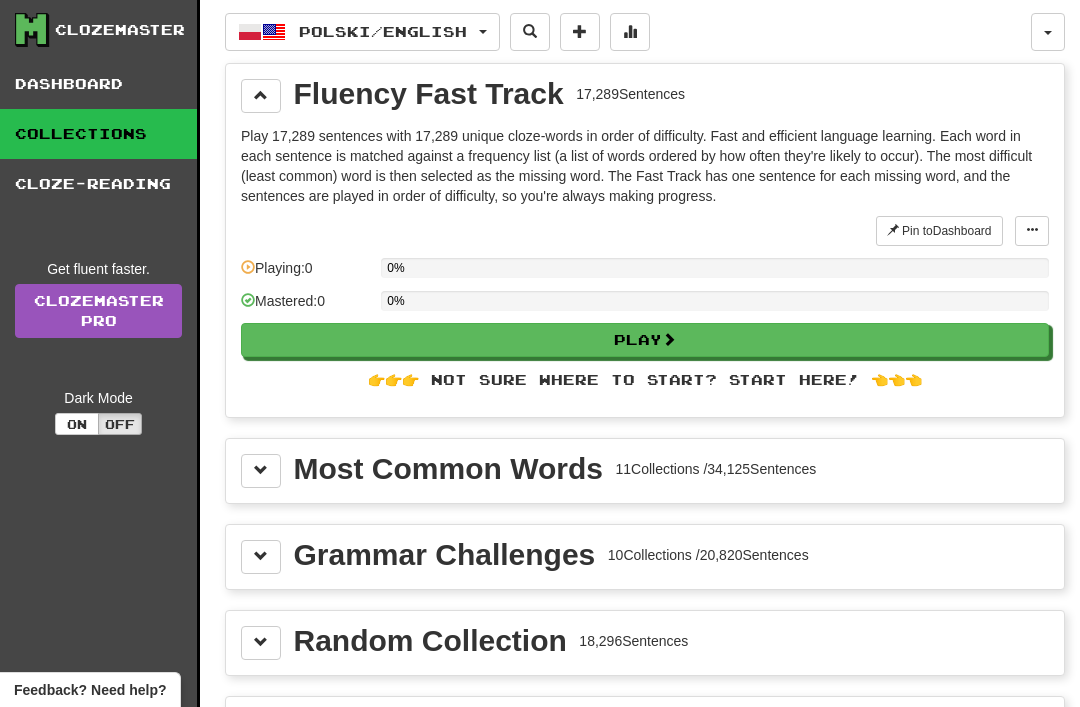 click on "Play" at bounding box center (645, 340) 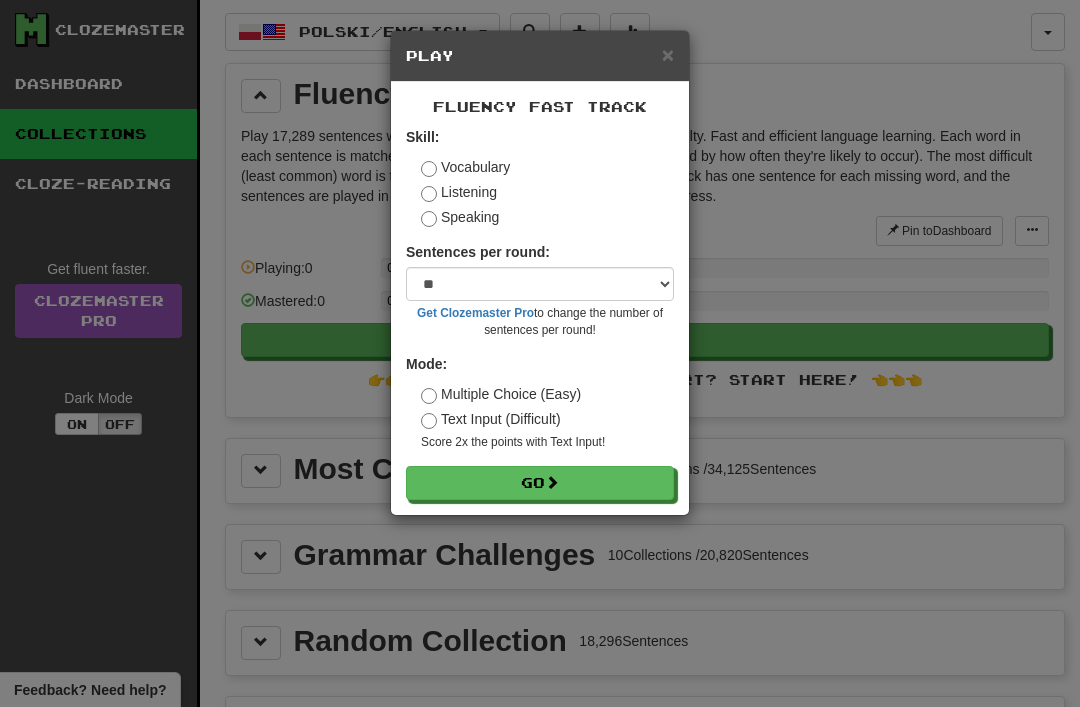 click on "Go" at bounding box center (540, 483) 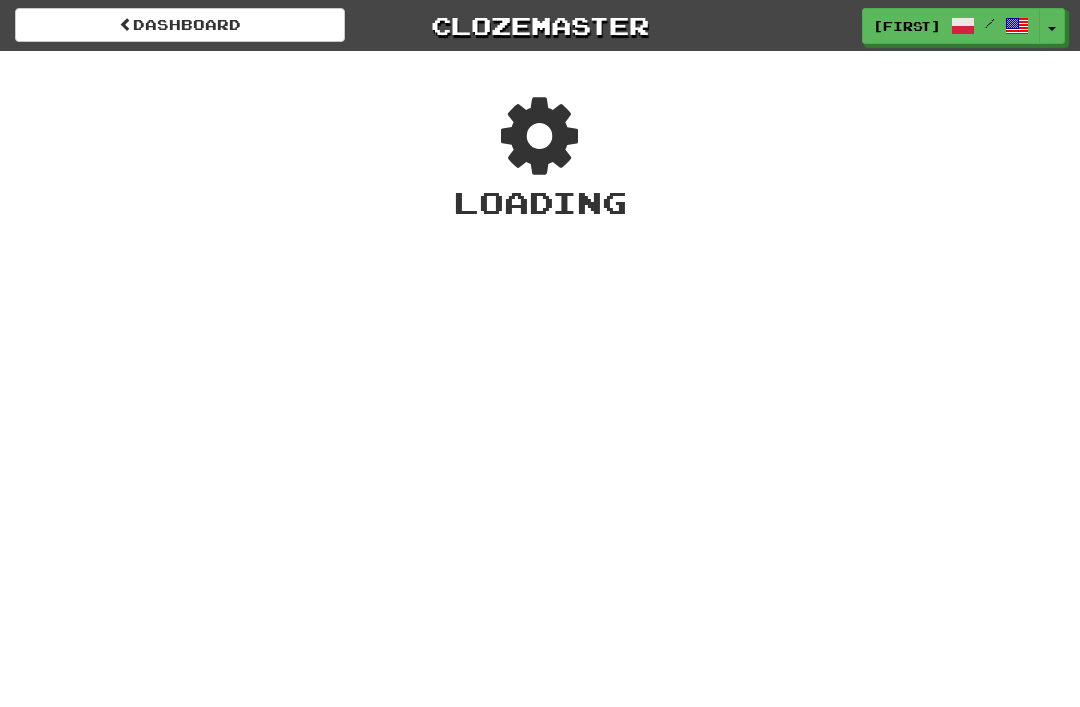 scroll, scrollTop: 0, scrollLeft: 0, axis: both 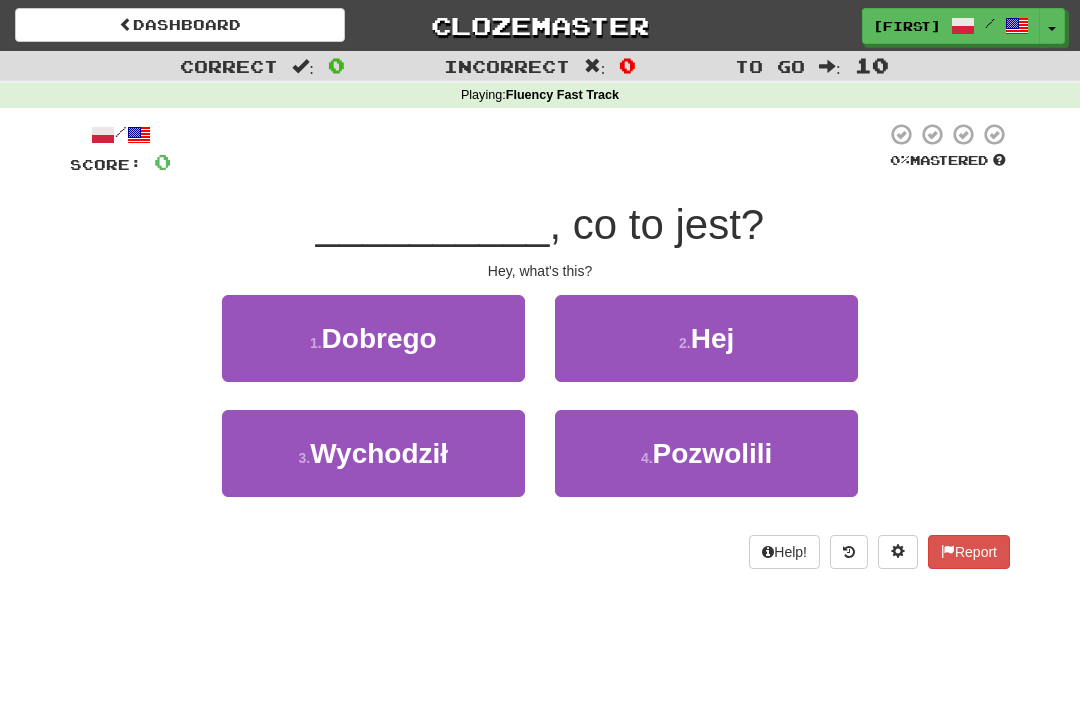 click on "2 .  Hej" at bounding box center (706, 338) 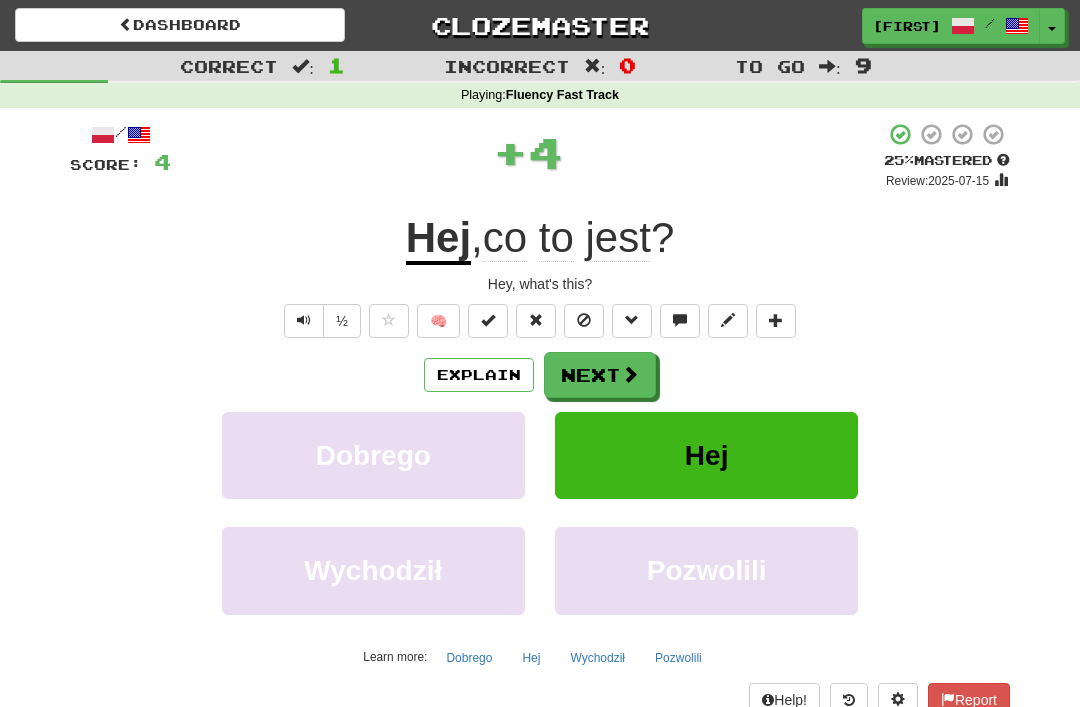 click at bounding box center [630, 374] 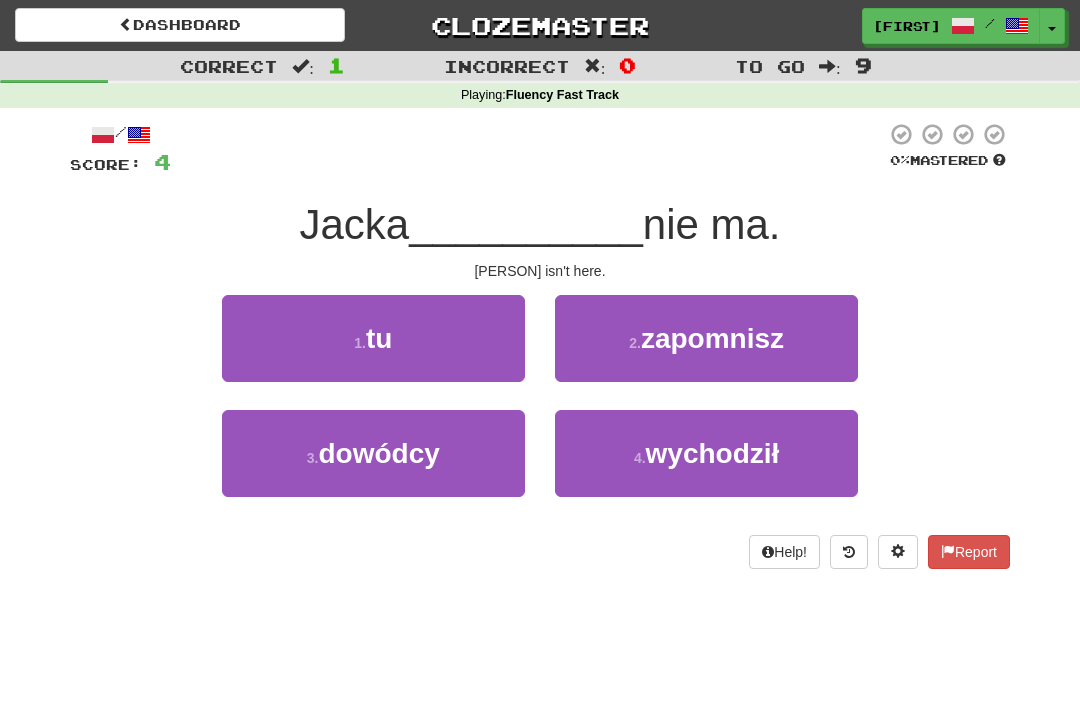 click on "1 .  tu" at bounding box center (373, 338) 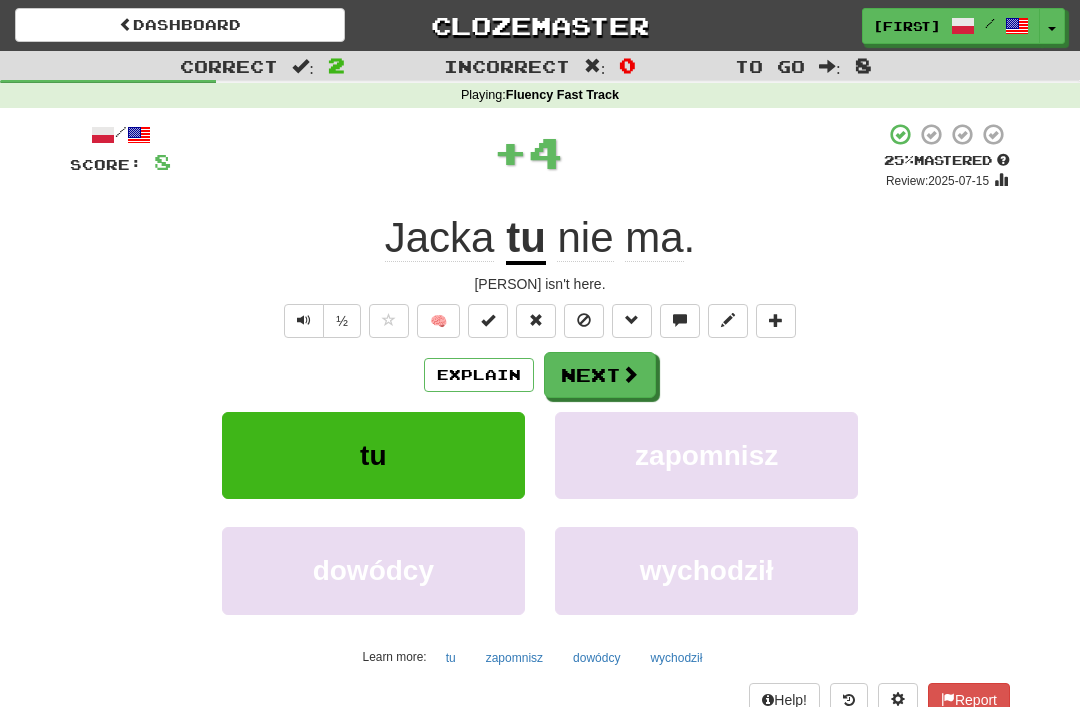 click on "tu" at bounding box center (526, 239) 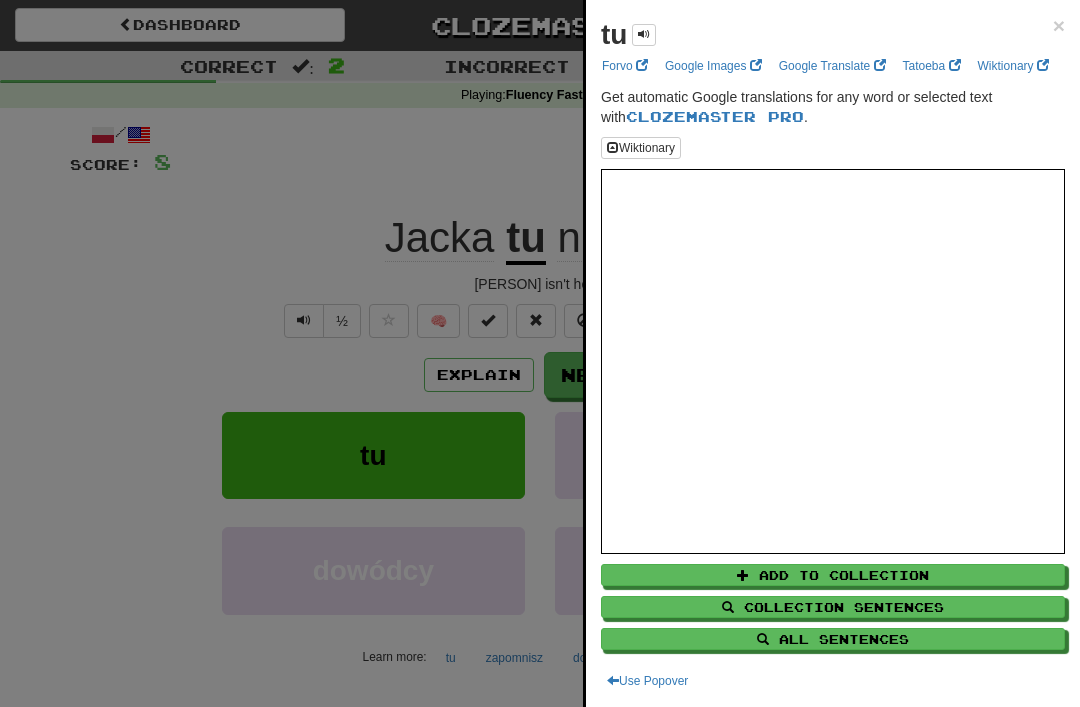 click at bounding box center [540, 353] 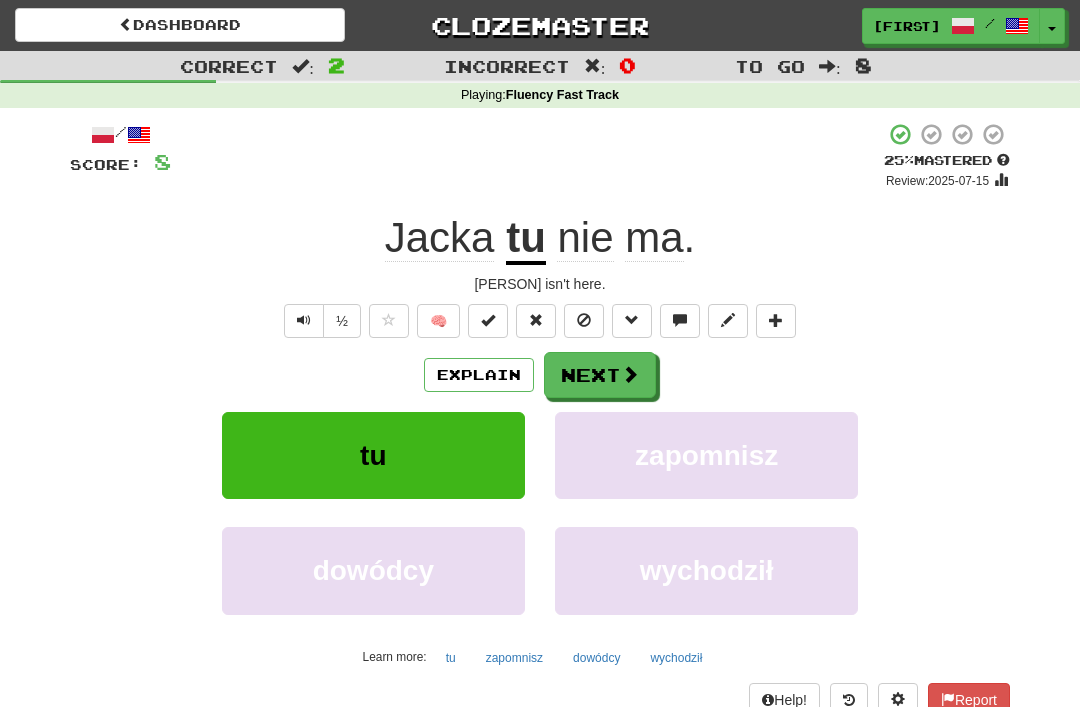 click at bounding box center (630, 374) 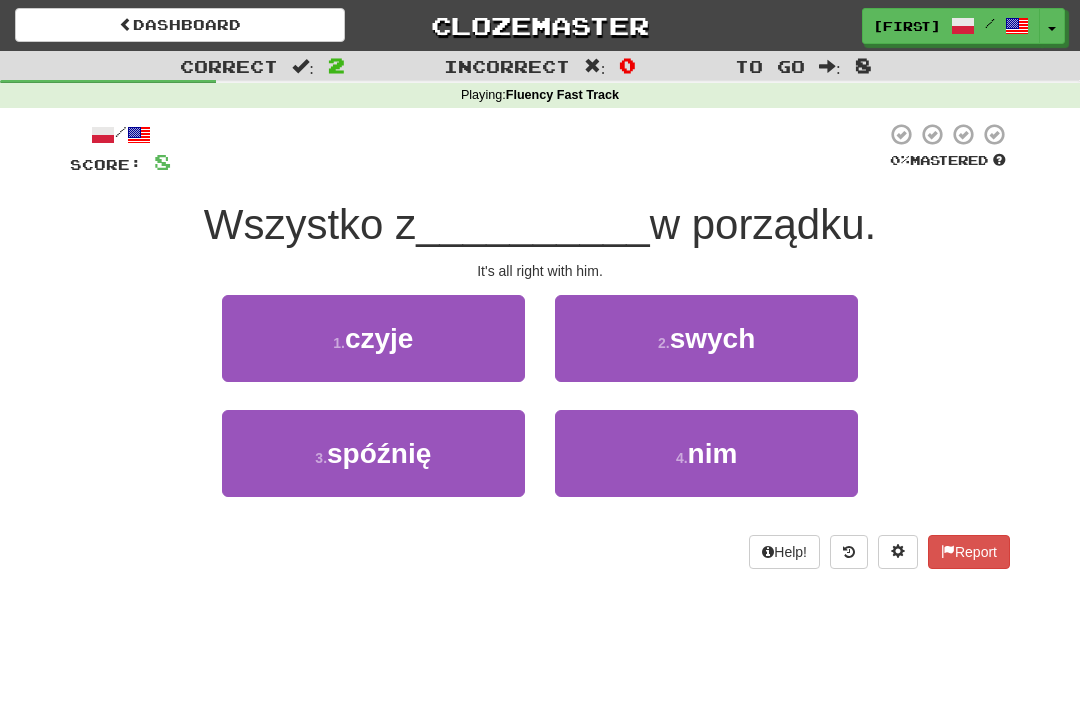 click at bounding box center (849, 552) 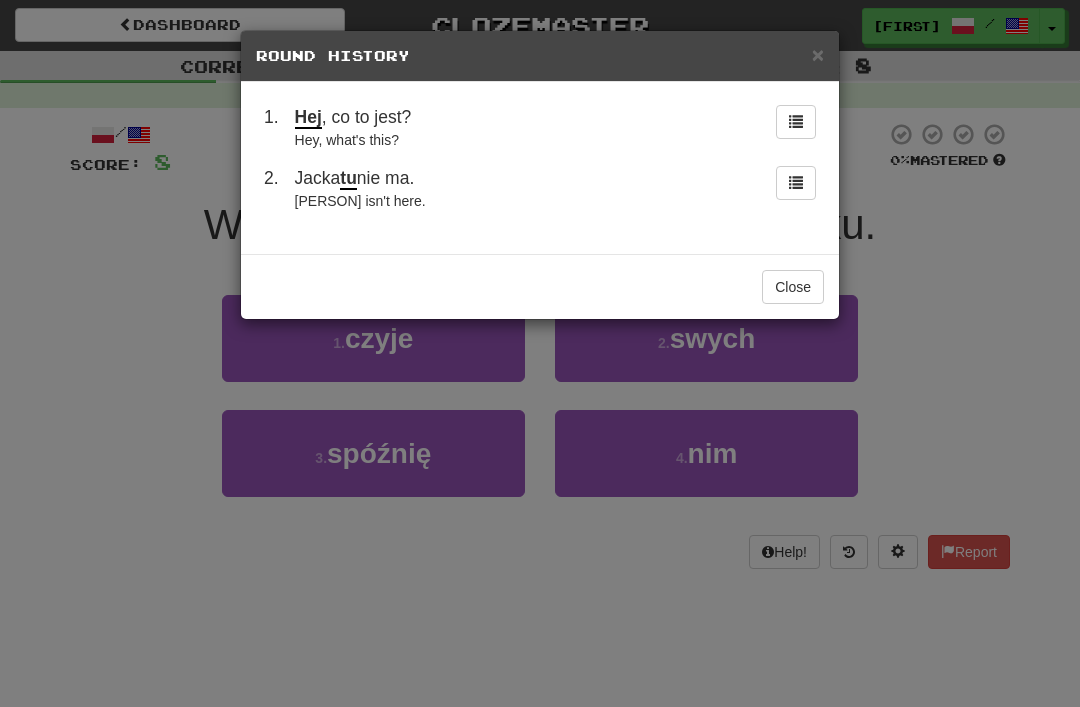 click at bounding box center (796, 182) 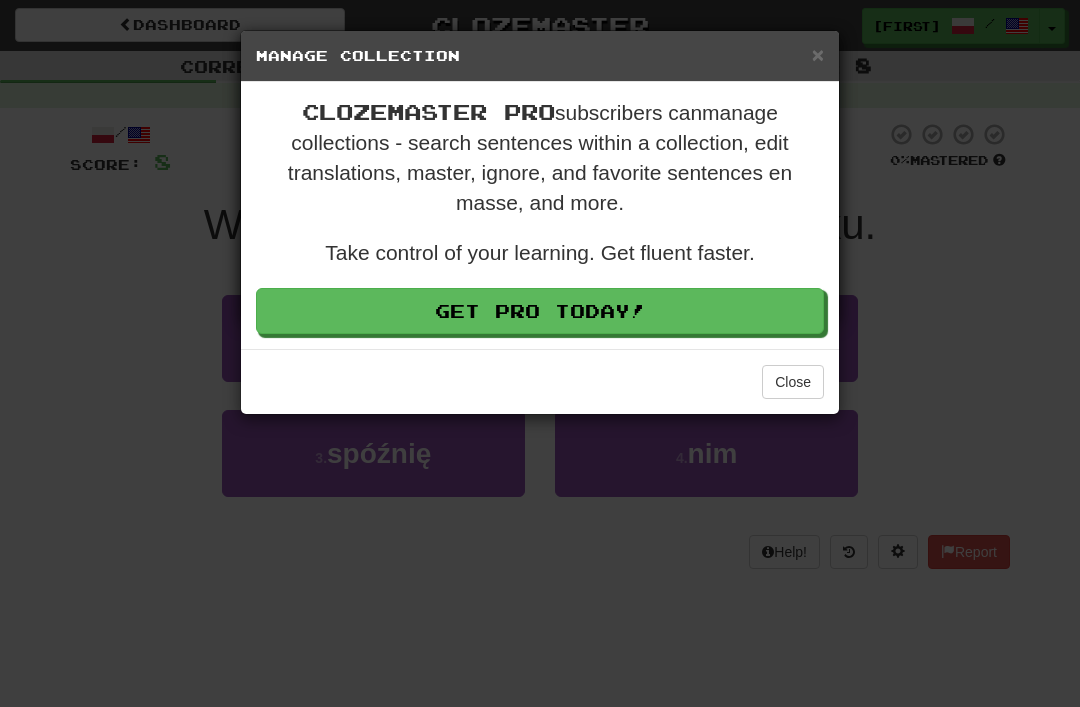 click on "Close" at bounding box center (793, 382) 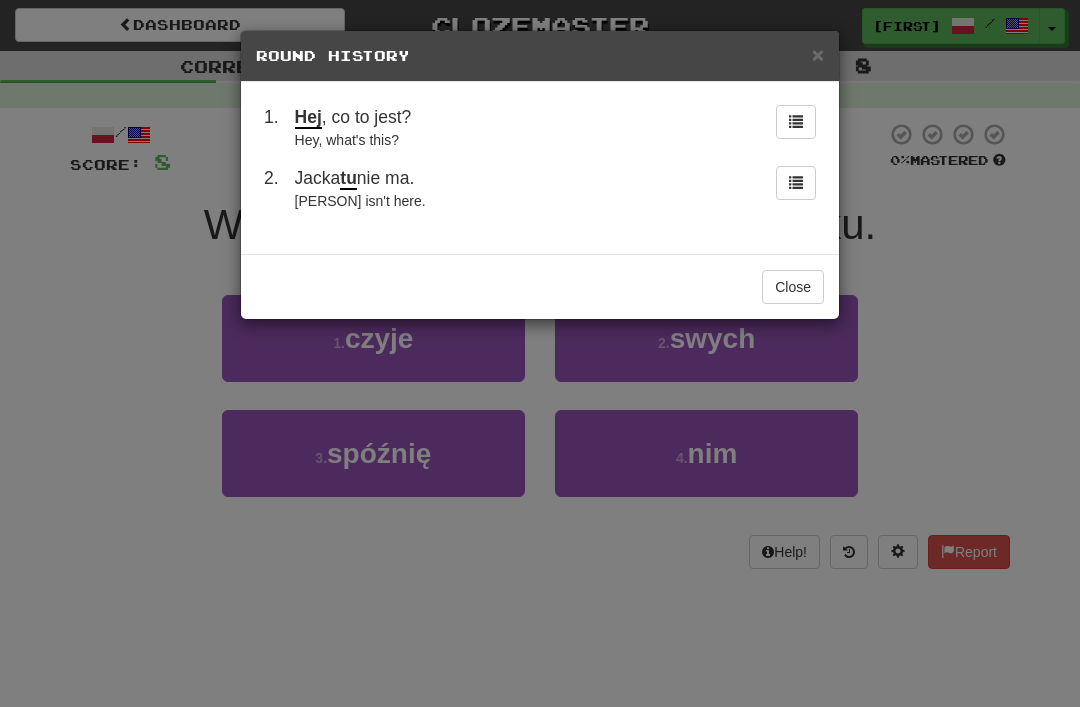 click on "Close" at bounding box center [793, 287] 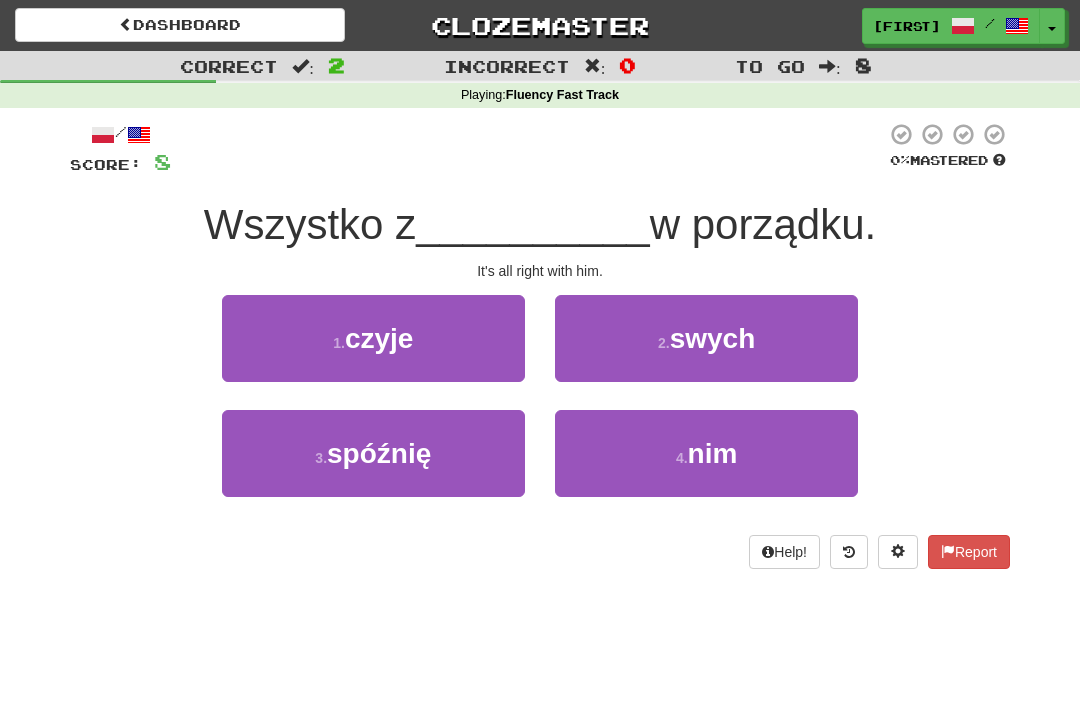 click on "Dashboard" at bounding box center (180, 25) 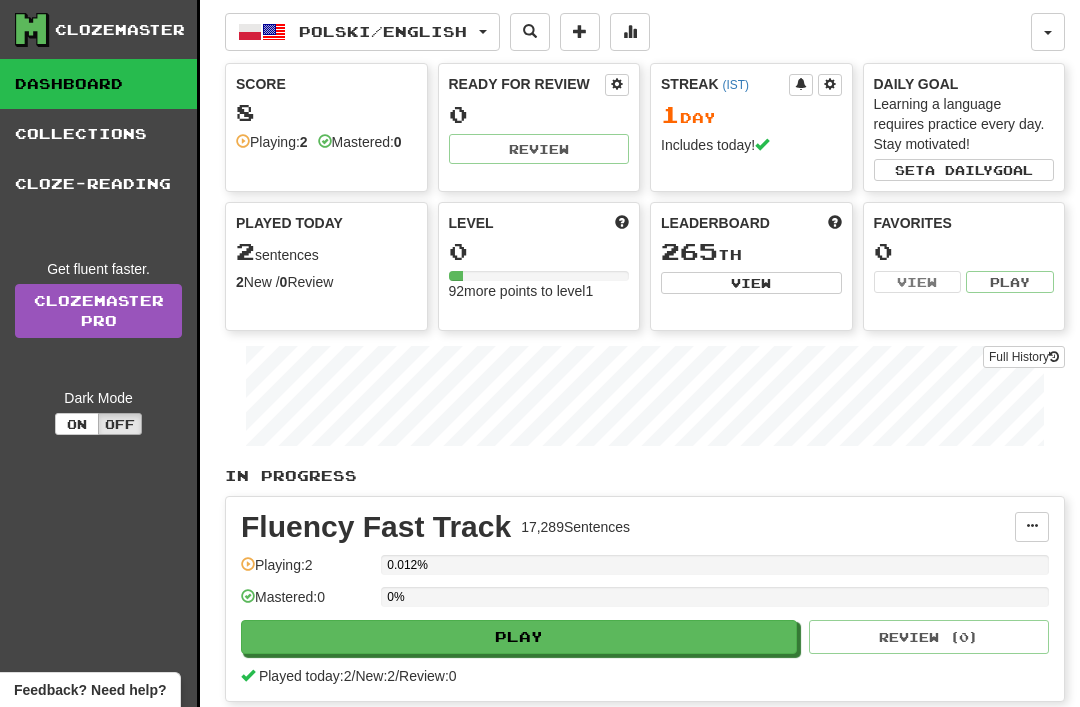 scroll, scrollTop: 0, scrollLeft: 0, axis: both 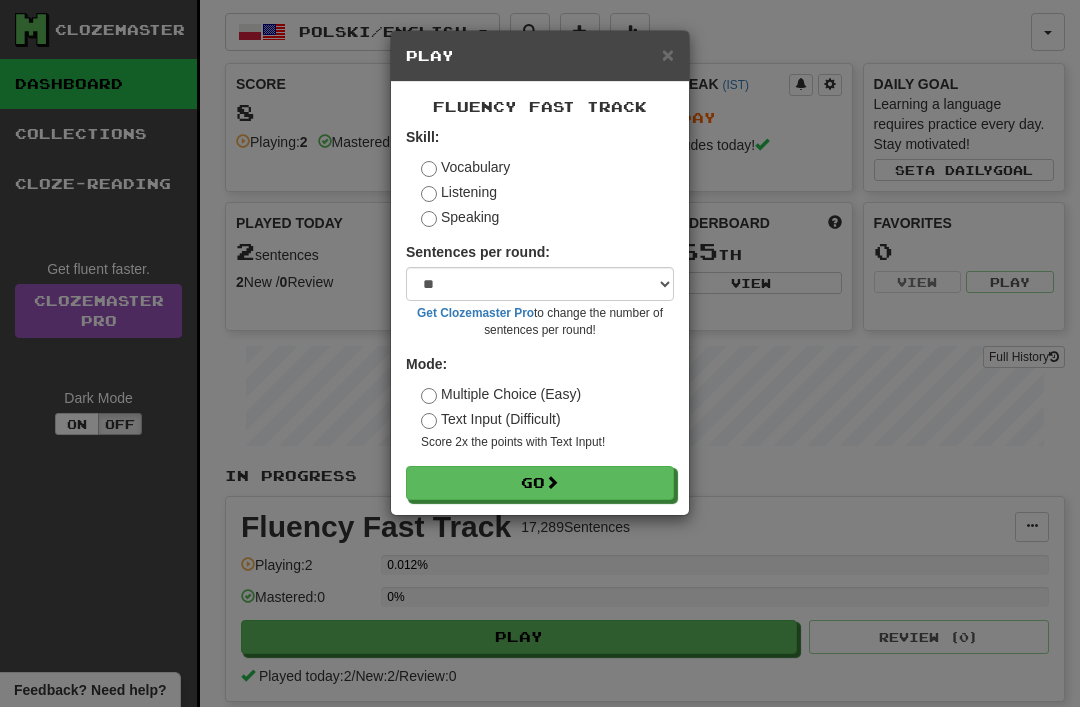 click on "Go" at bounding box center (540, 483) 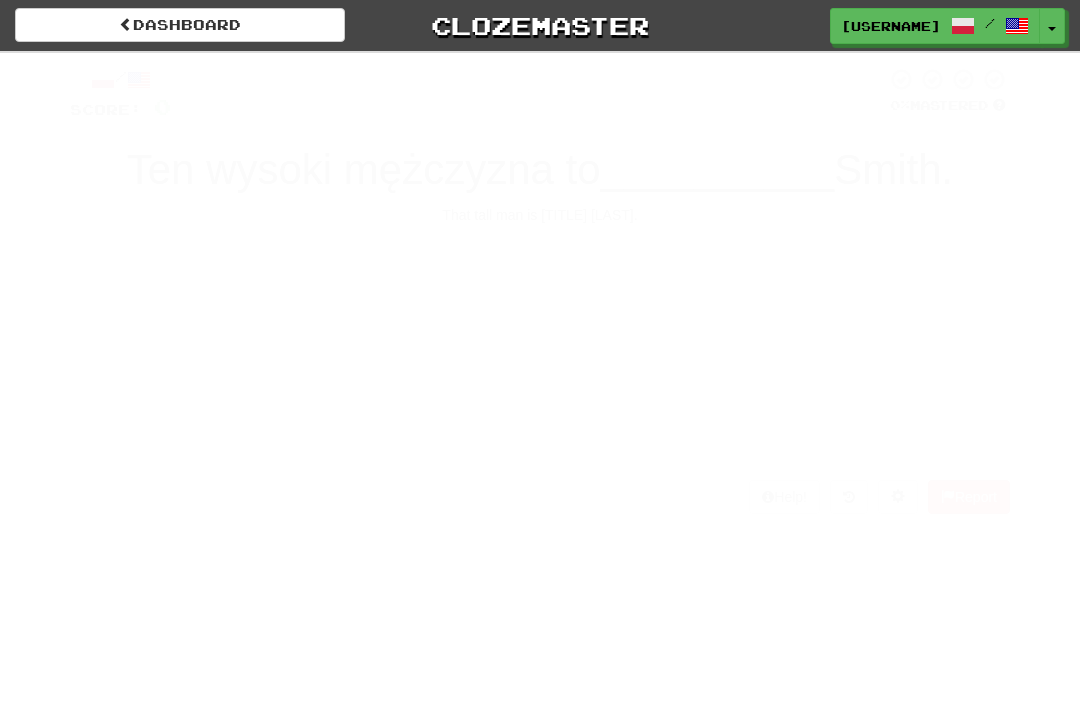 scroll, scrollTop: 0, scrollLeft: 0, axis: both 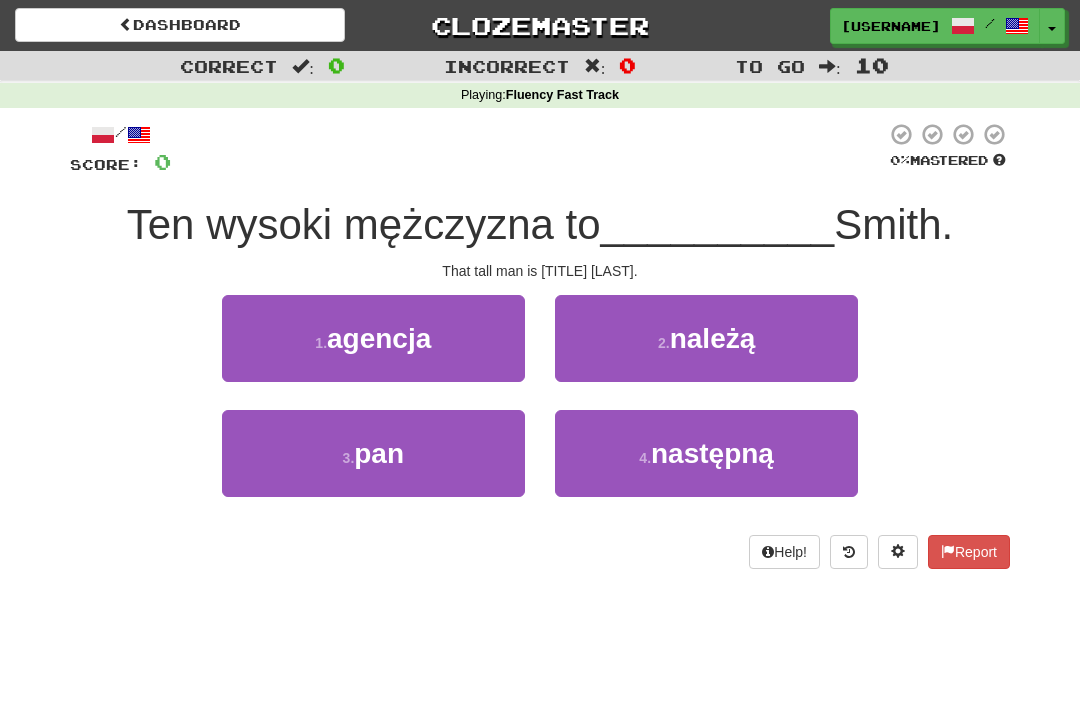click on "3 .  pan" at bounding box center (373, 453) 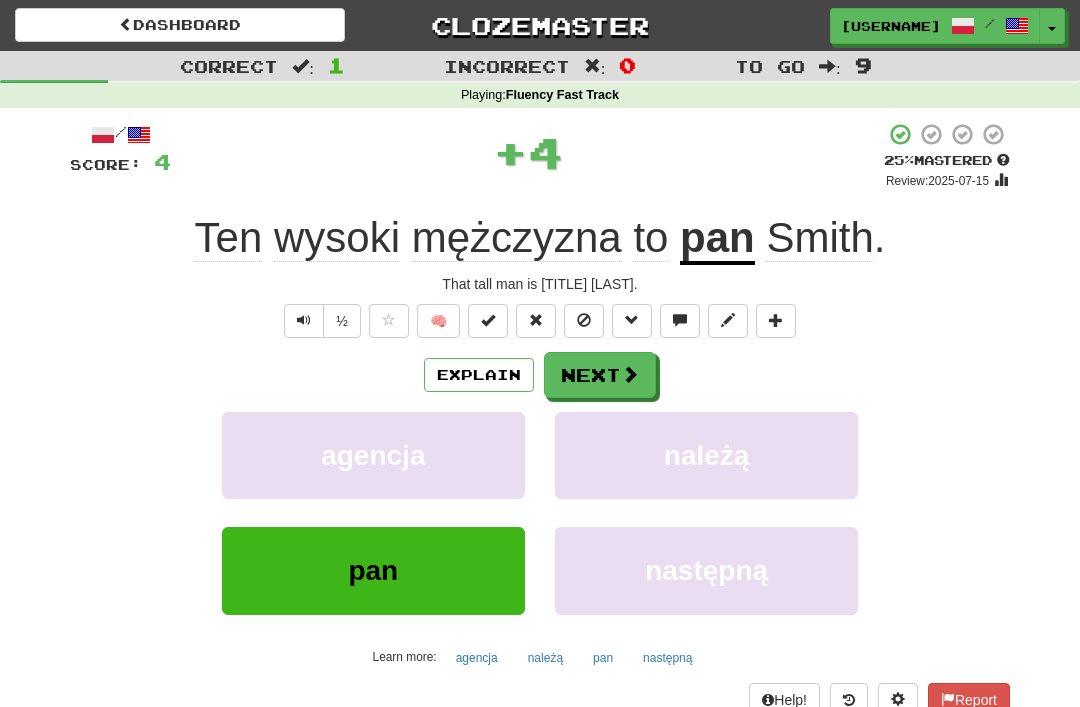 click at bounding box center (630, 374) 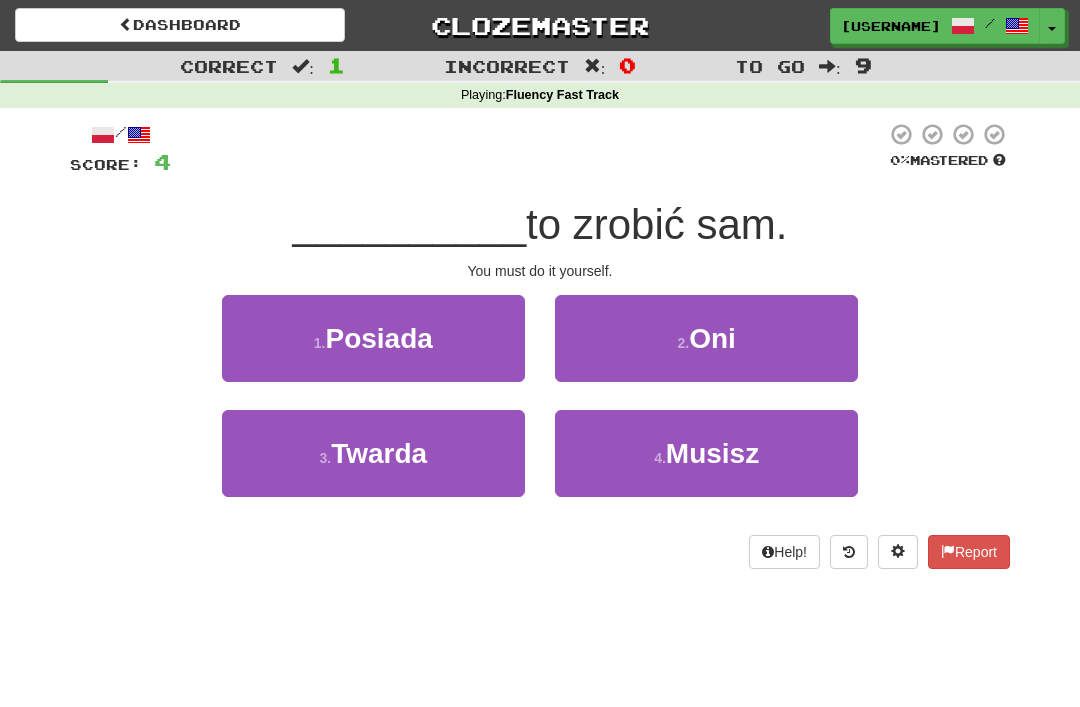 click on "Musisz" at bounding box center [712, 453] 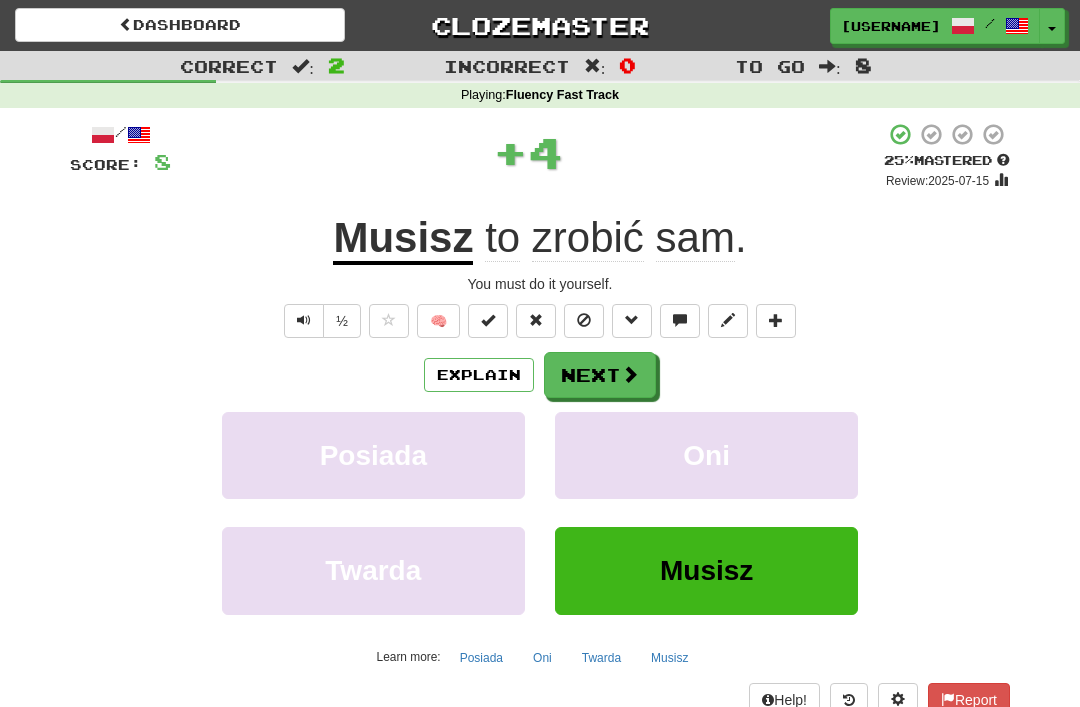click on "Next" at bounding box center (600, 375) 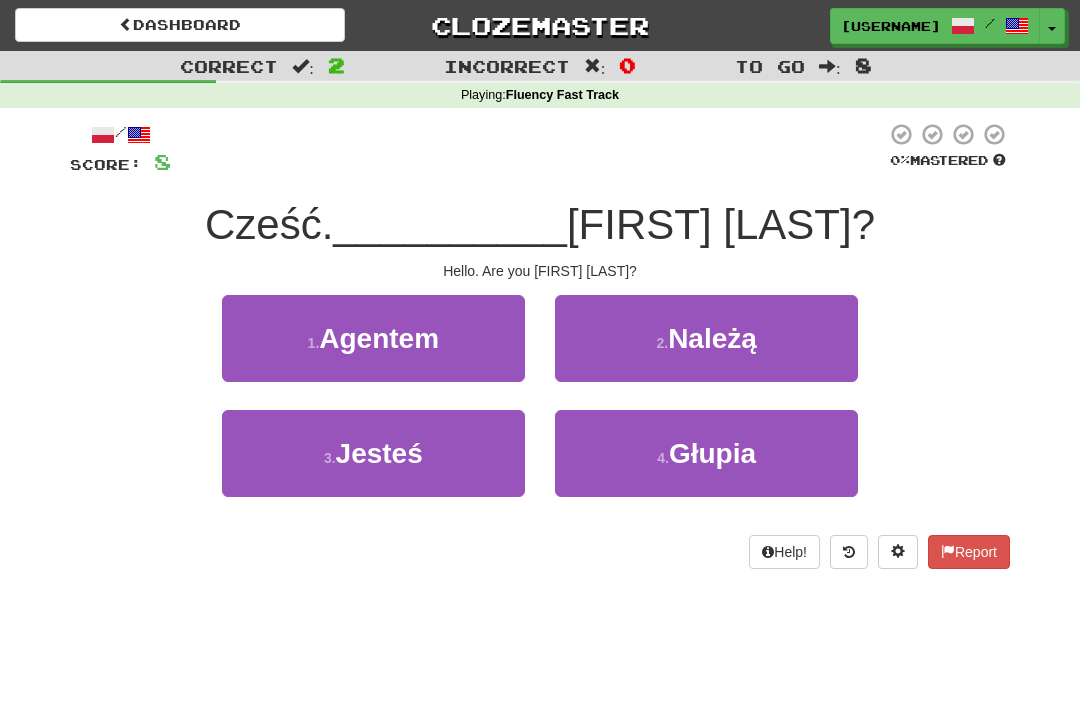 click on "3 .  Jesteś" at bounding box center (373, 453) 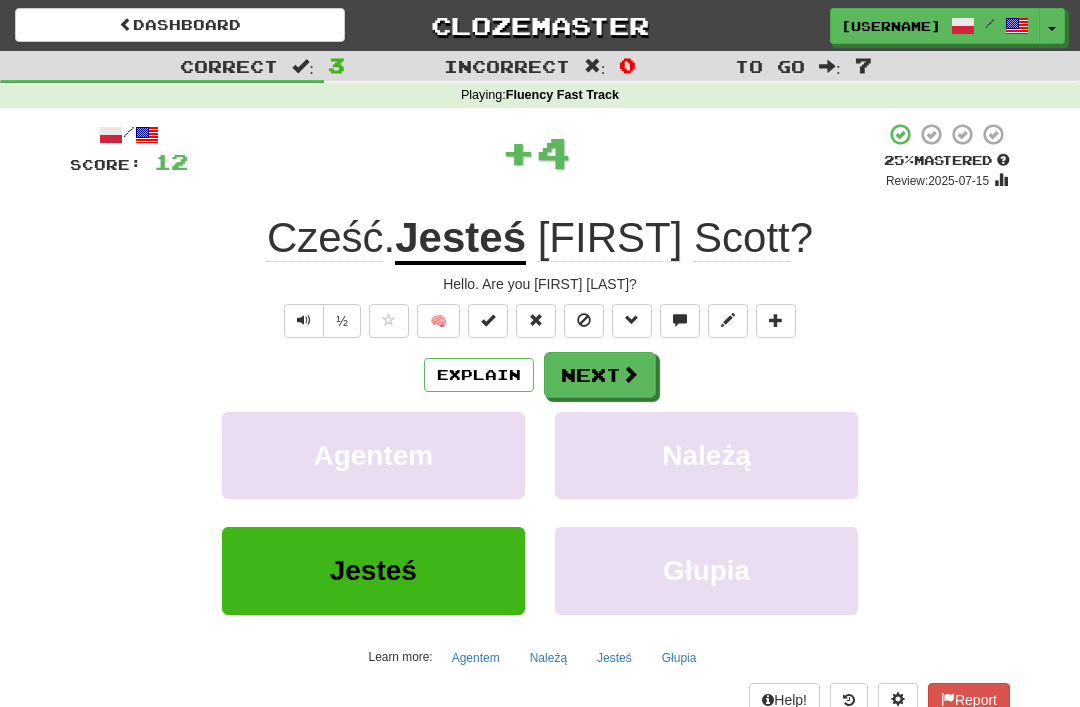 click on "Next" at bounding box center [600, 375] 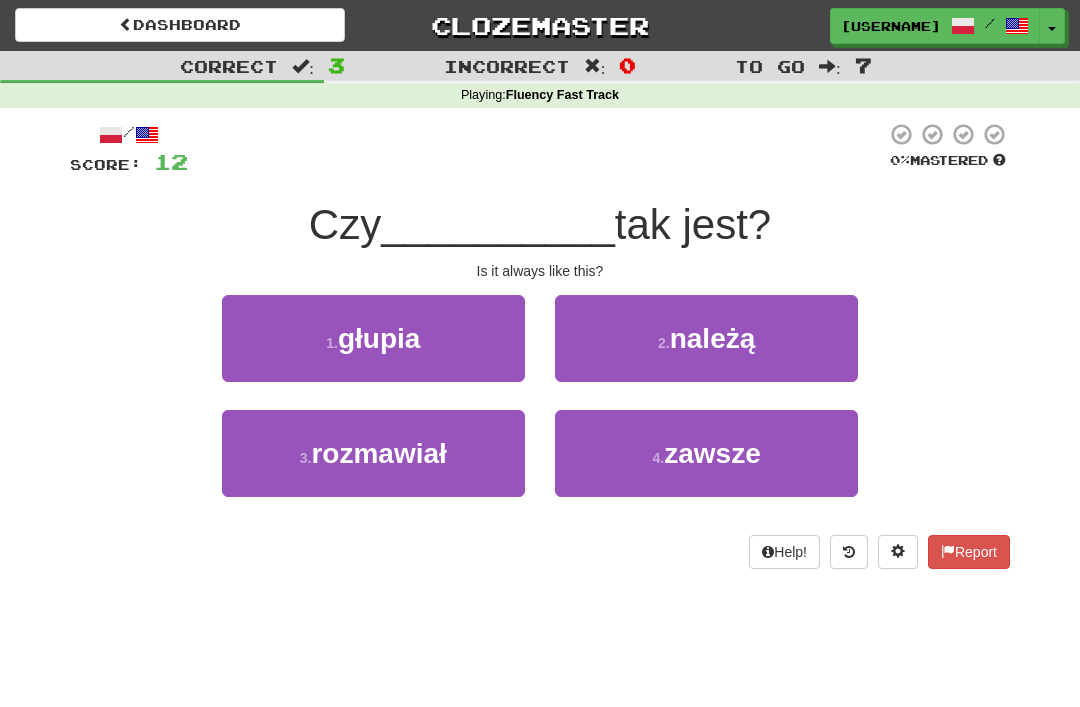 click on "1 .  głupia" at bounding box center (373, 352) 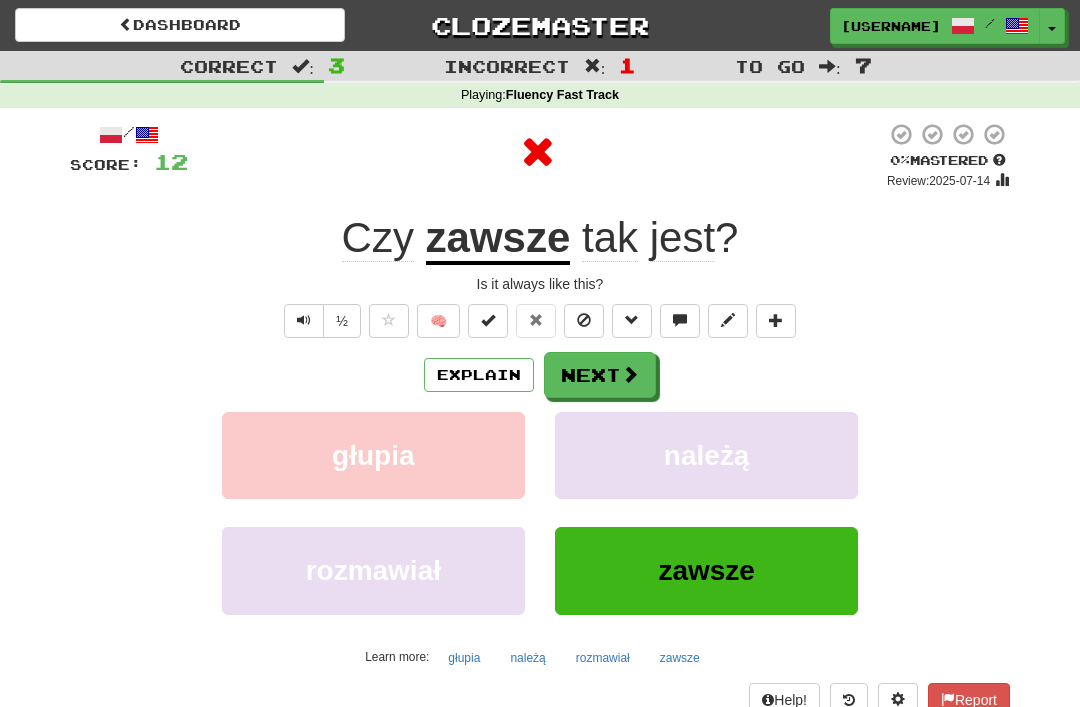 click on "zawsze" at bounding box center (498, 239) 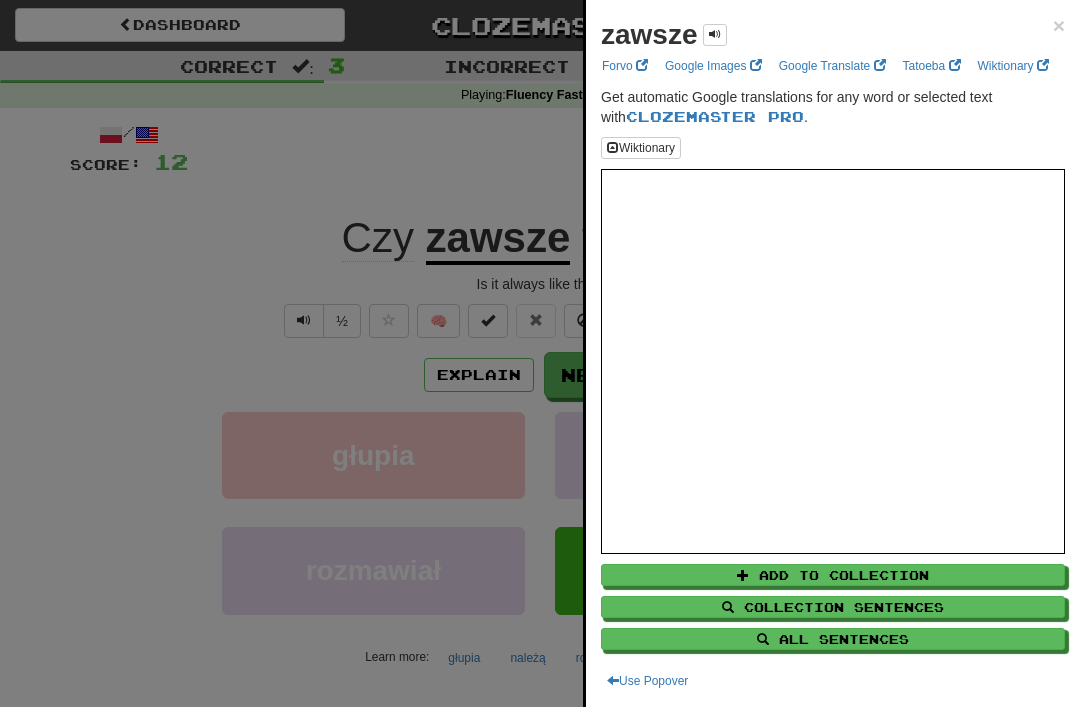 click at bounding box center (540, 353) 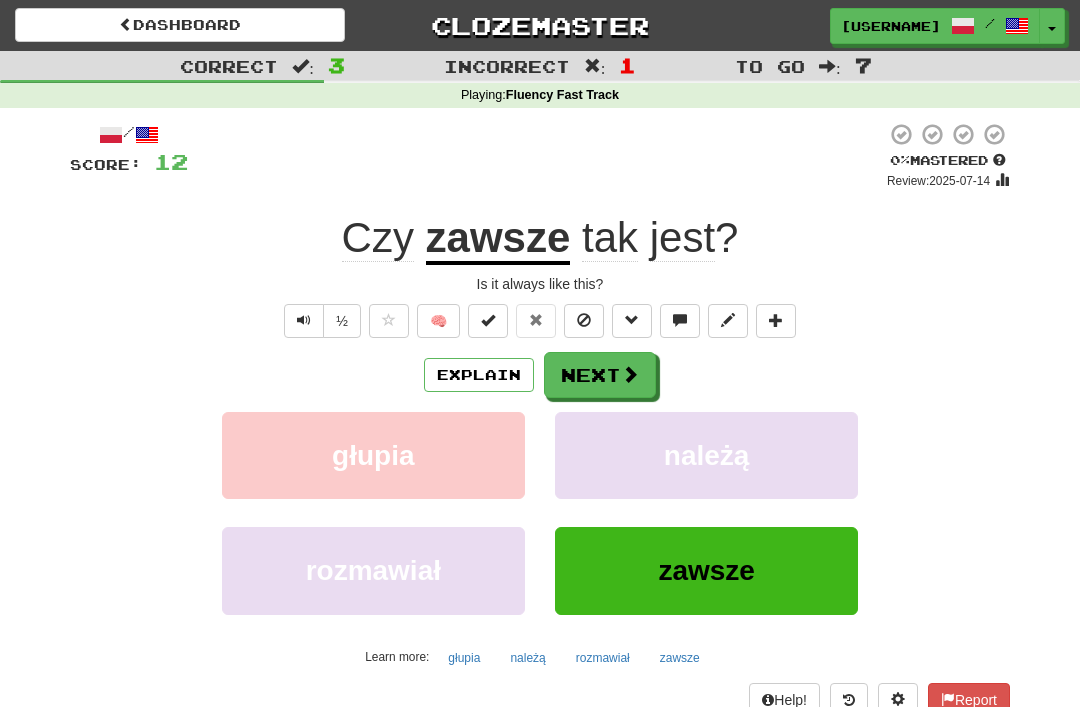 click at bounding box center [630, 374] 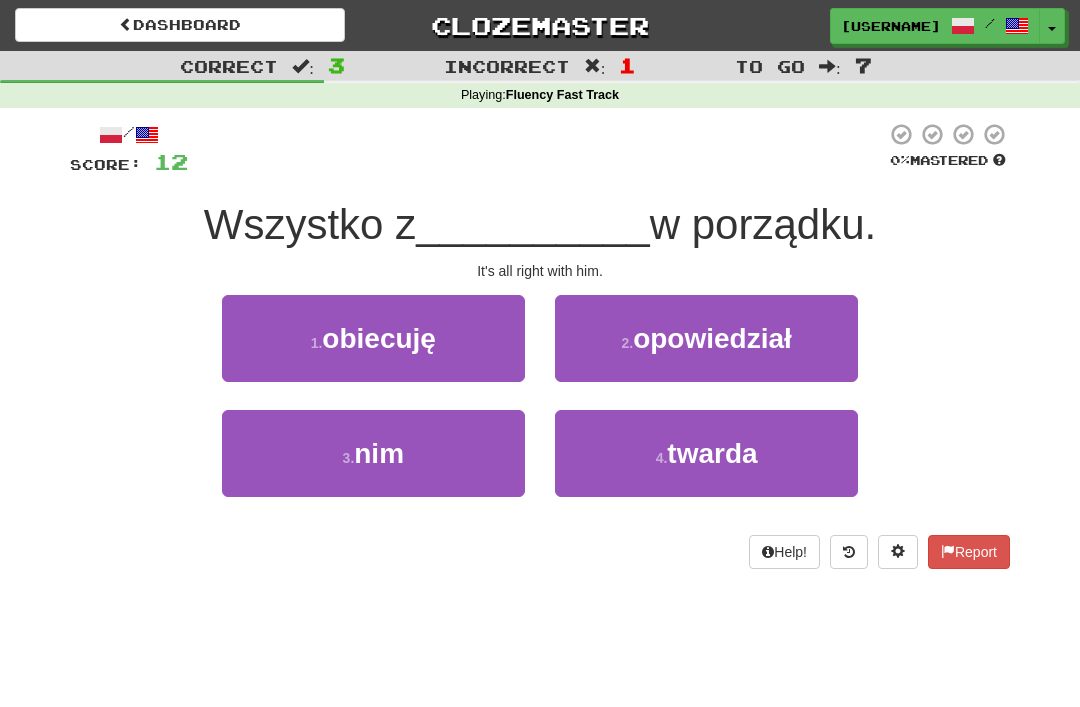 click on "2 .  opowiedział" at bounding box center [706, 338] 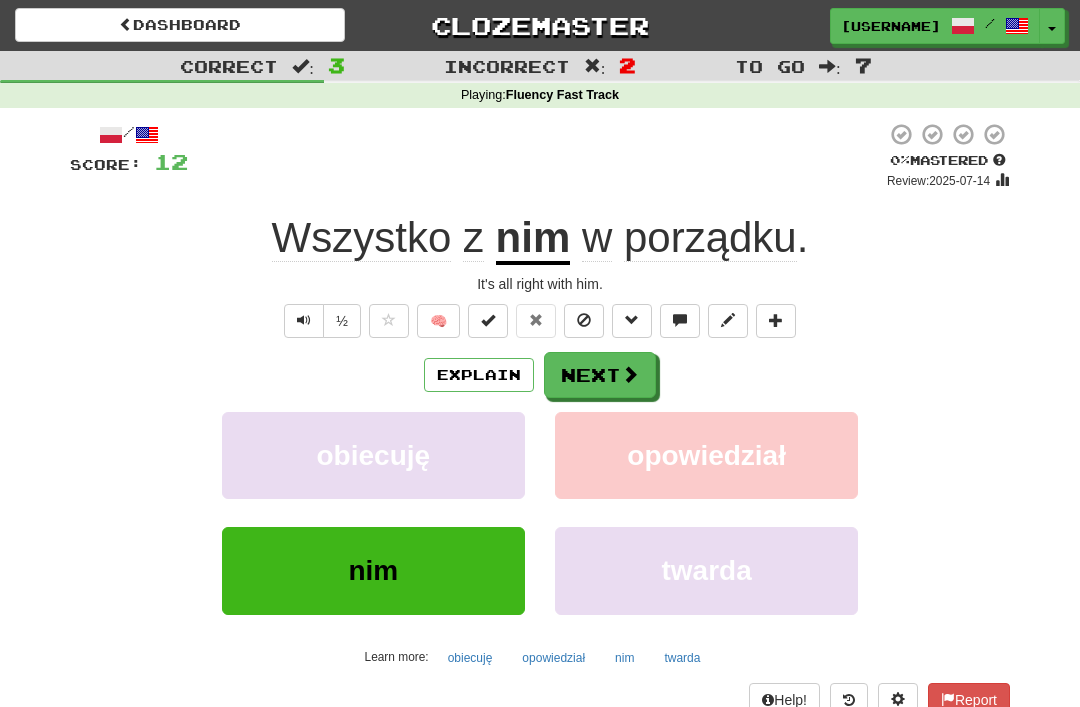 click on "porządku" at bounding box center [710, 238] 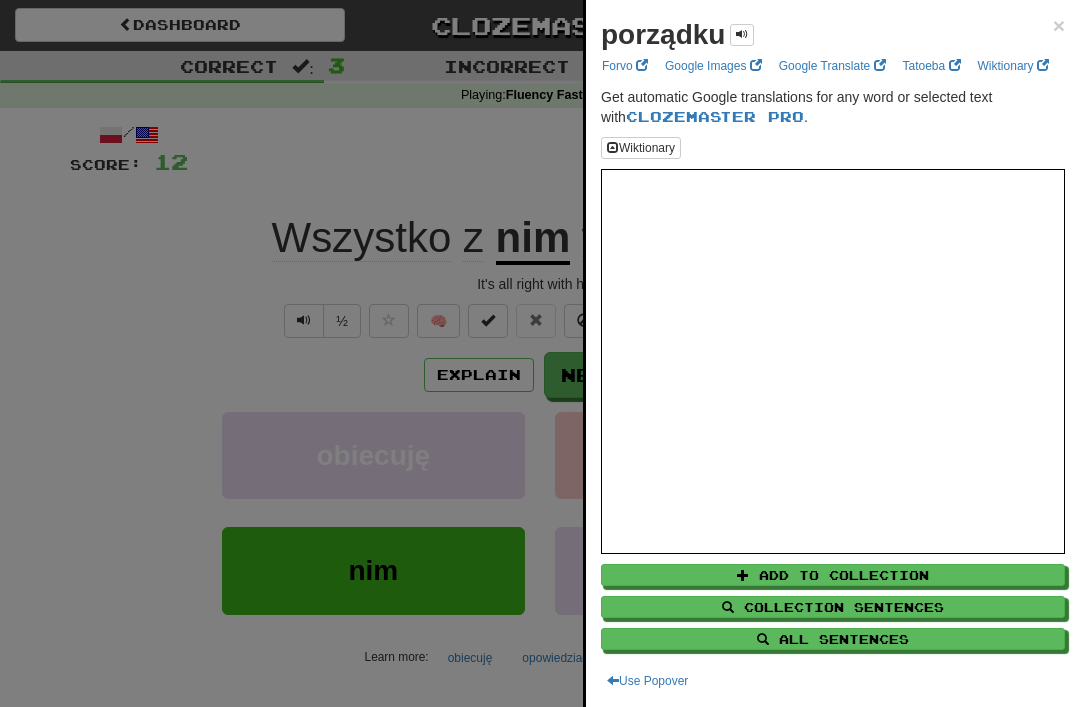 click at bounding box center [540, 353] 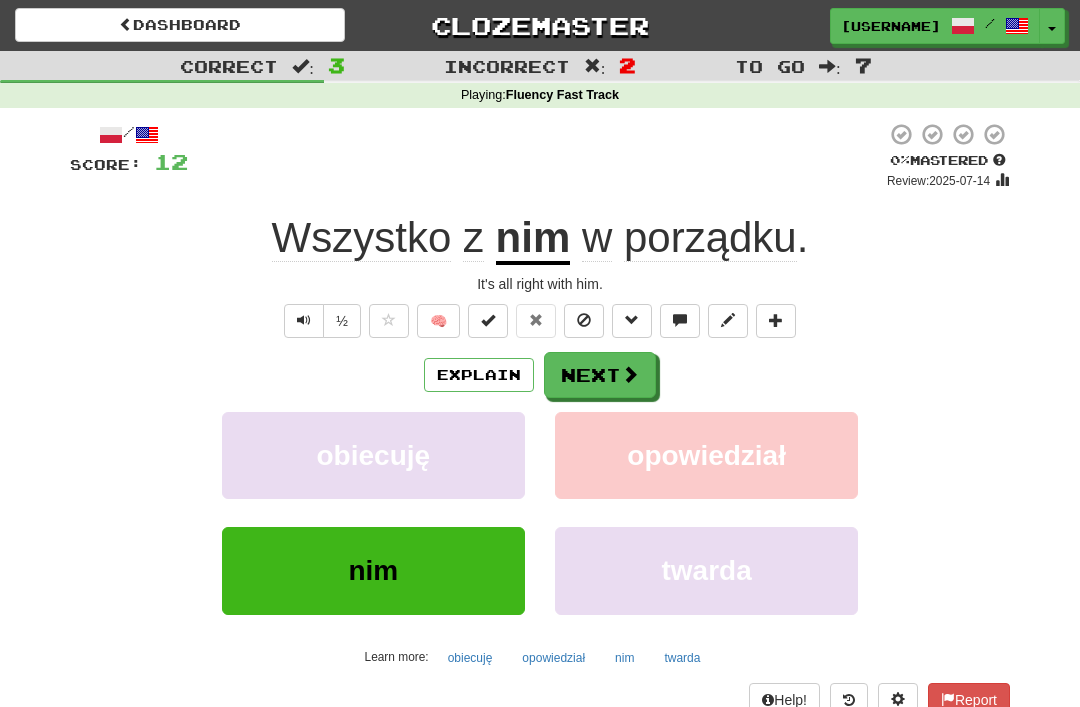 click at bounding box center [630, 374] 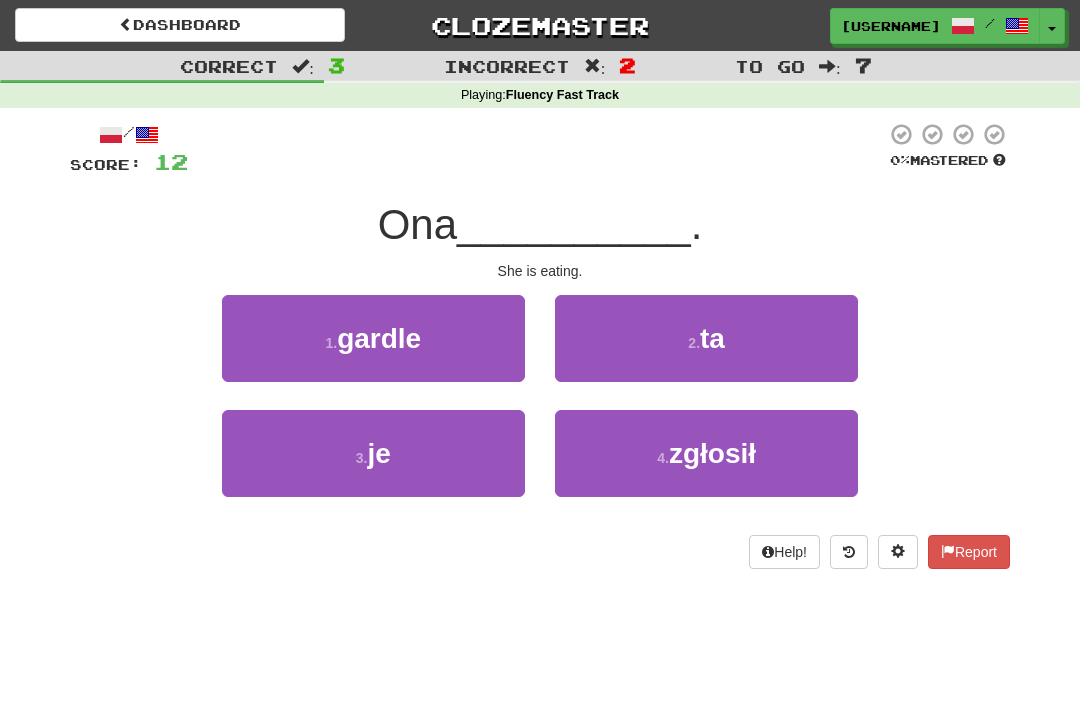 click on "3 .  je" at bounding box center (373, 453) 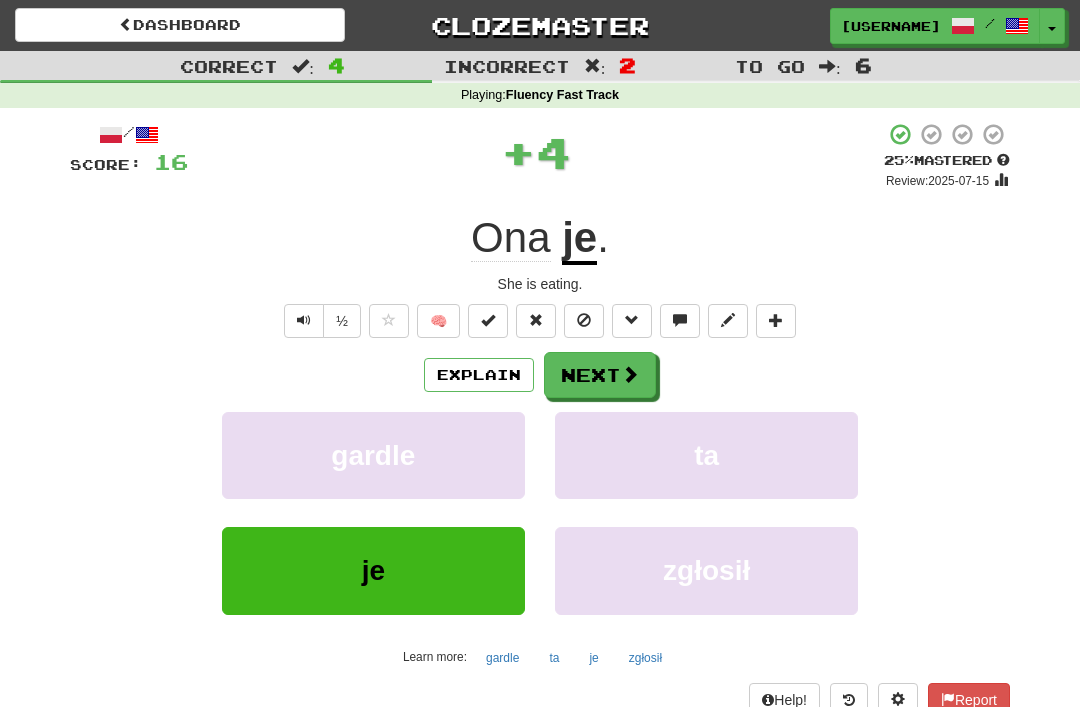 click on "Next" at bounding box center (600, 375) 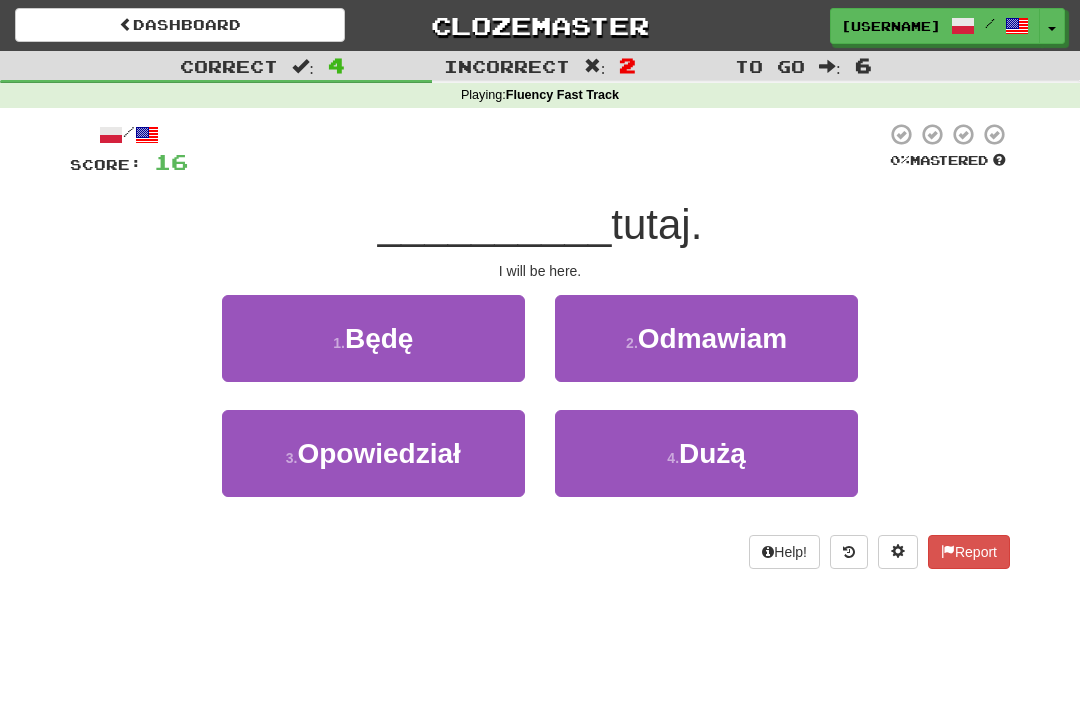 click on "1 .  Będę" at bounding box center [373, 338] 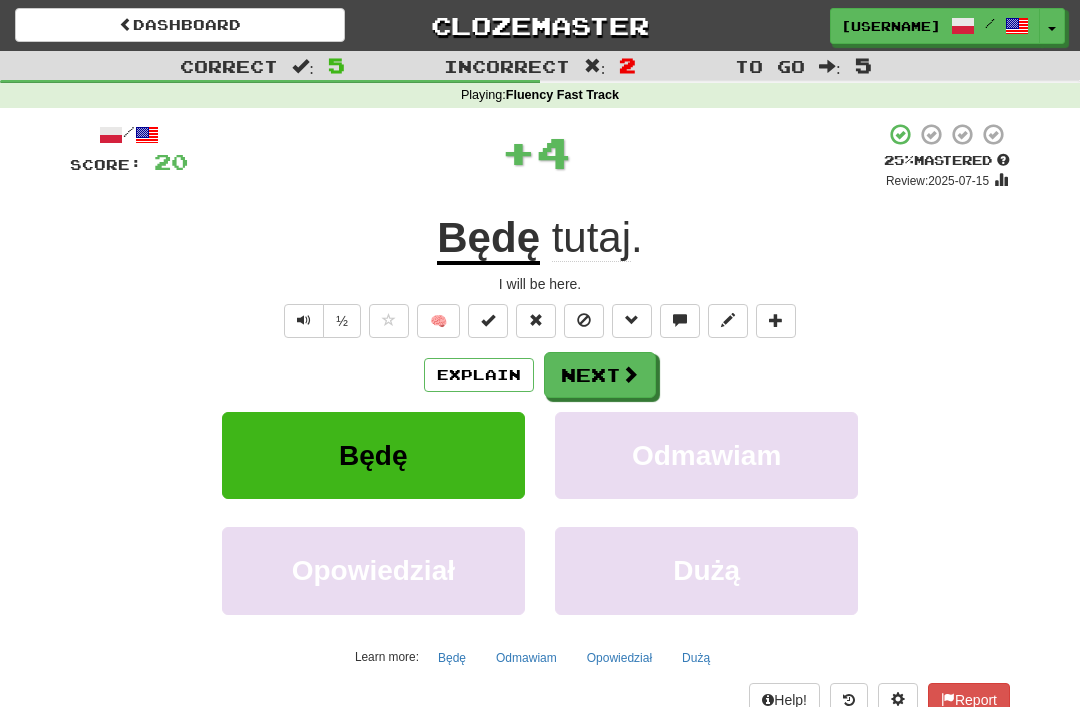 click on "Next" at bounding box center (600, 375) 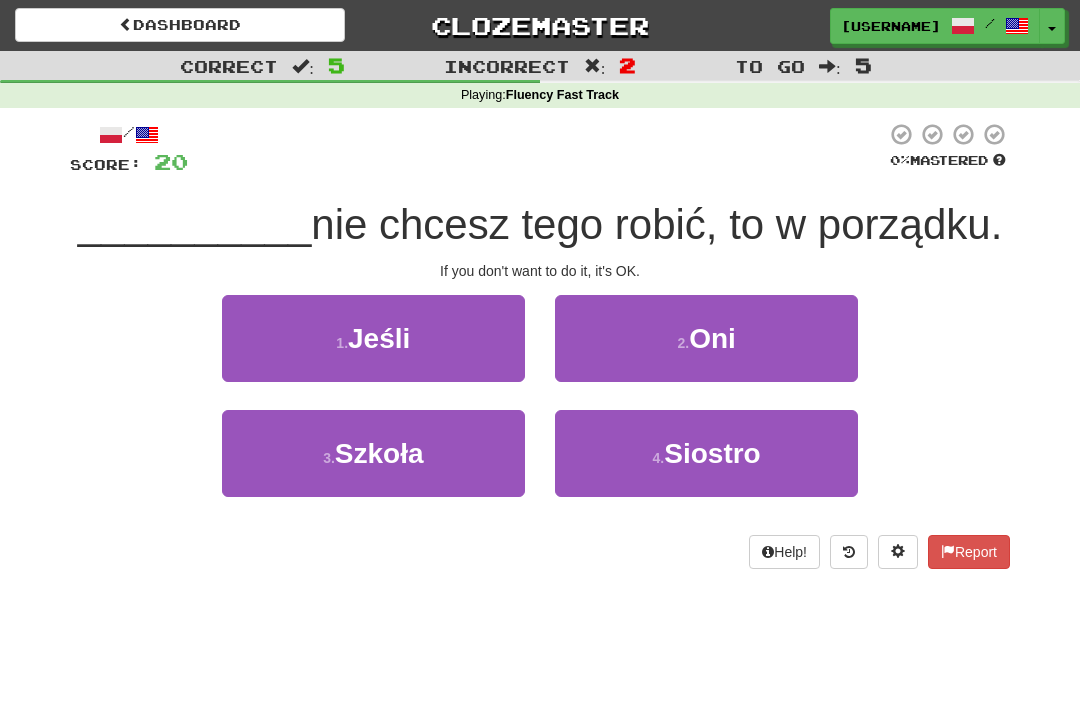 click on "1 .  Jeśli" at bounding box center (373, 338) 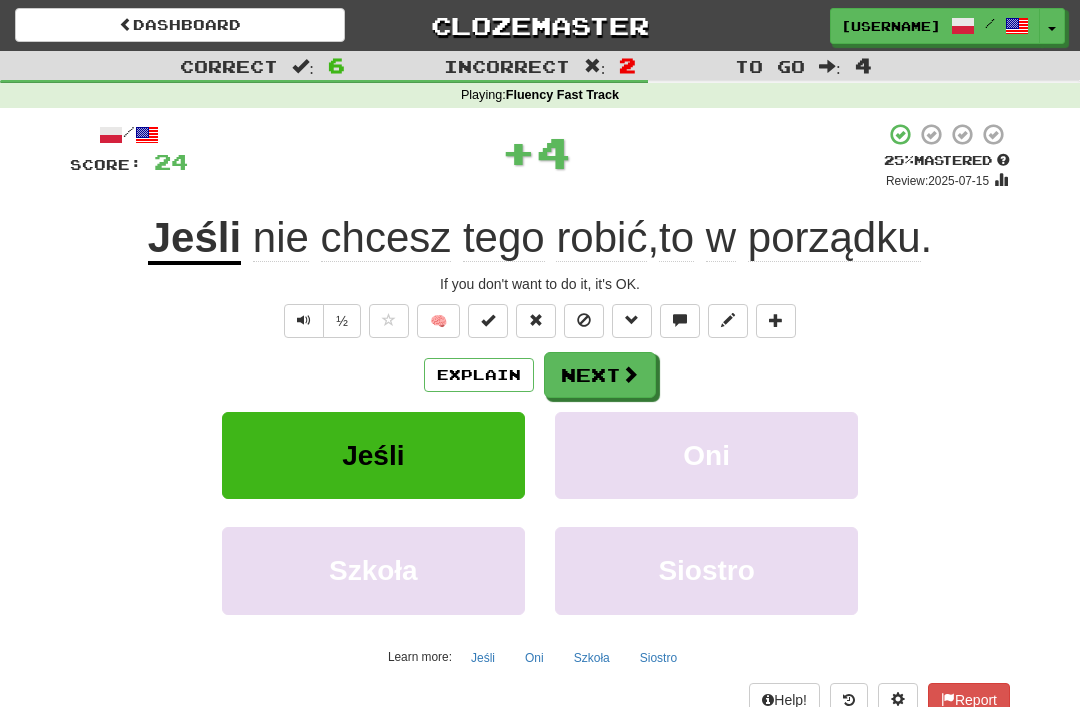 click on "Jeśli" at bounding box center [194, 239] 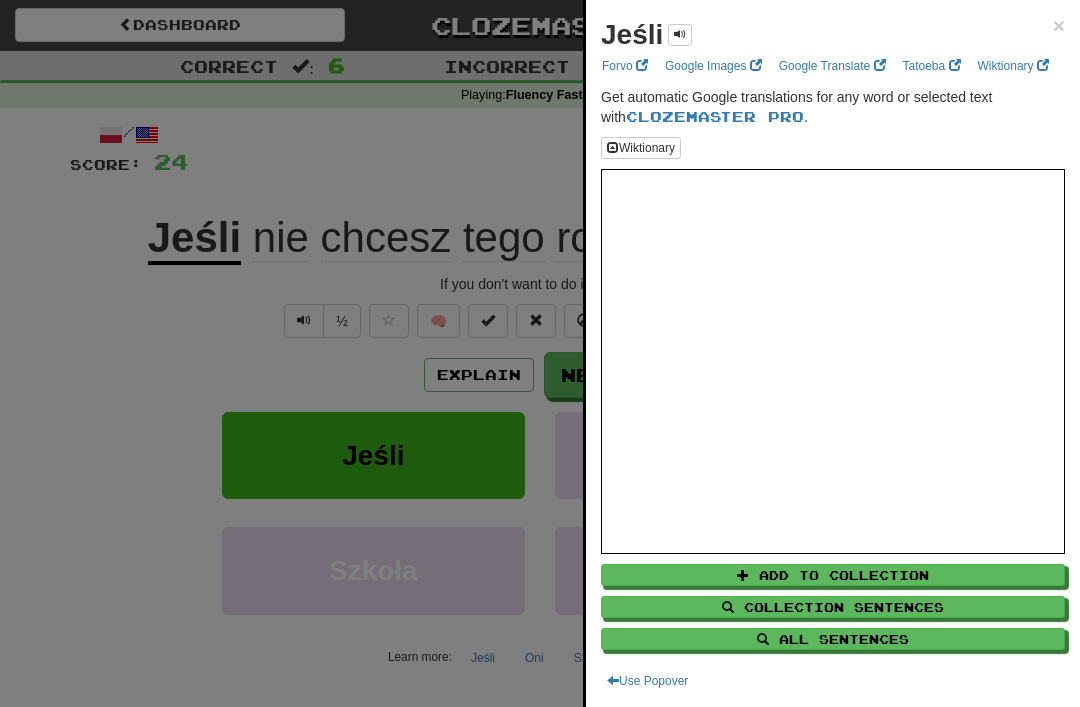 click at bounding box center (540, 353) 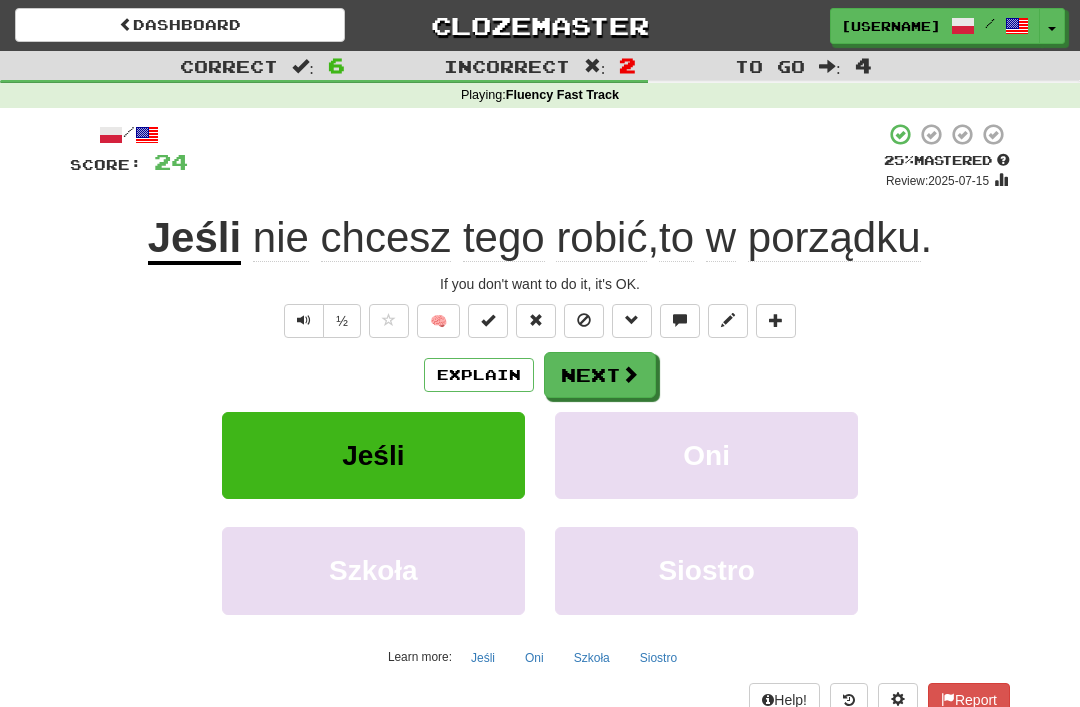 click on "Next" at bounding box center [600, 375] 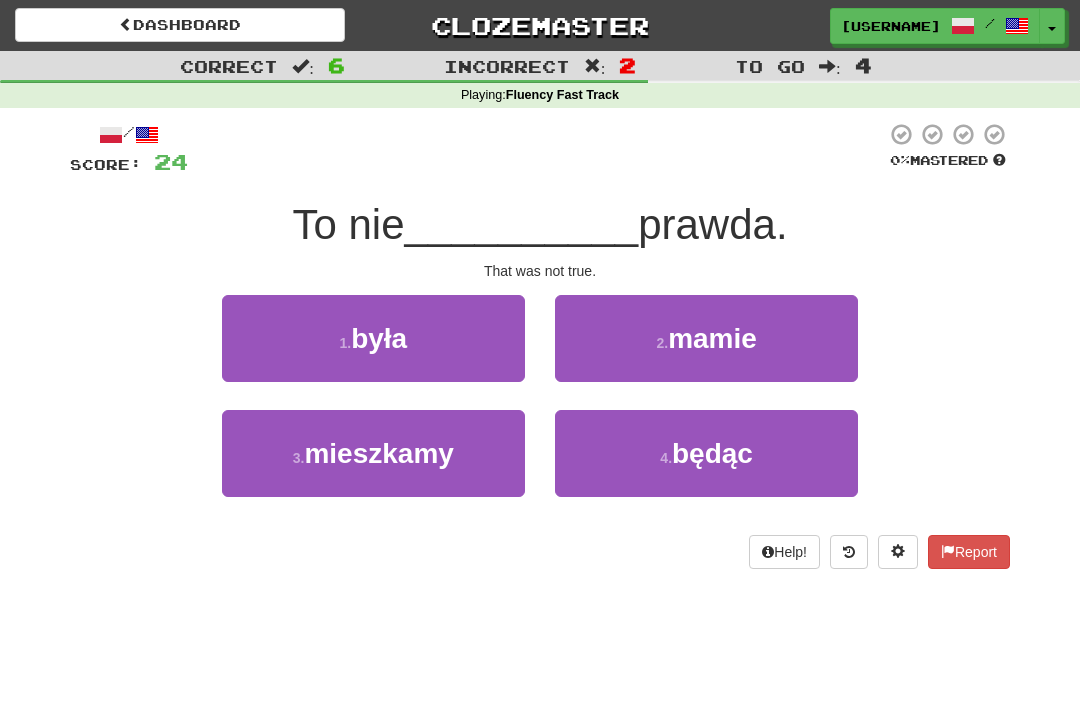 click on "1 .  była" at bounding box center (373, 338) 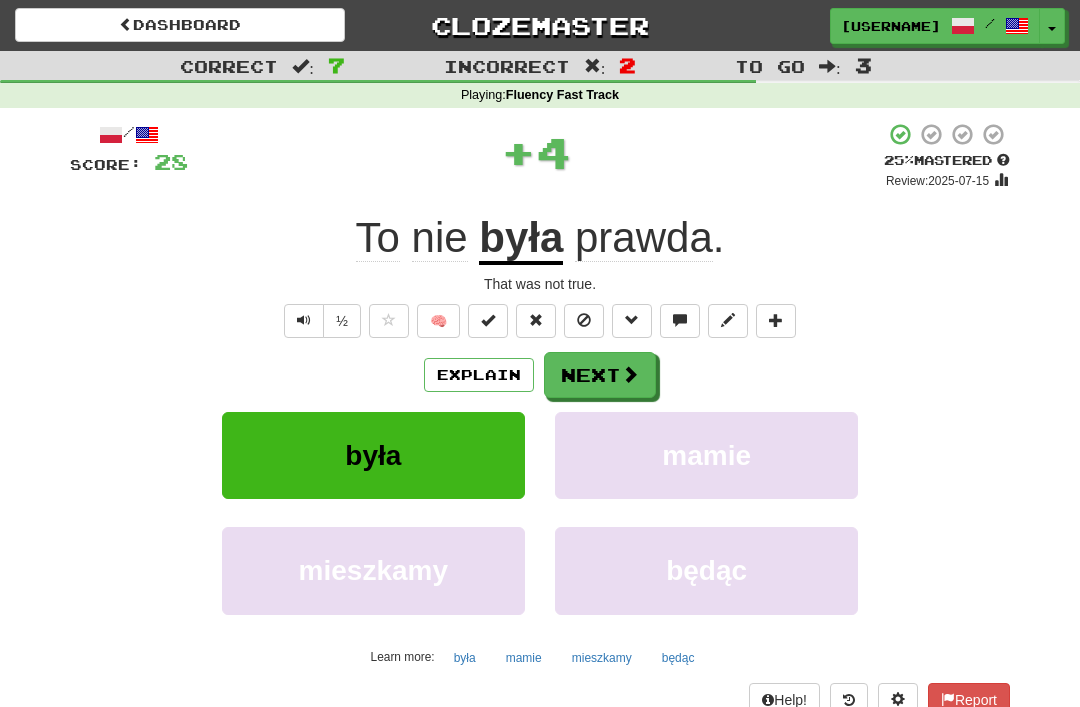 click on "Next" at bounding box center (600, 375) 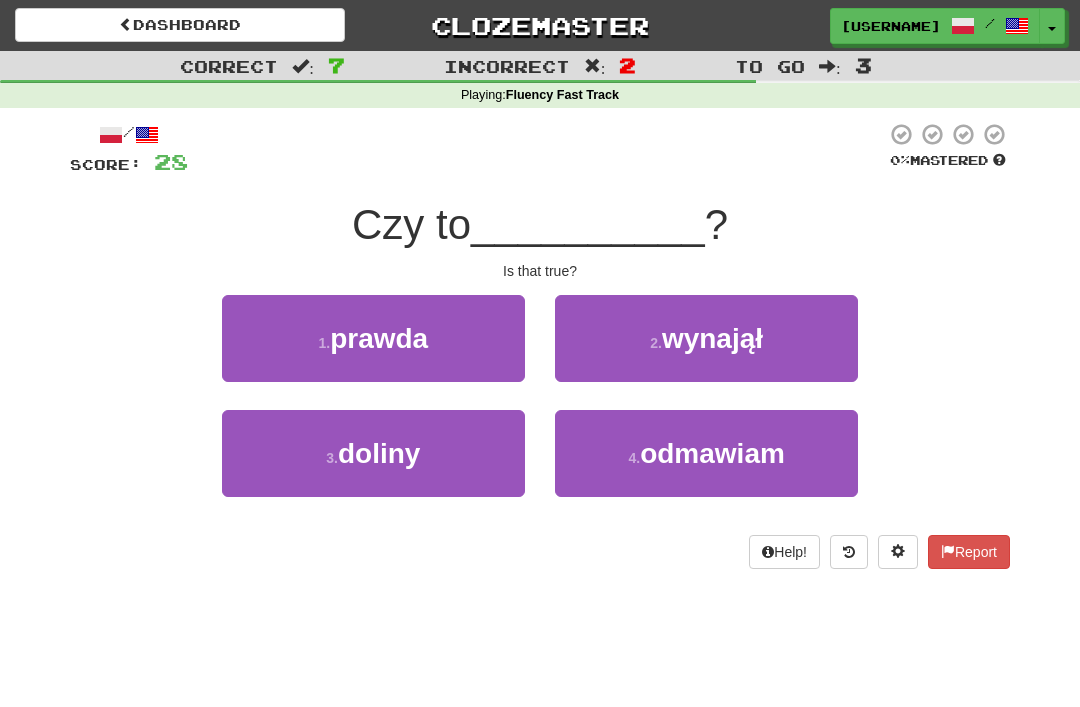 click on "1 .  prawda" at bounding box center [373, 338] 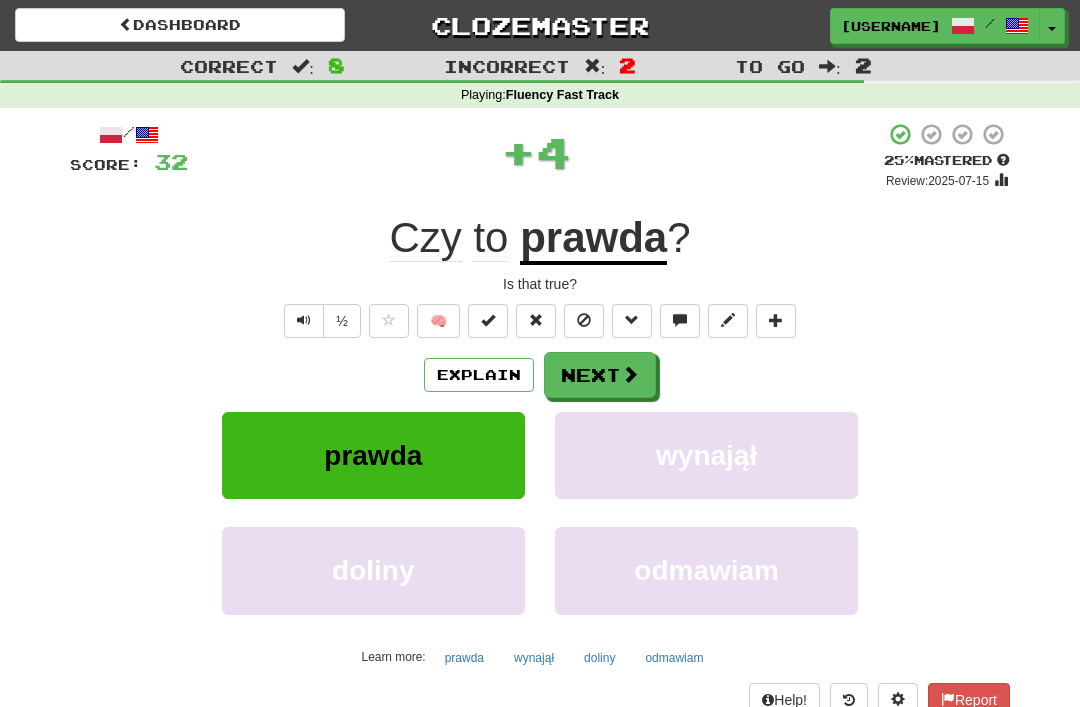 click on "Next" at bounding box center [600, 375] 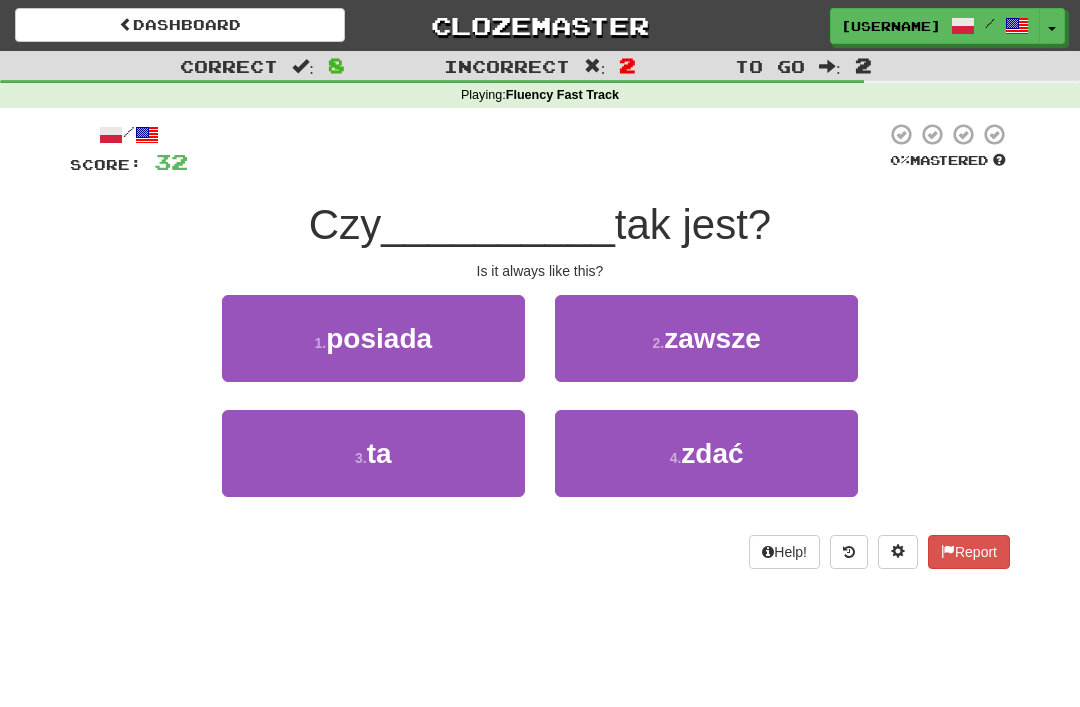 click on "2 .  zawsze" at bounding box center [706, 338] 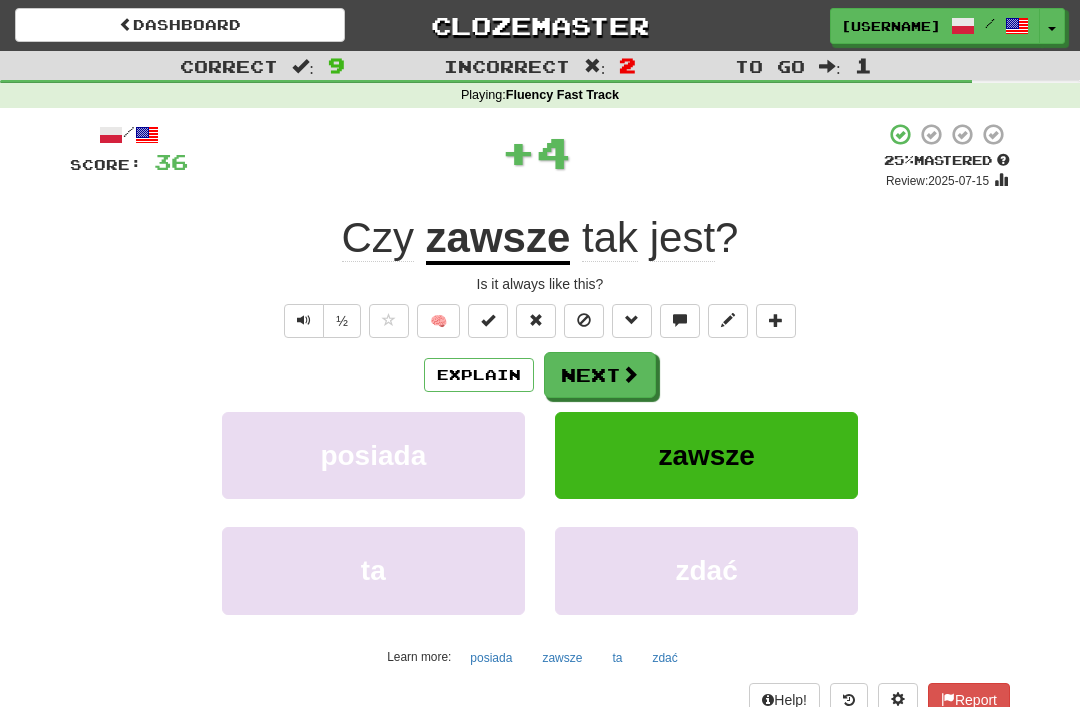 click on "Next" at bounding box center [600, 375] 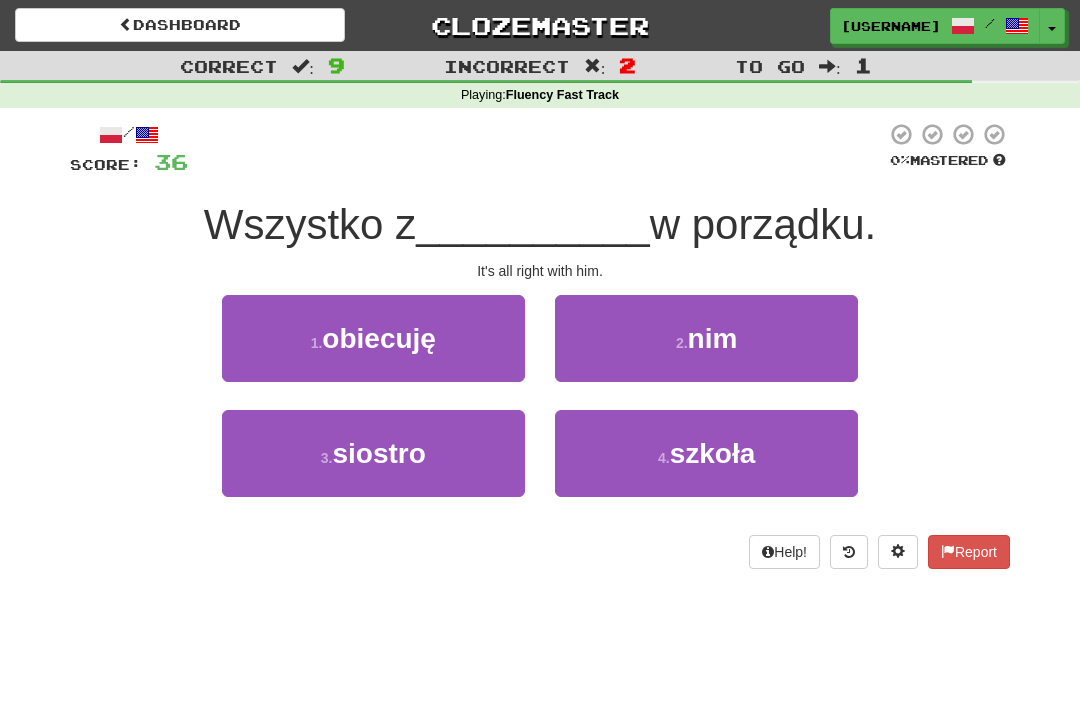 click on "nim" at bounding box center [713, 338] 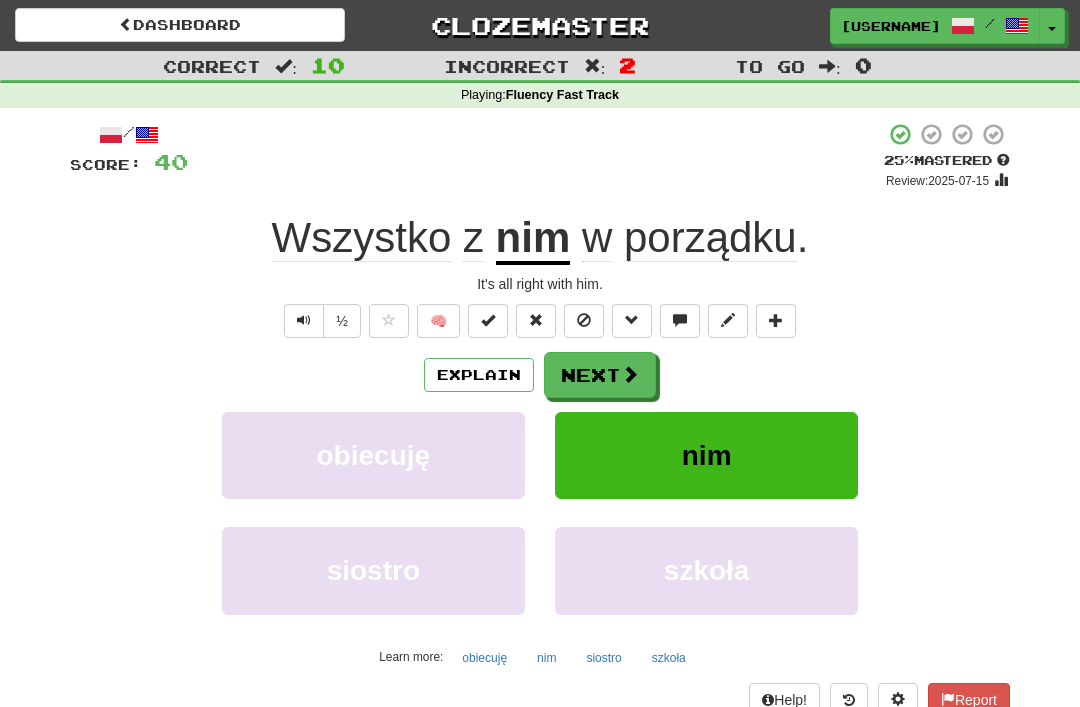 click on "Wszystko" 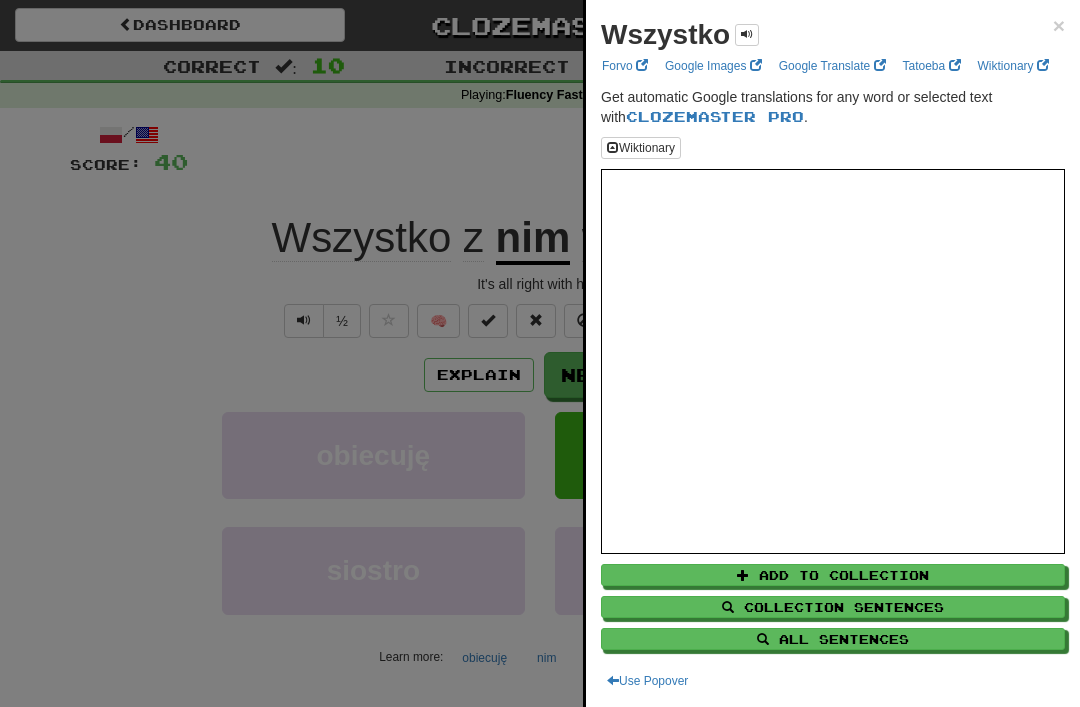 click at bounding box center [540, 353] 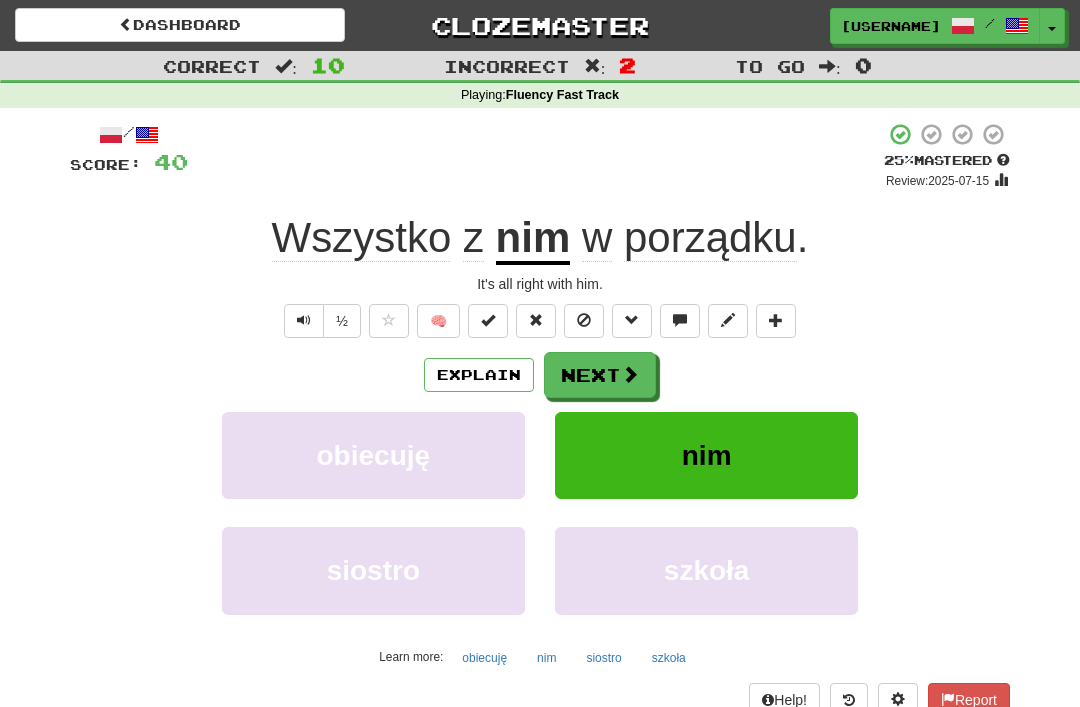 click at bounding box center [630, 374] 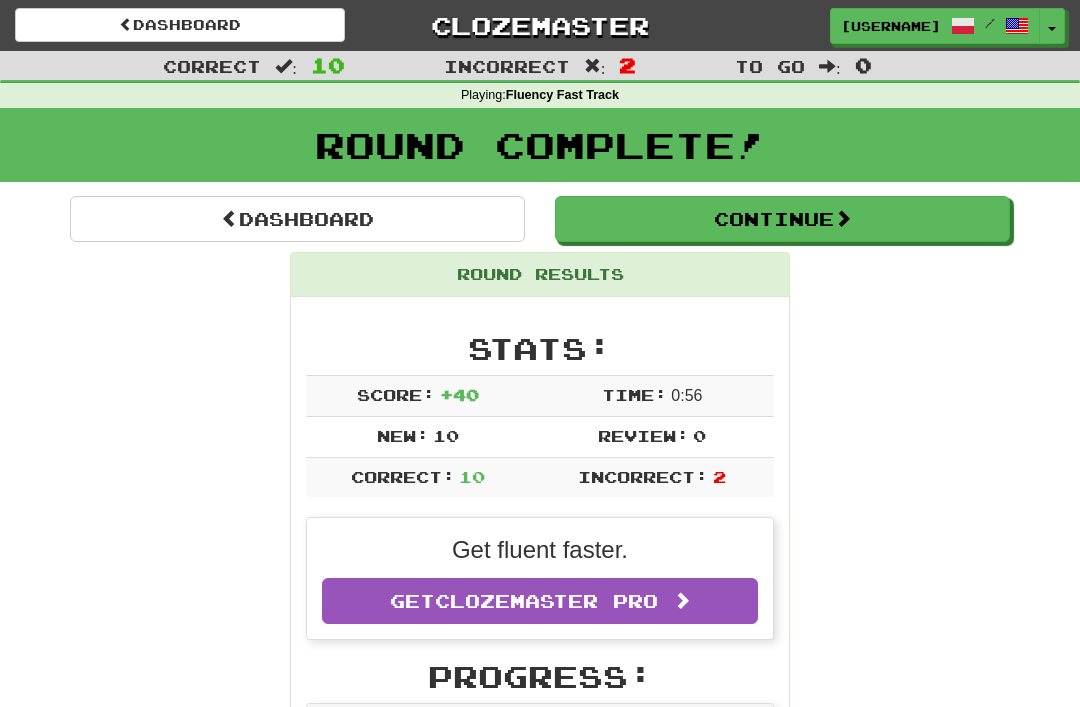 click at bounding box center [843, 218] 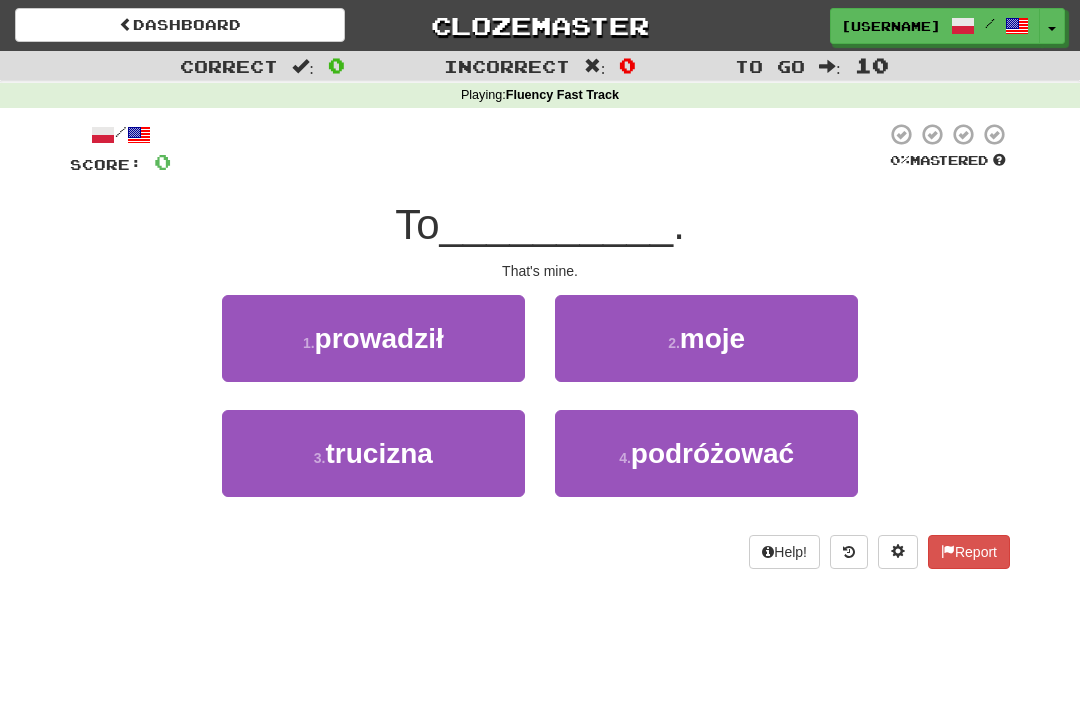 click on "Toggle Dropdown" at bounding box center [1052, 26] 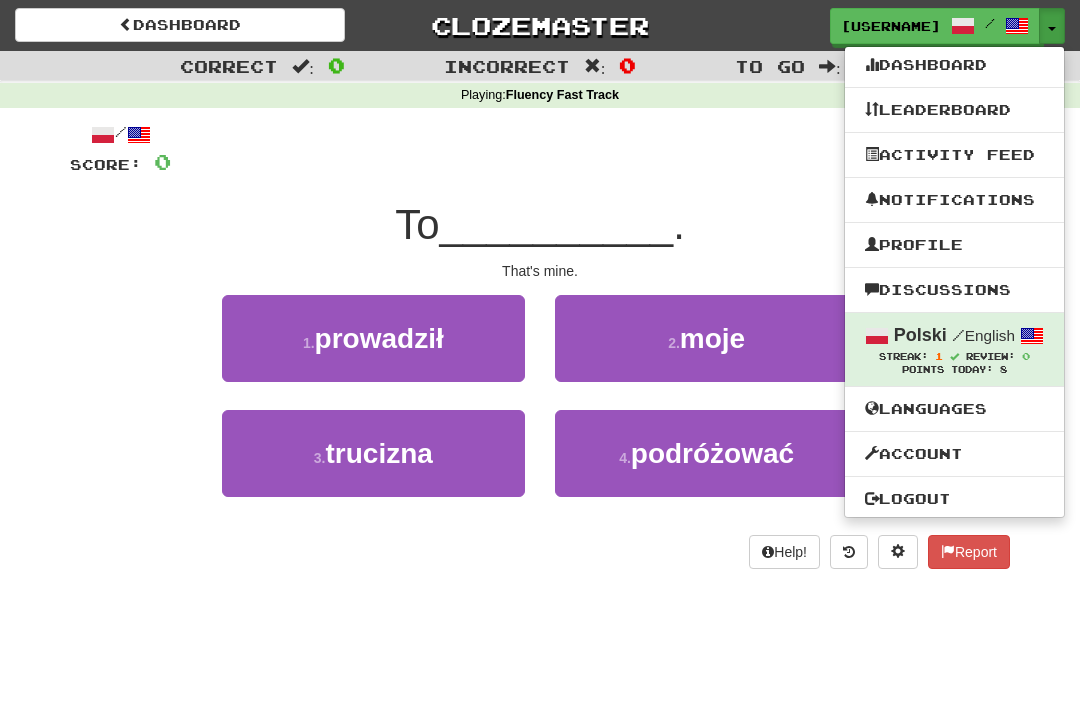 click at bounding box center [540, 353] 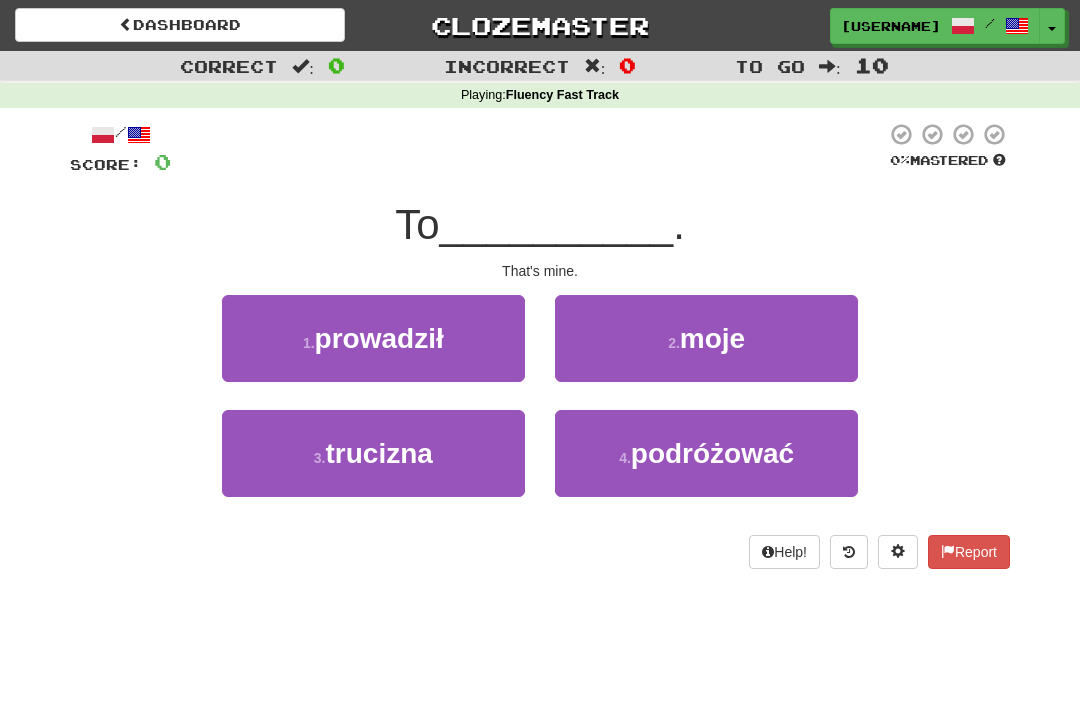 click on "Toggle Dropdown" at bounding box center (1052, 26) 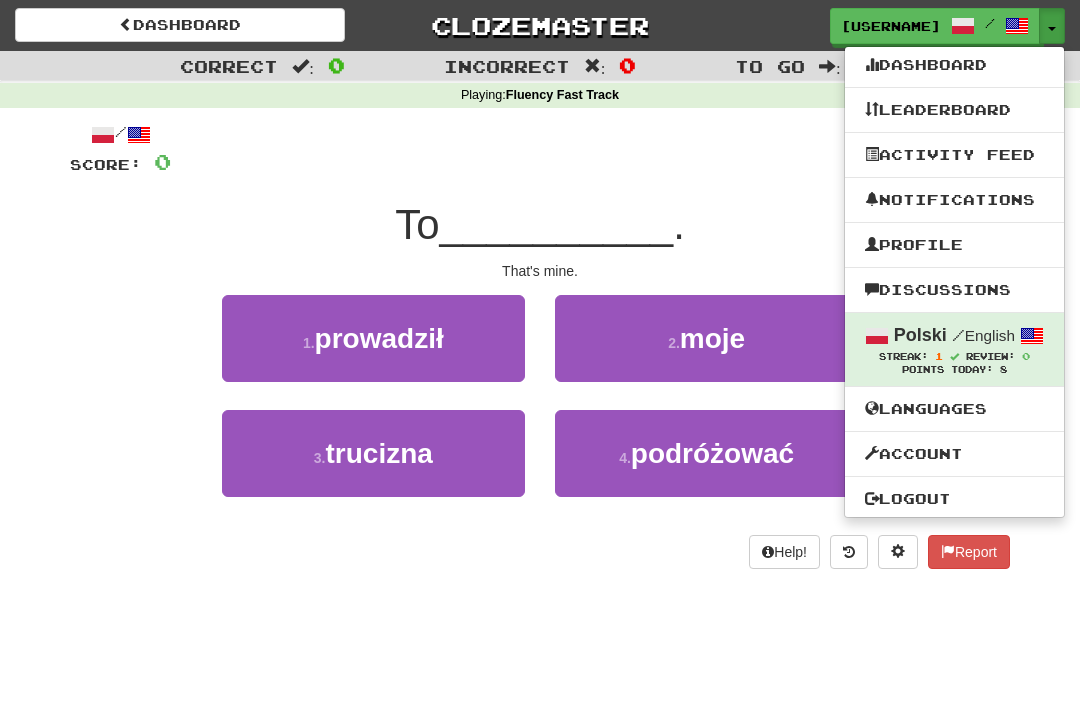 click at bounding box center [540, 353] 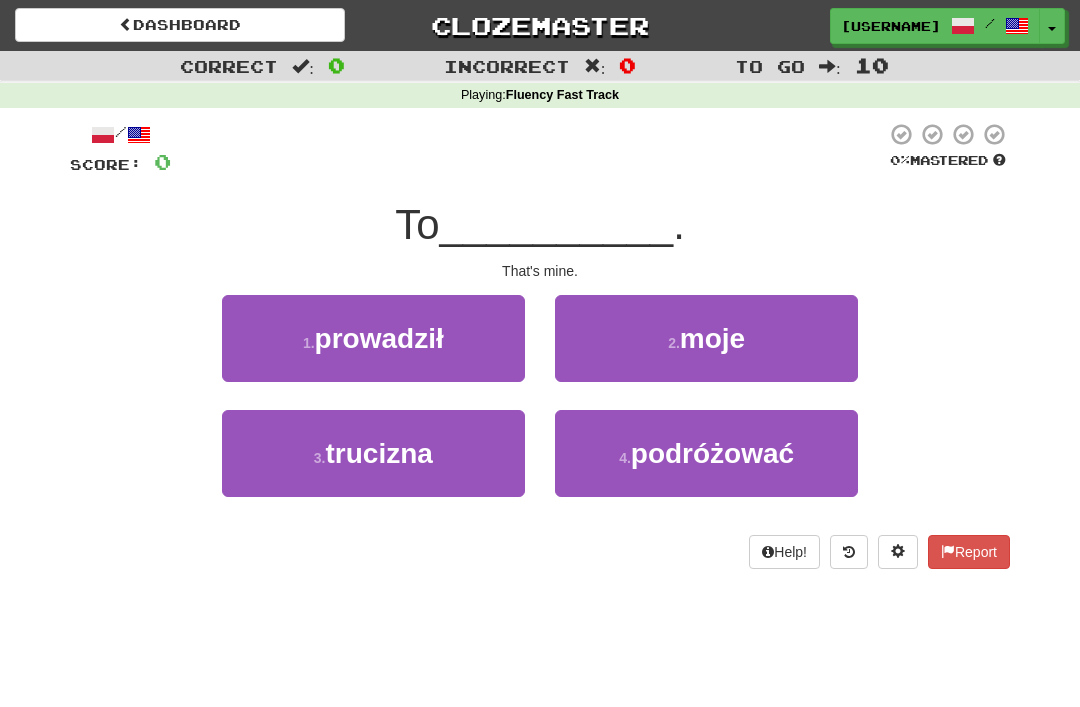 click on "2 .  moje" at bounding box center [706, 338] 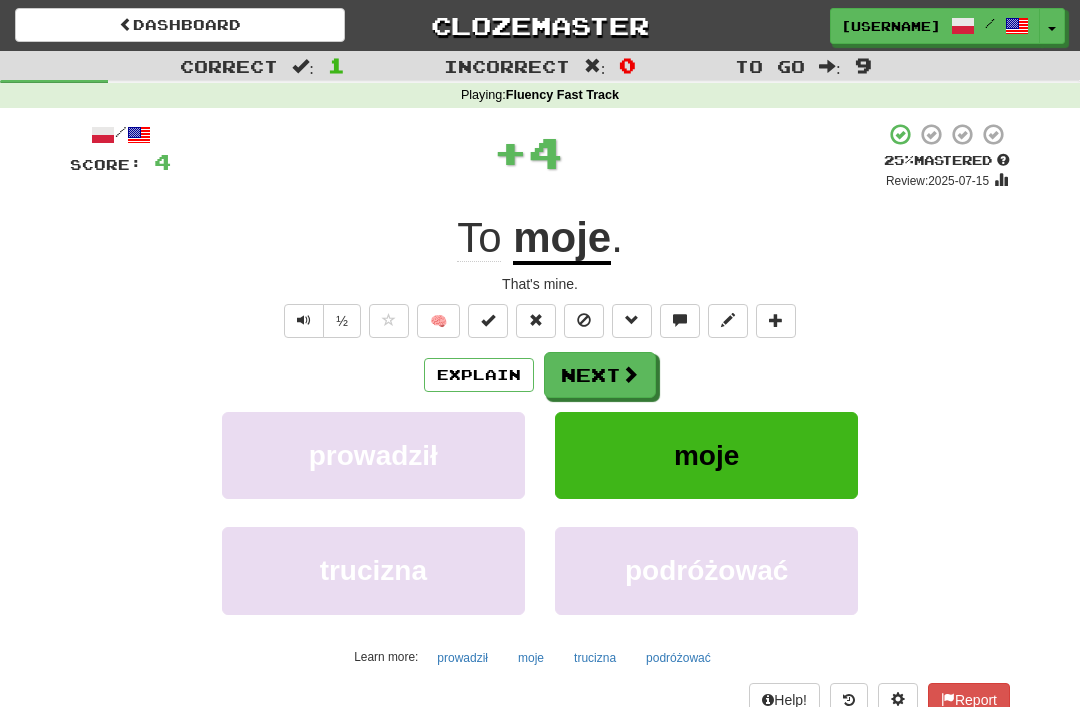 click at bounding box center (630, 374) 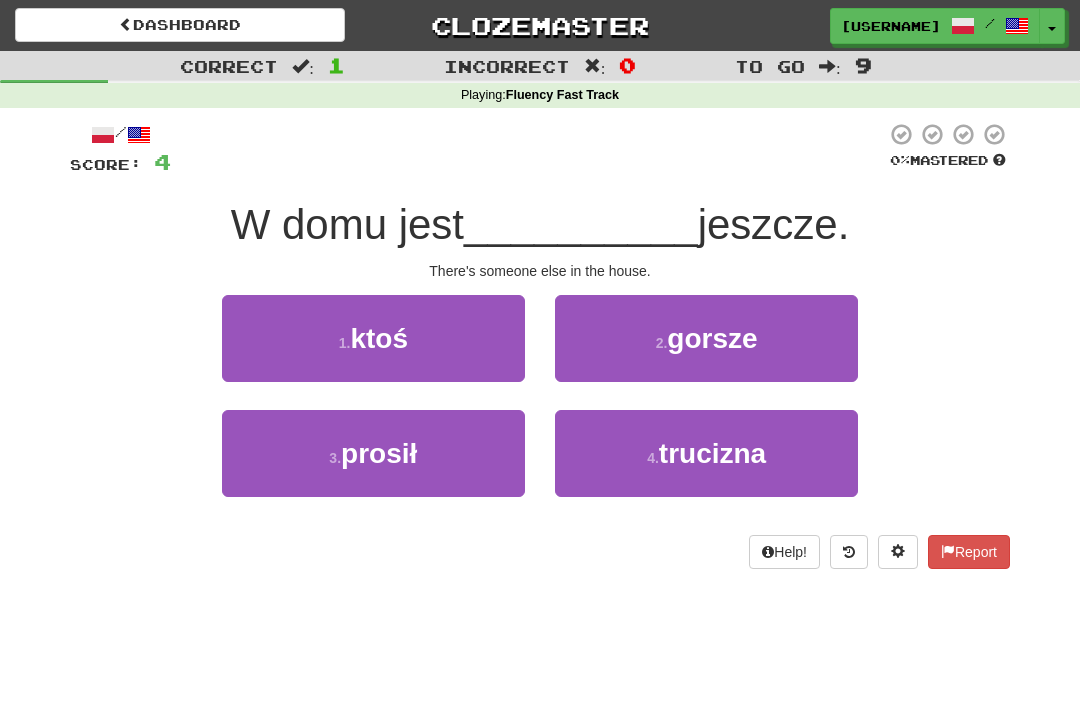 click on "4 .  trucizna" at bounding box center [706, 453] 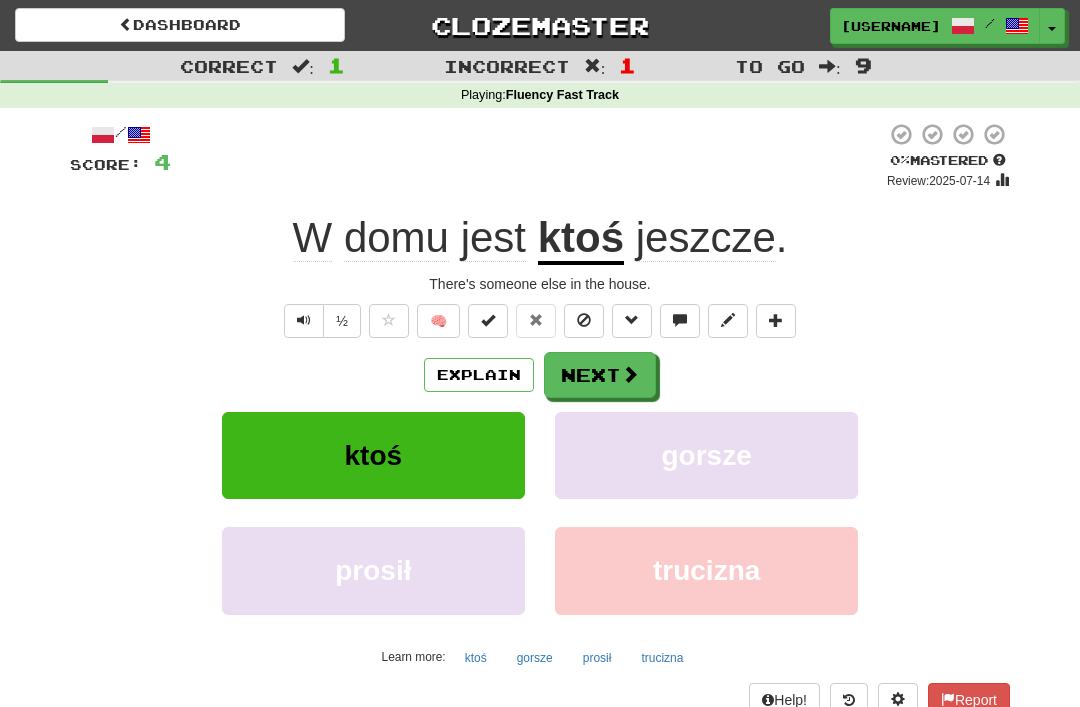 click on "jeszcze" at bounding box center (706, 238) 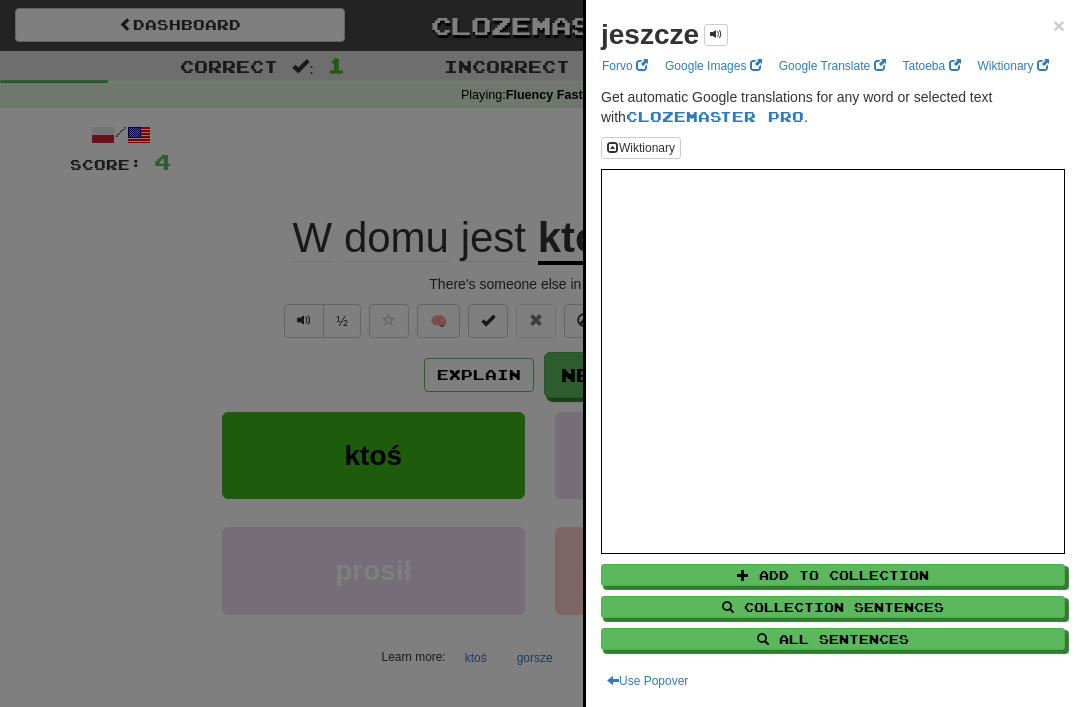 click at bounding box center (540, 353) 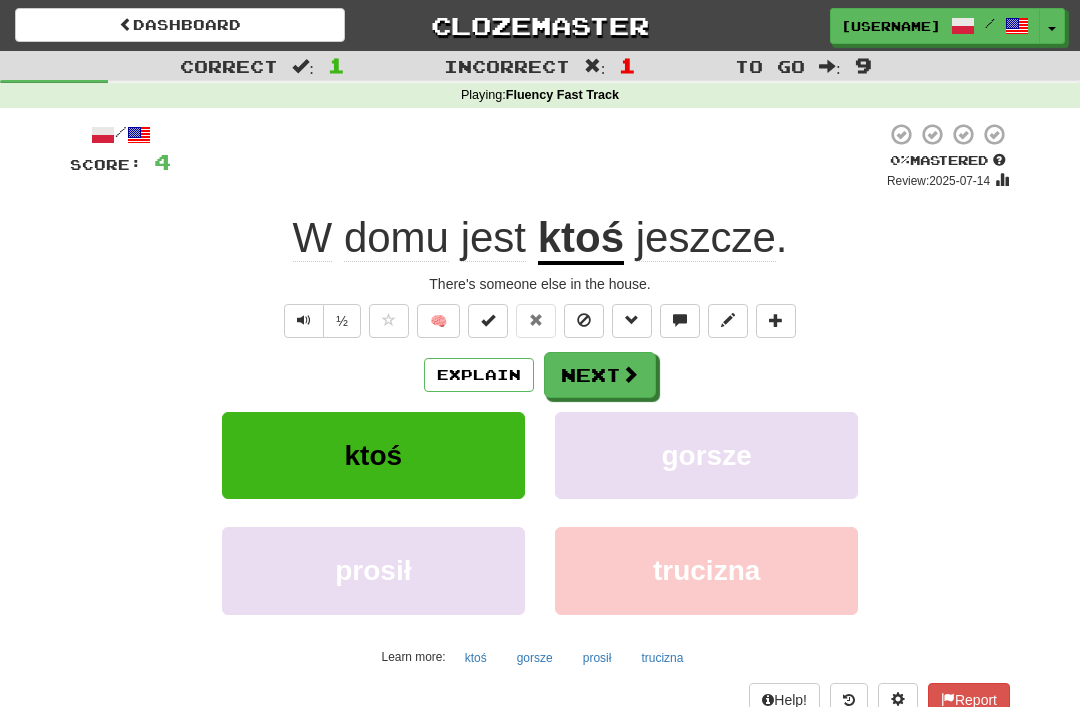 click on "ktoś" at bounding box center (581, 239) 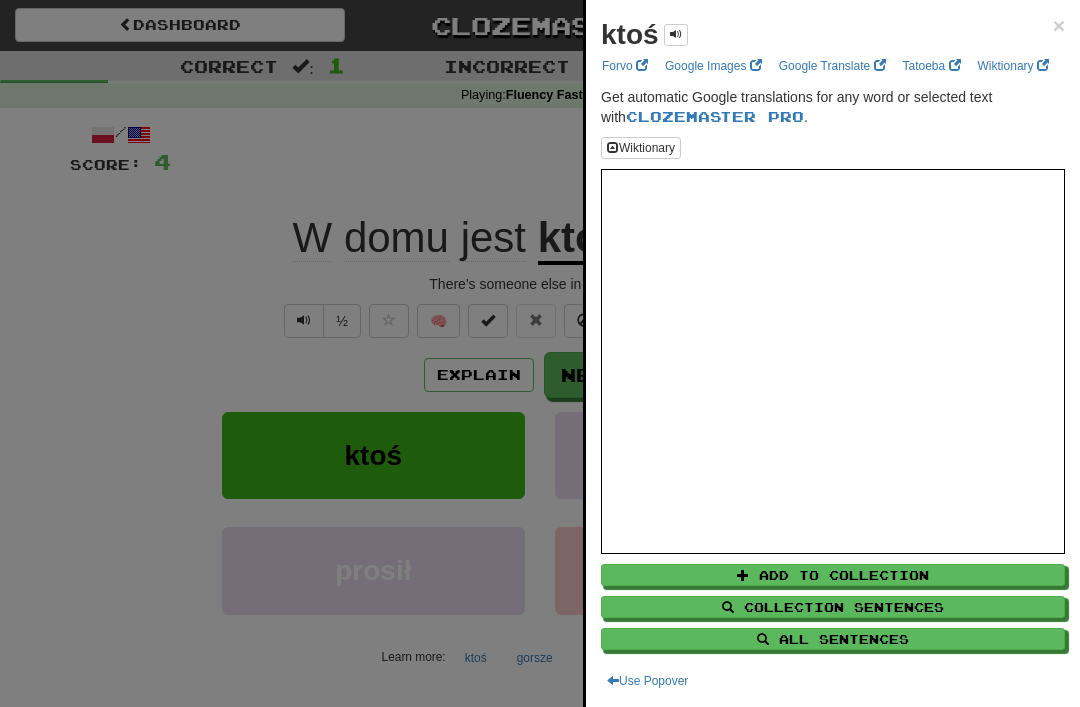 click at bounding box center (540, 353) 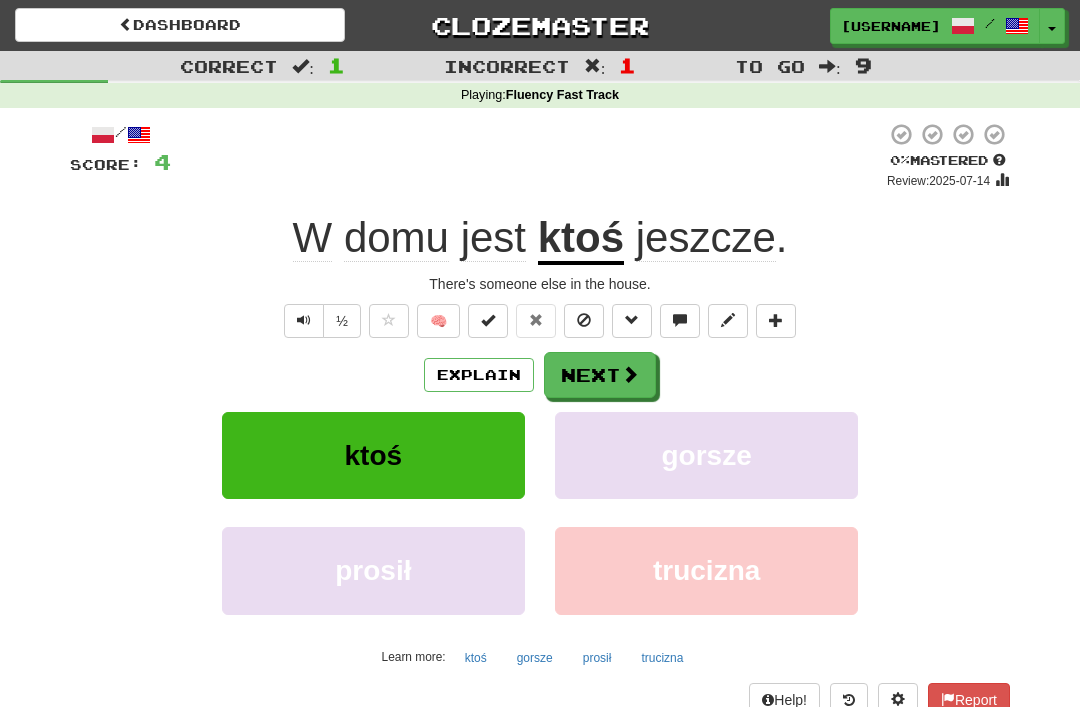 click on "Next" at bounding box center [600, 375] 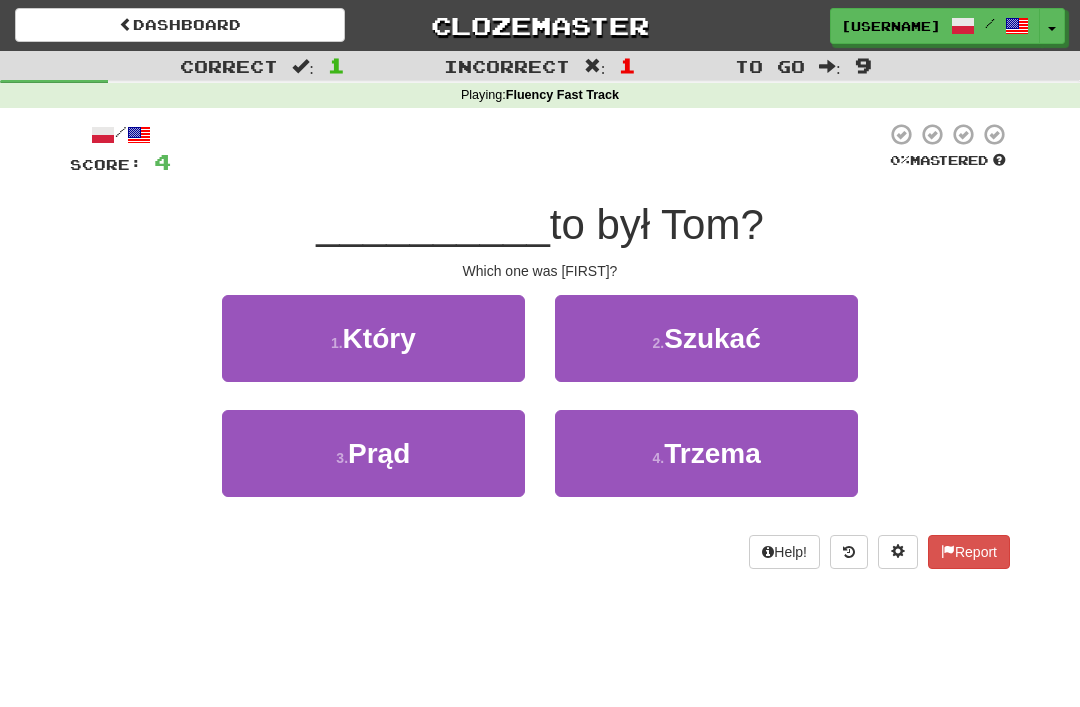 click on "1 .  Który" at bounding box center (373, 338) 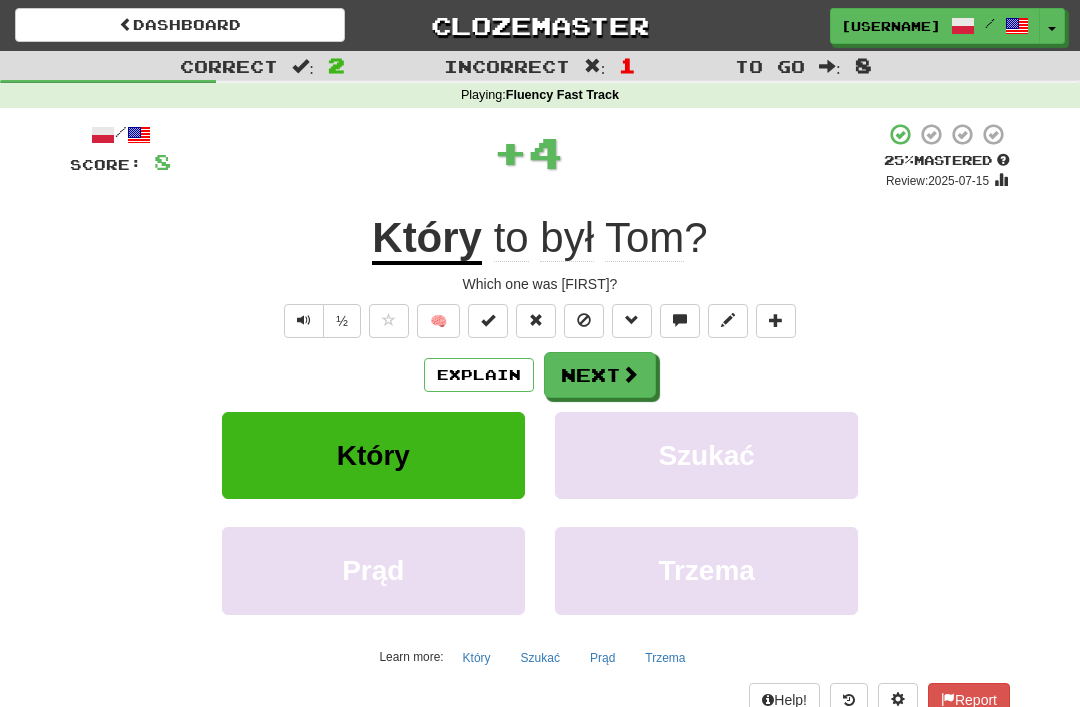 click at bounding box center (630, 374) 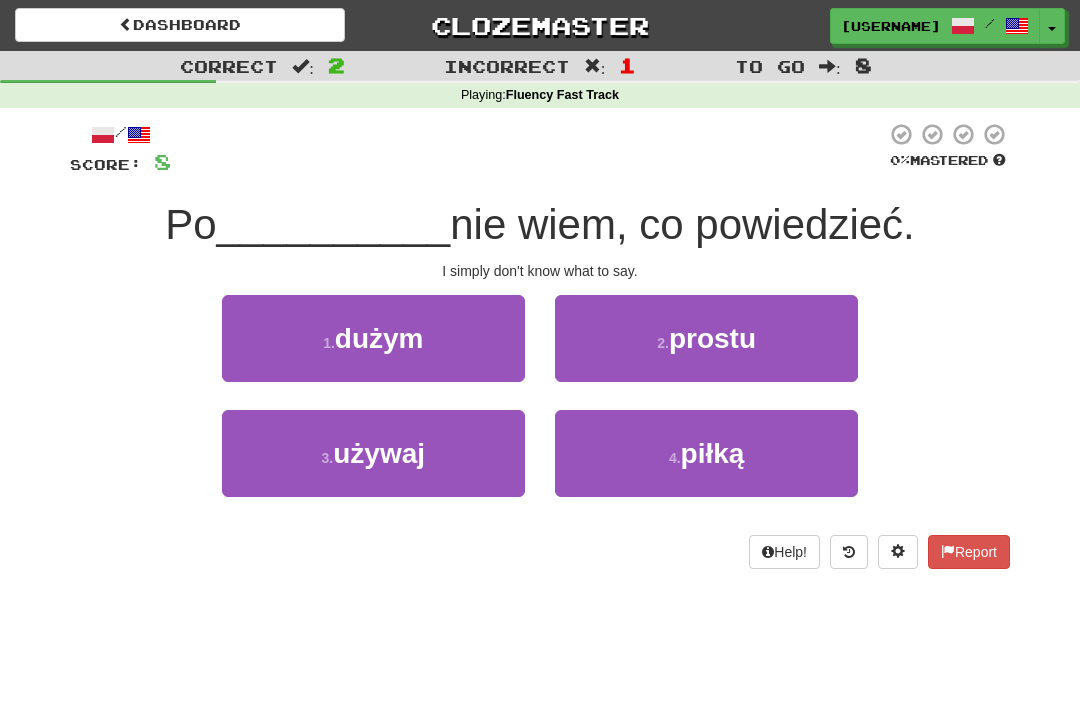 click on "2 .  prostu" at bounding box center [706, 338] 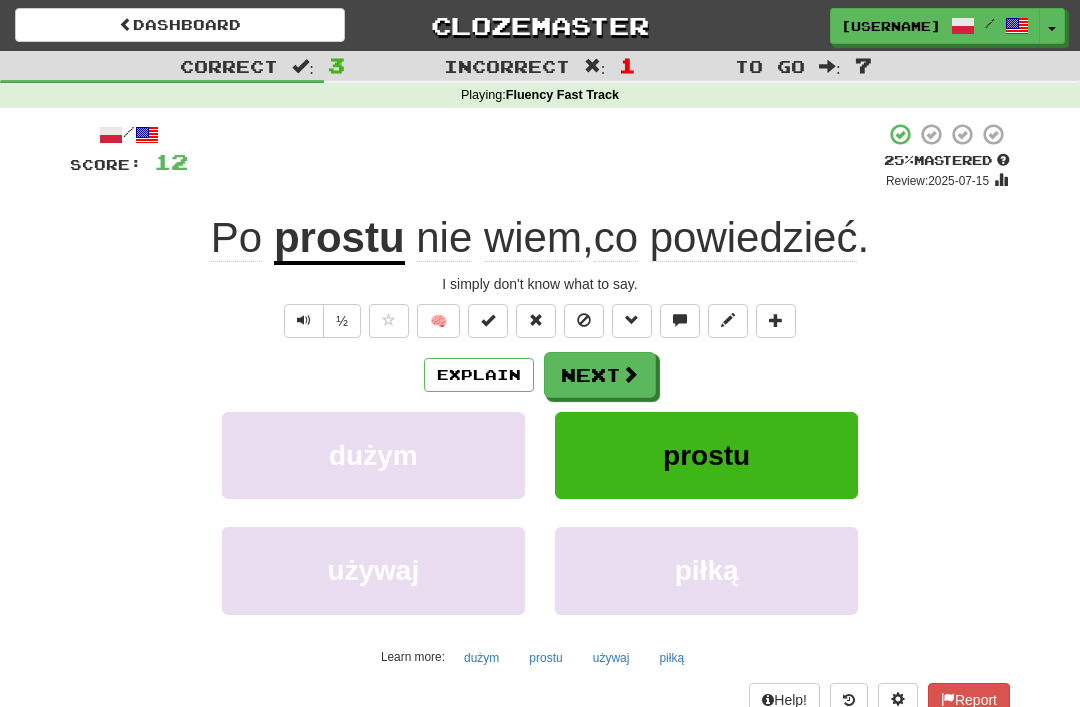 click on "Next" at bounding box center [600, 375] 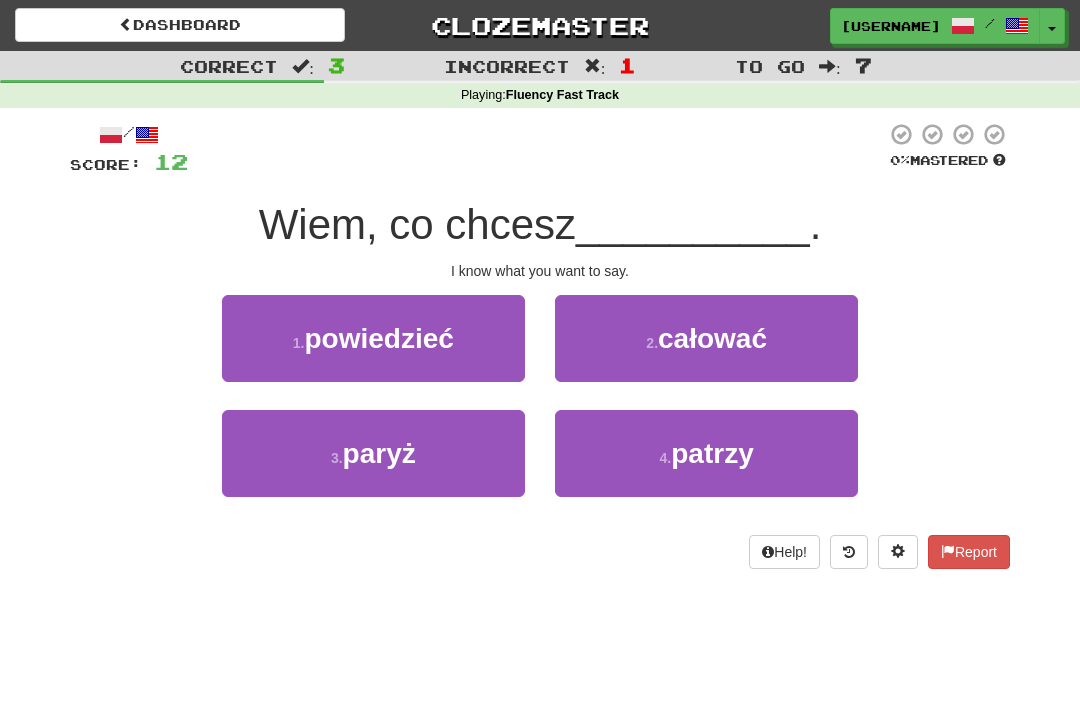 click on "1 .  powiedzieć" at bounding box center (373, 338) 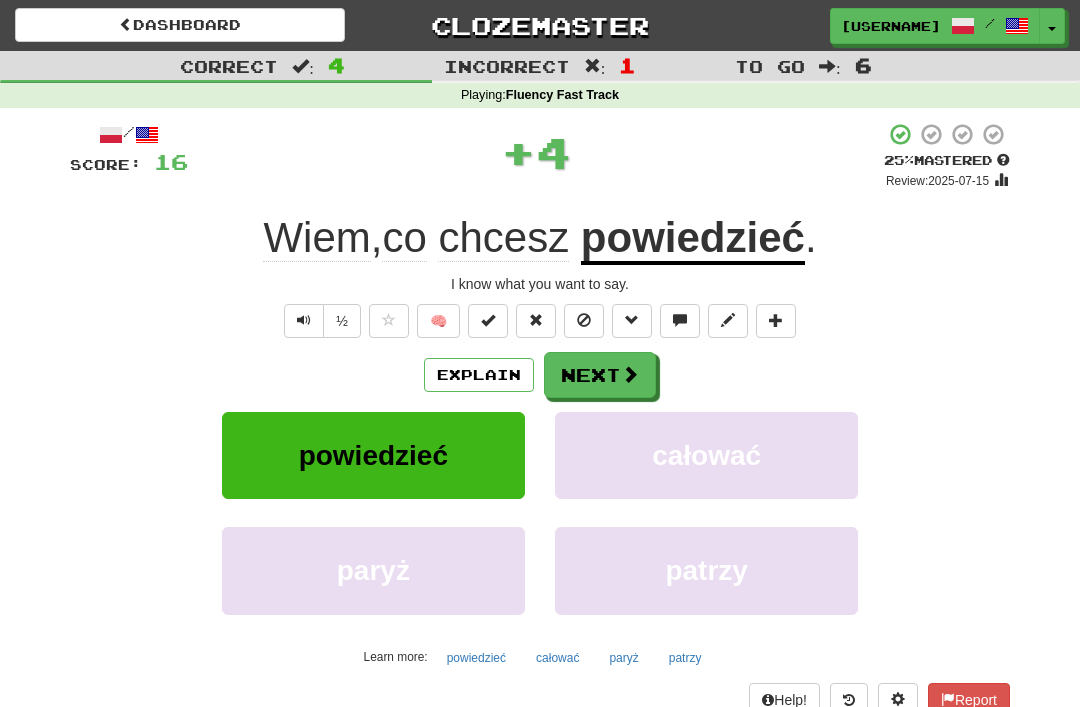 click on "Next" at bounding box center [600, 375] 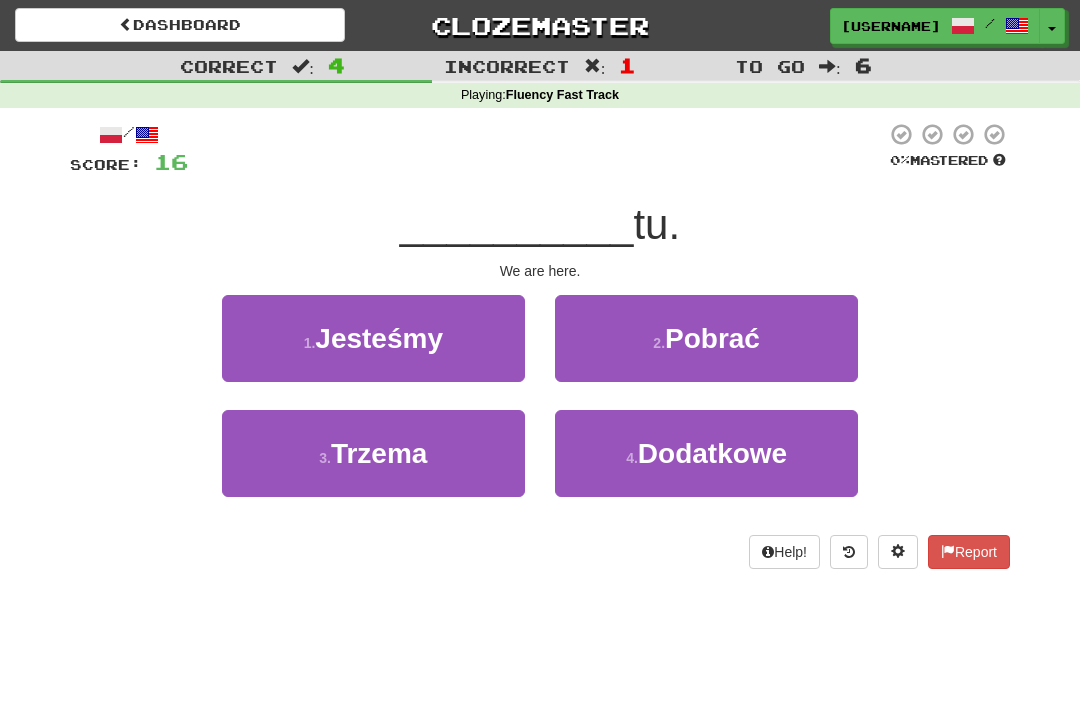 click on "1 .  Jesteśmy" at bounding box center (373, 338) 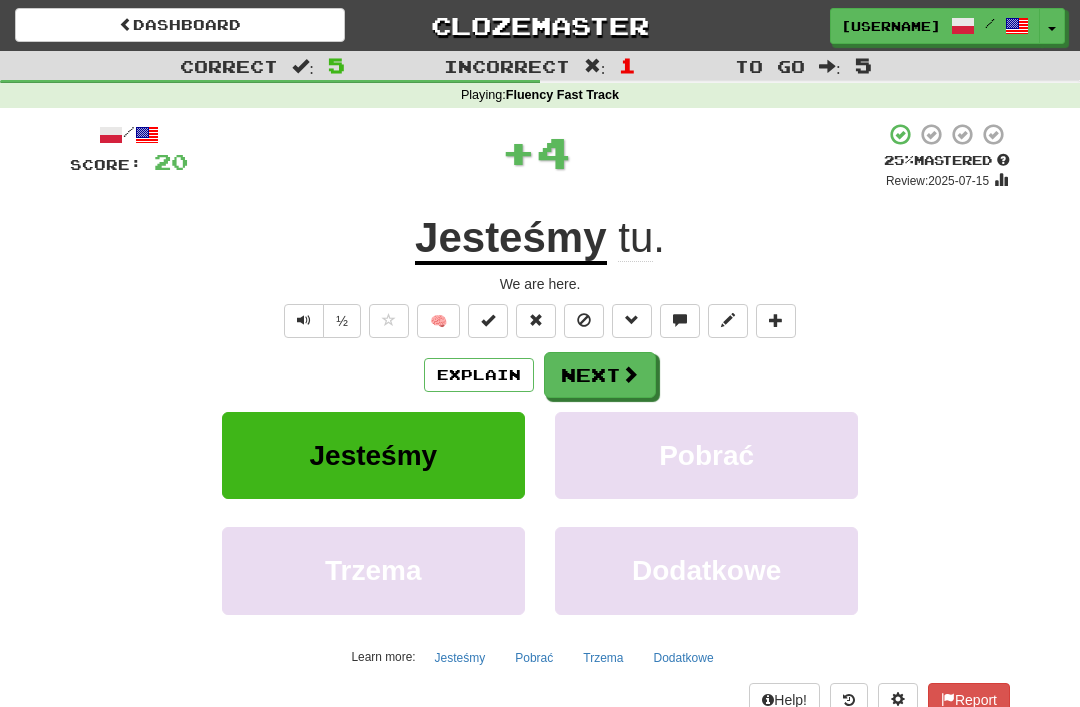 click on "tu" at bounding box center [635, 238] 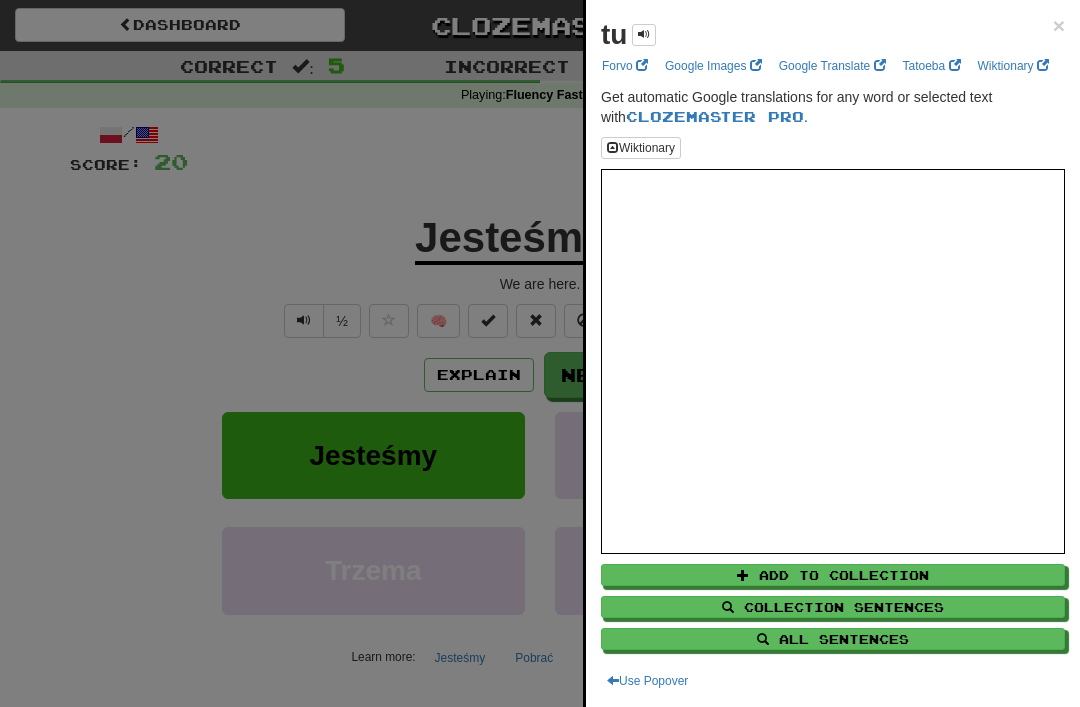 click at bounding box center [540, 353] 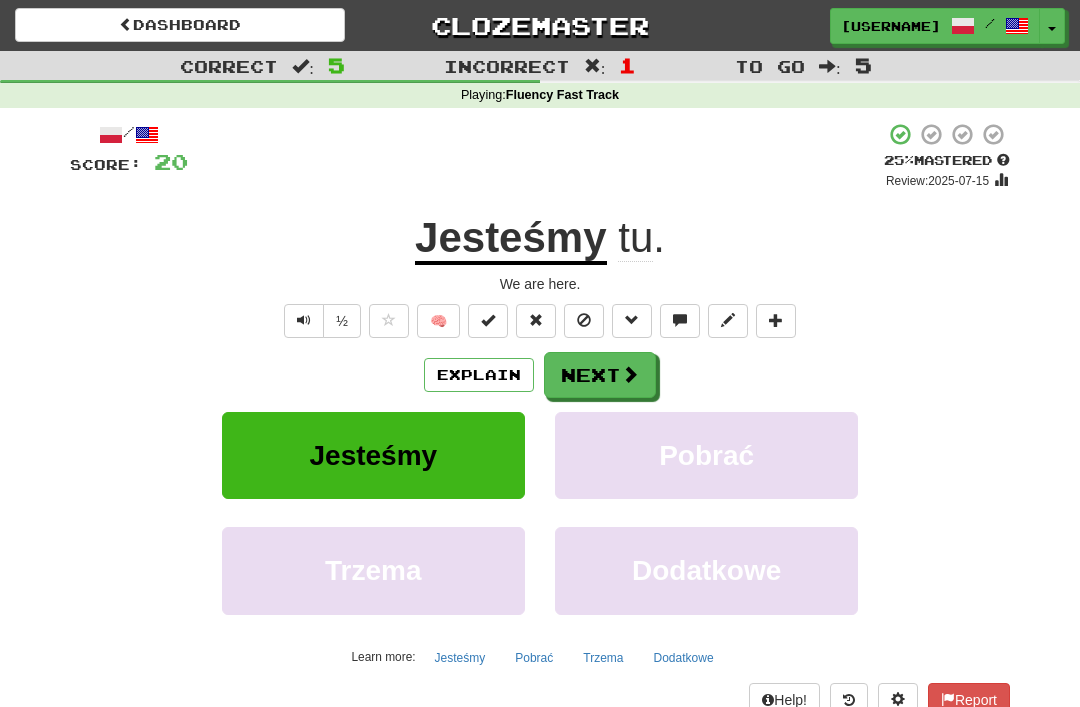 click at bounding box center [630, 374] 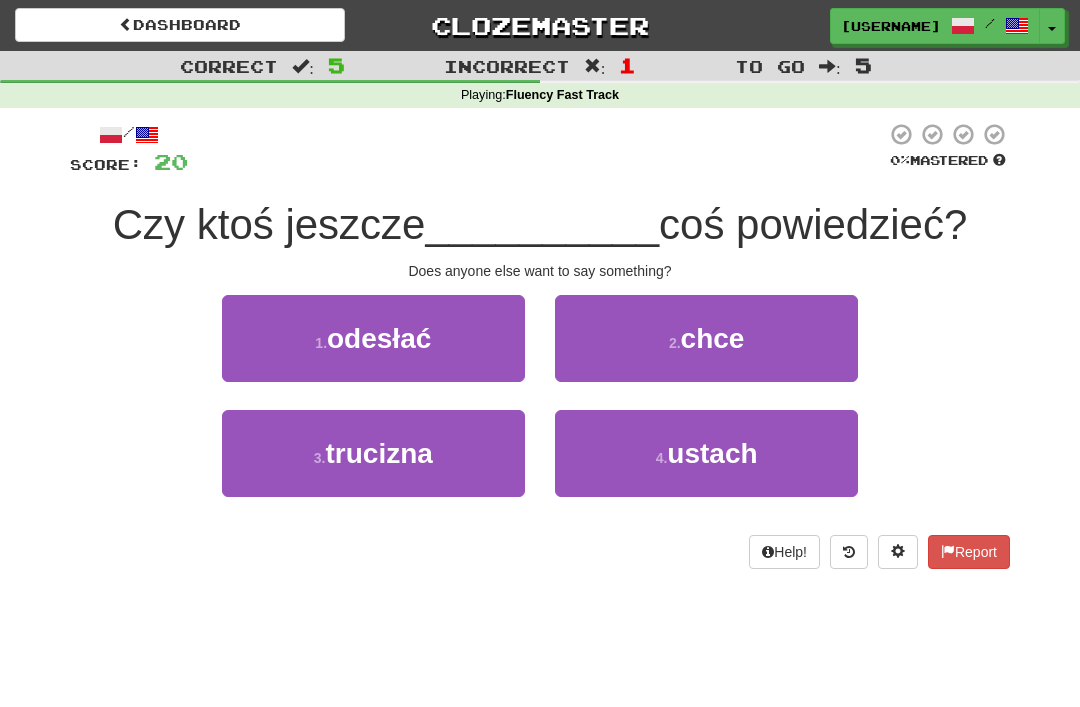 click on "2 .  chce" at bounding box center [706, 338] 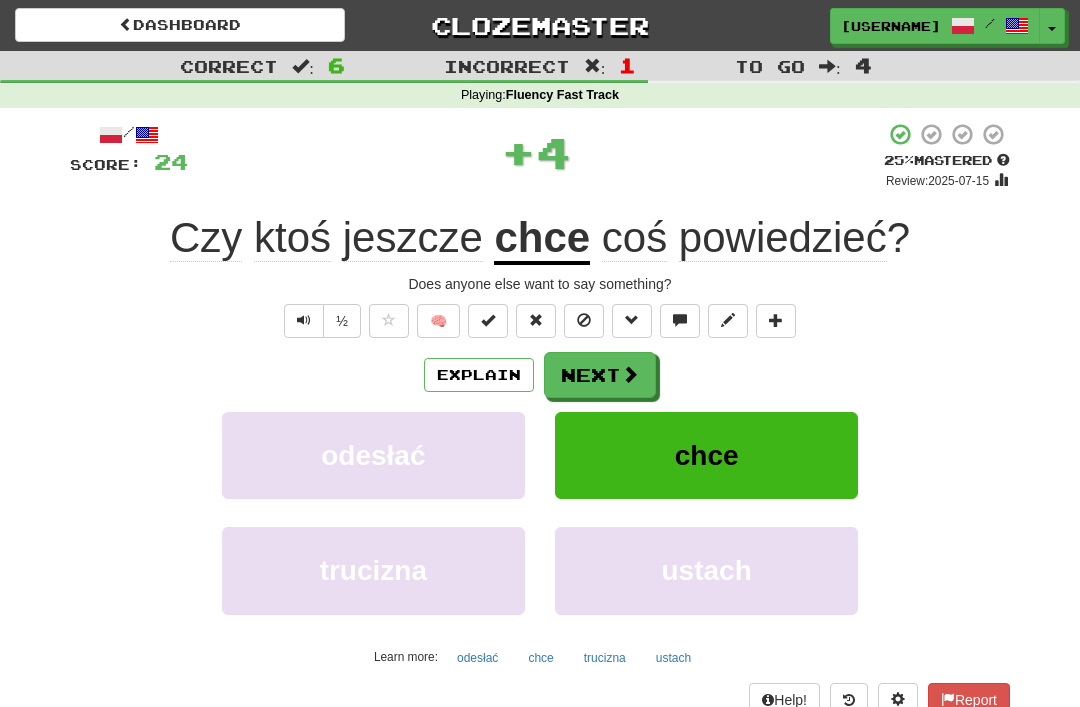 click on "Next" at bounding box center [600, 375] 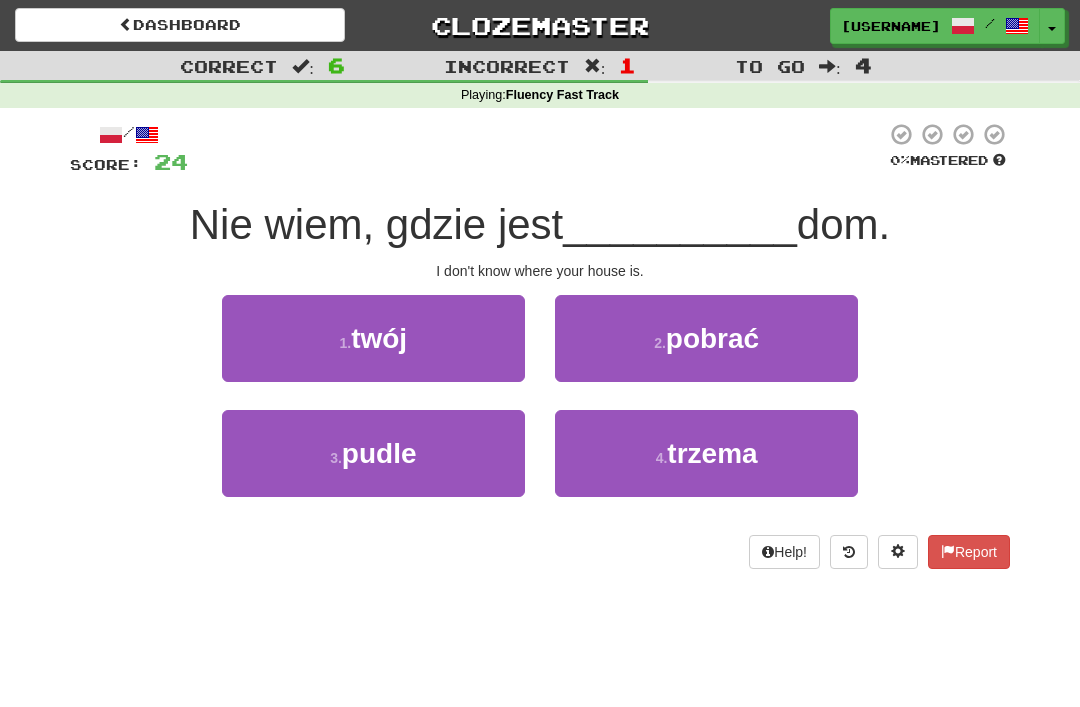 click on "1 .  twój" at bounding box center [373, 338] 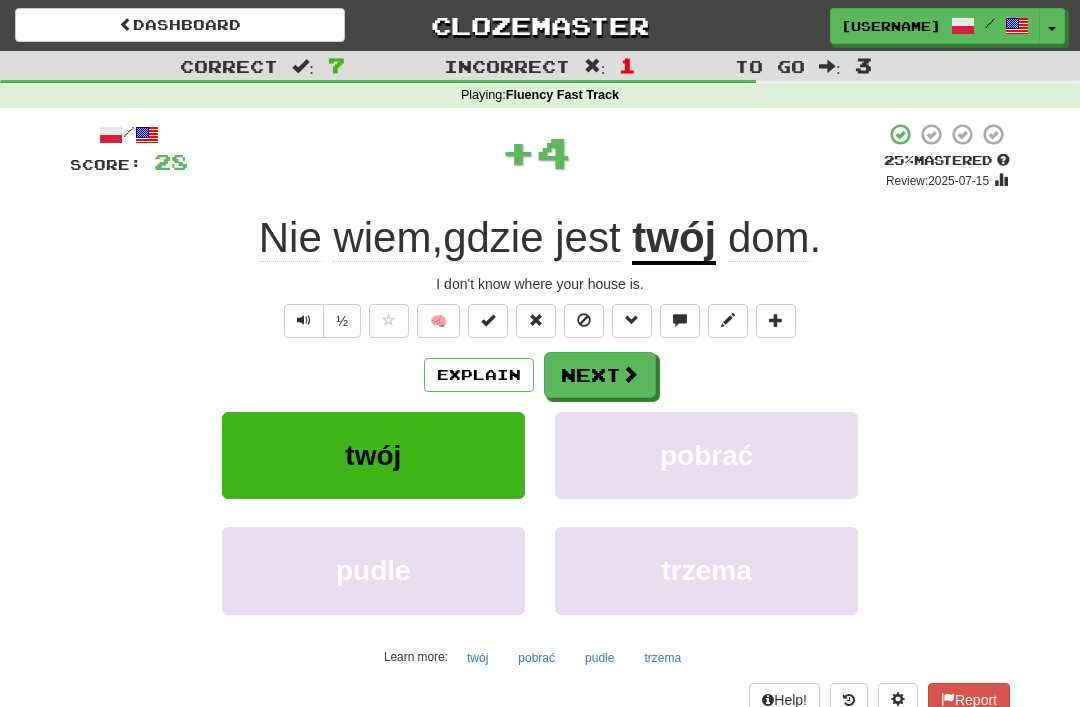 click at bounding box center (630, 374) 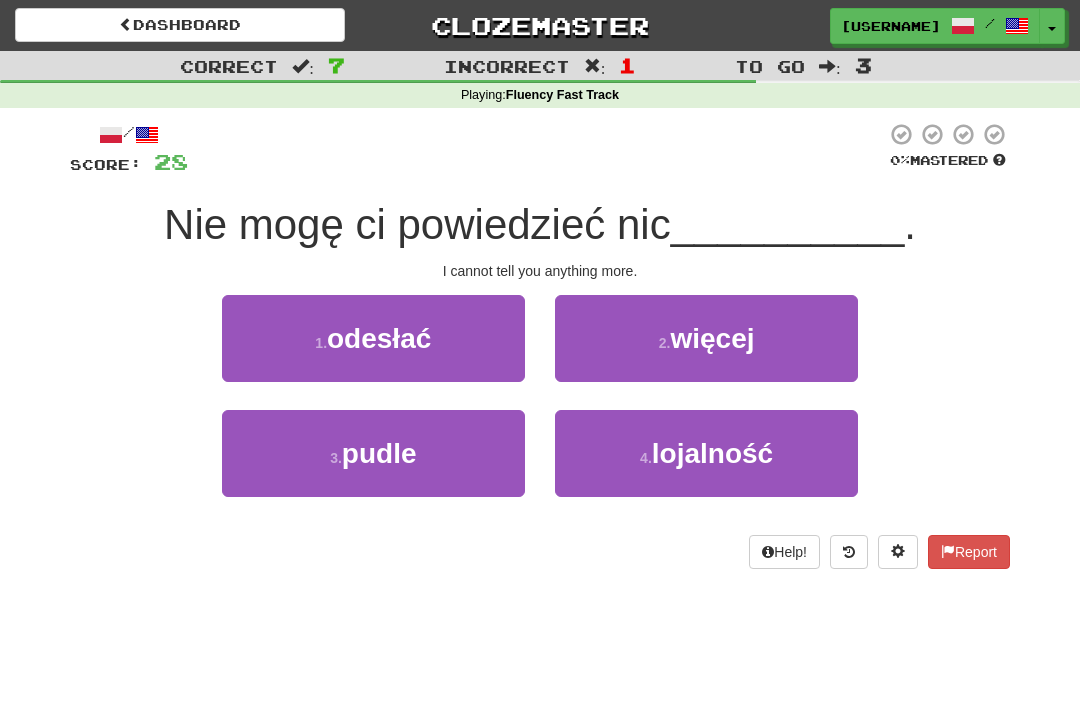 click on "2 .  więcej" at bounding box center (706, 338) 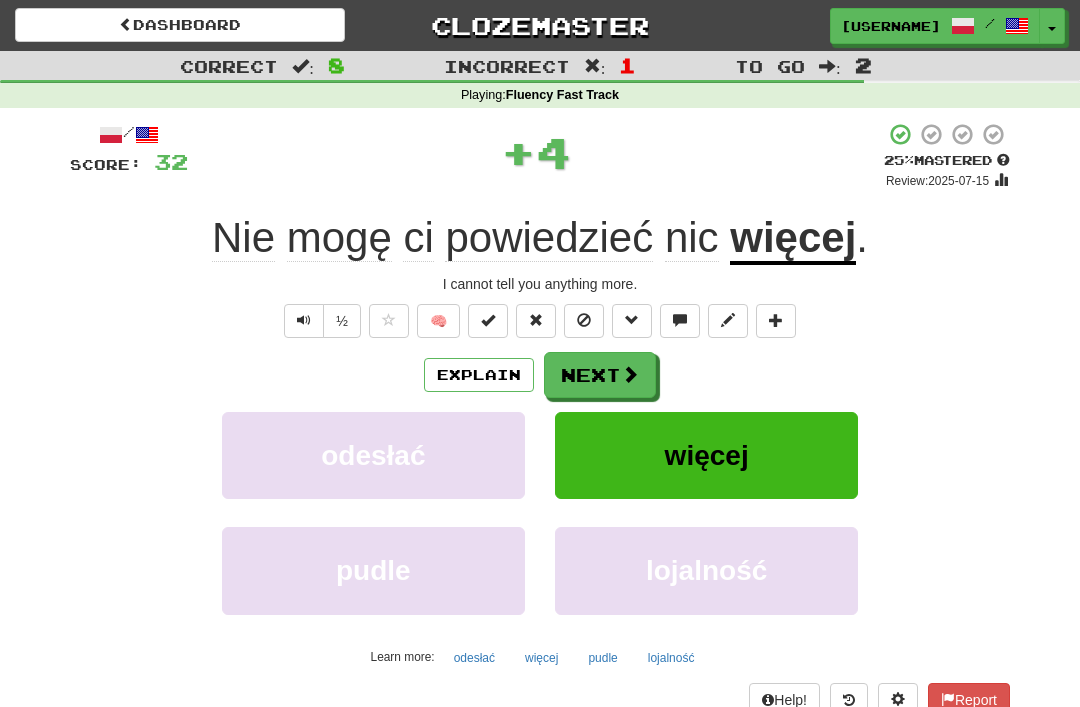click on "więcej" at bounding box center [793, 239] 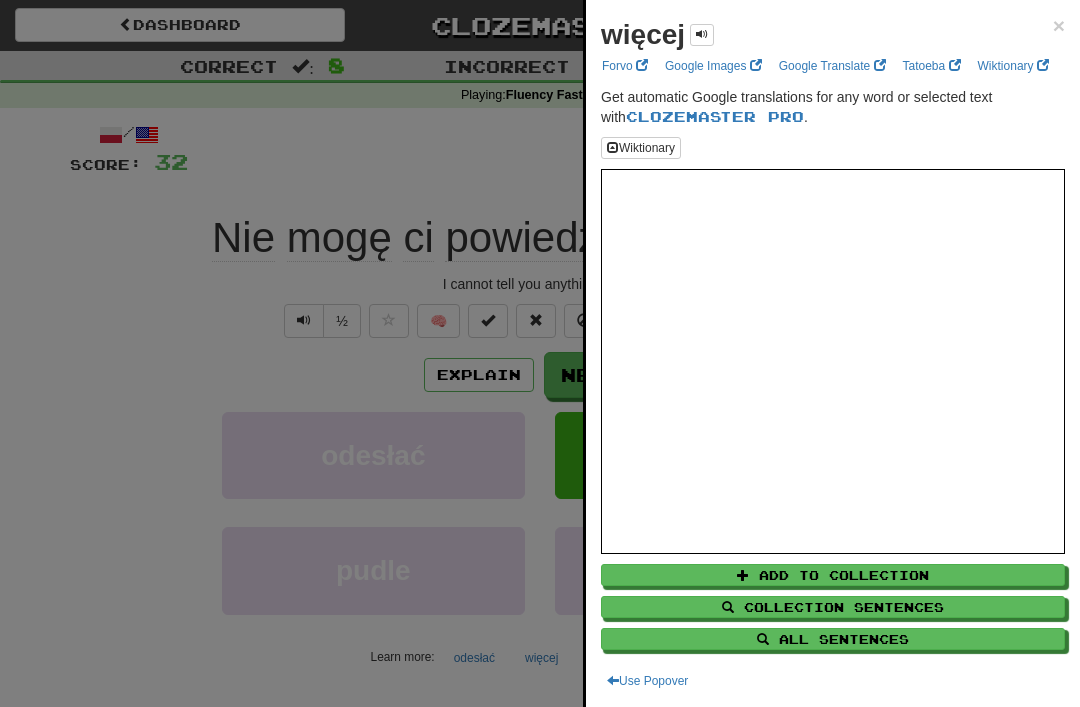 click at bounding box center [540, 353] 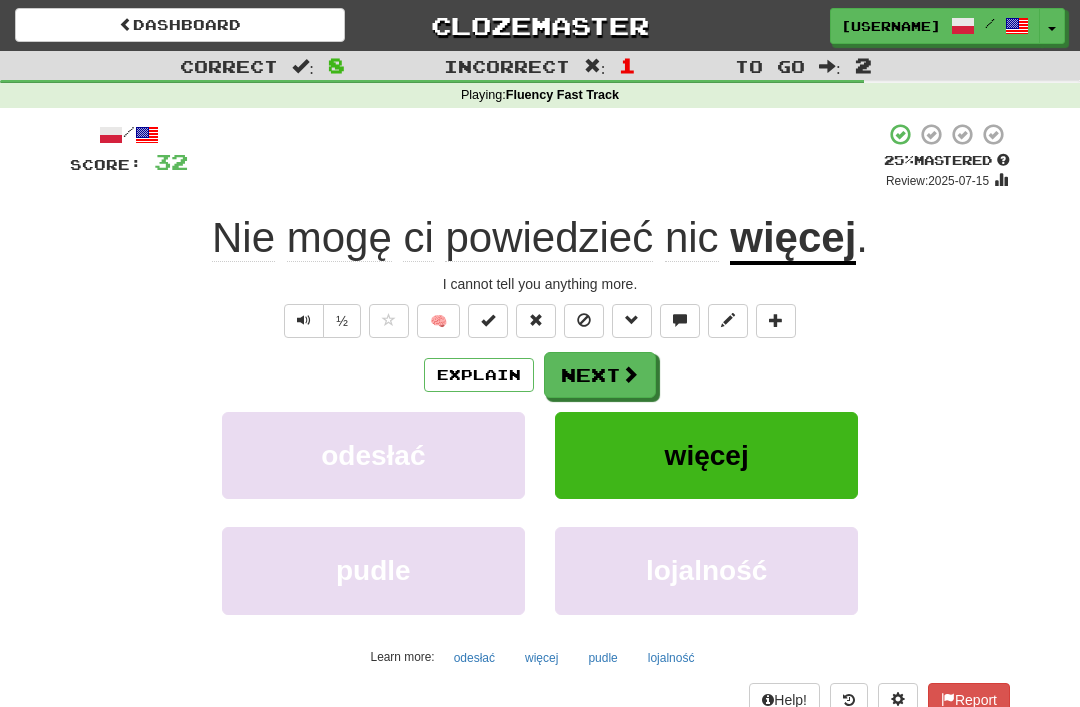 click on "nic" 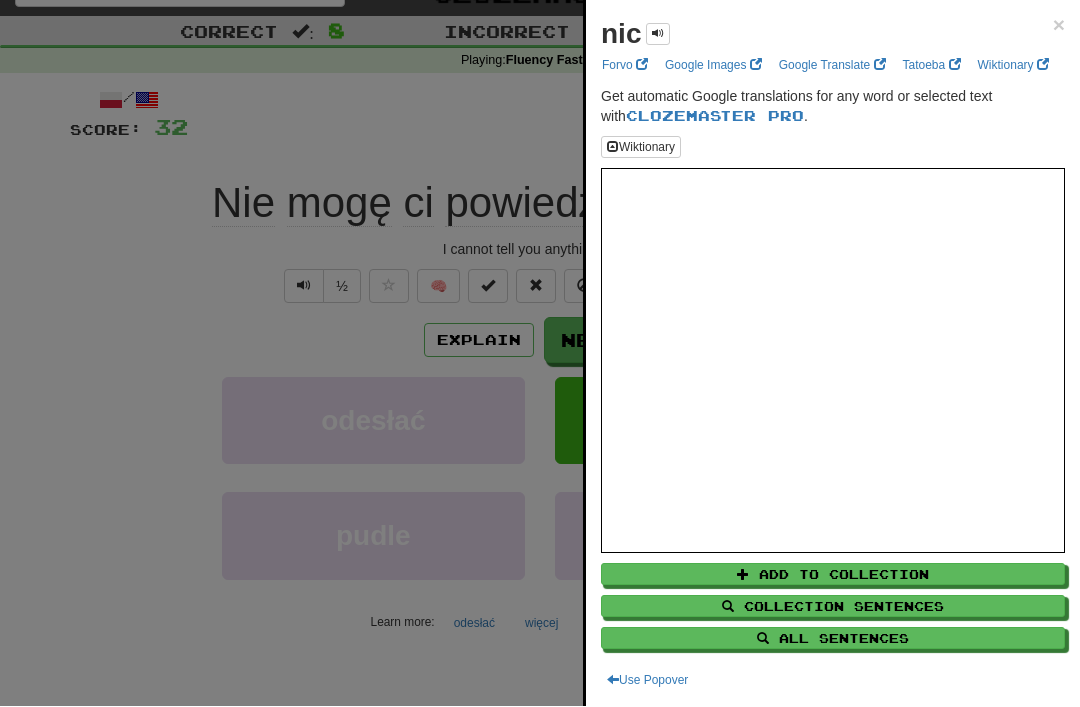 scroll, scrollTop: 35, scrollLeft: 0, axis: vertical 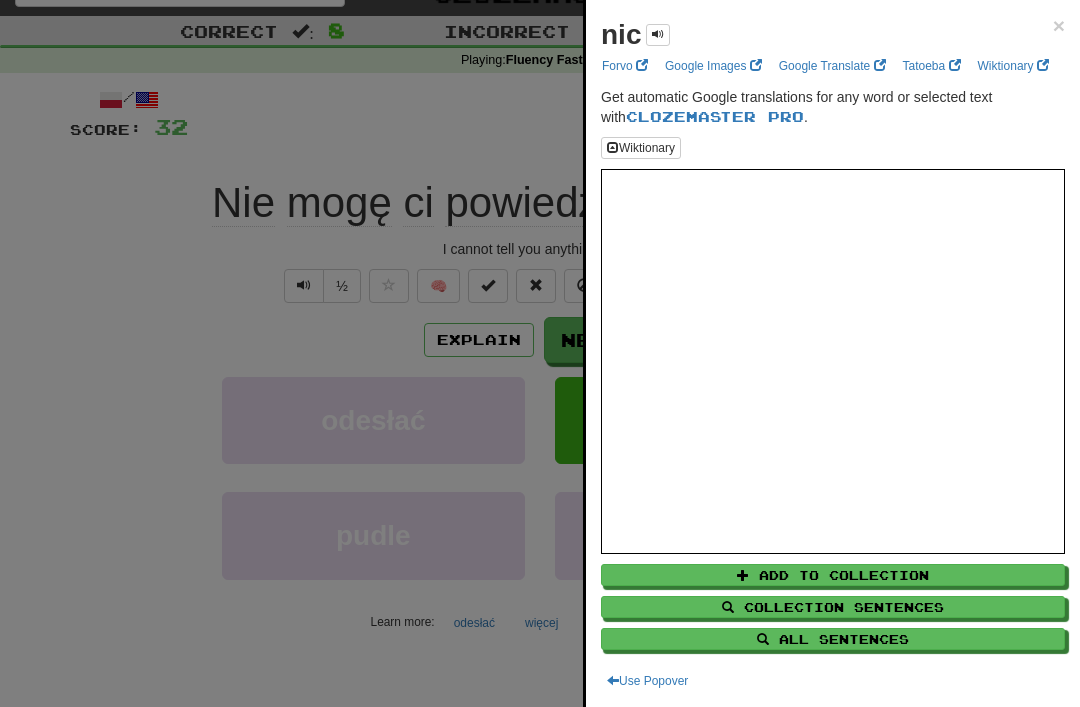 click at bounding box center [540, 353] 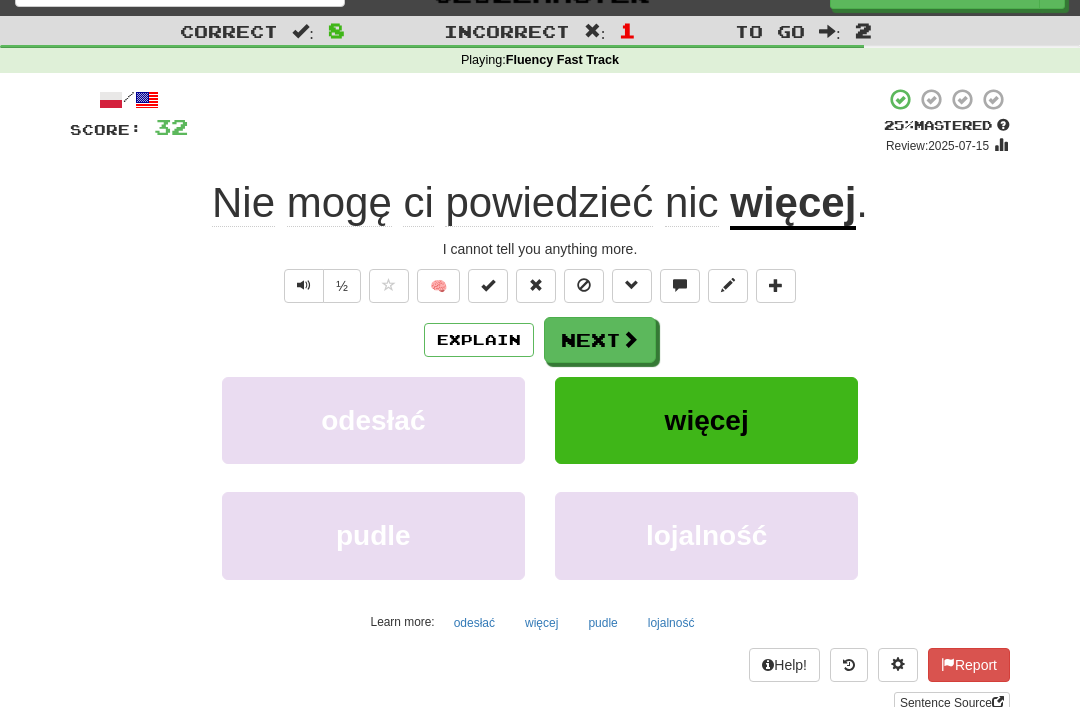 click on "Next" at bounding box center (600, 340) 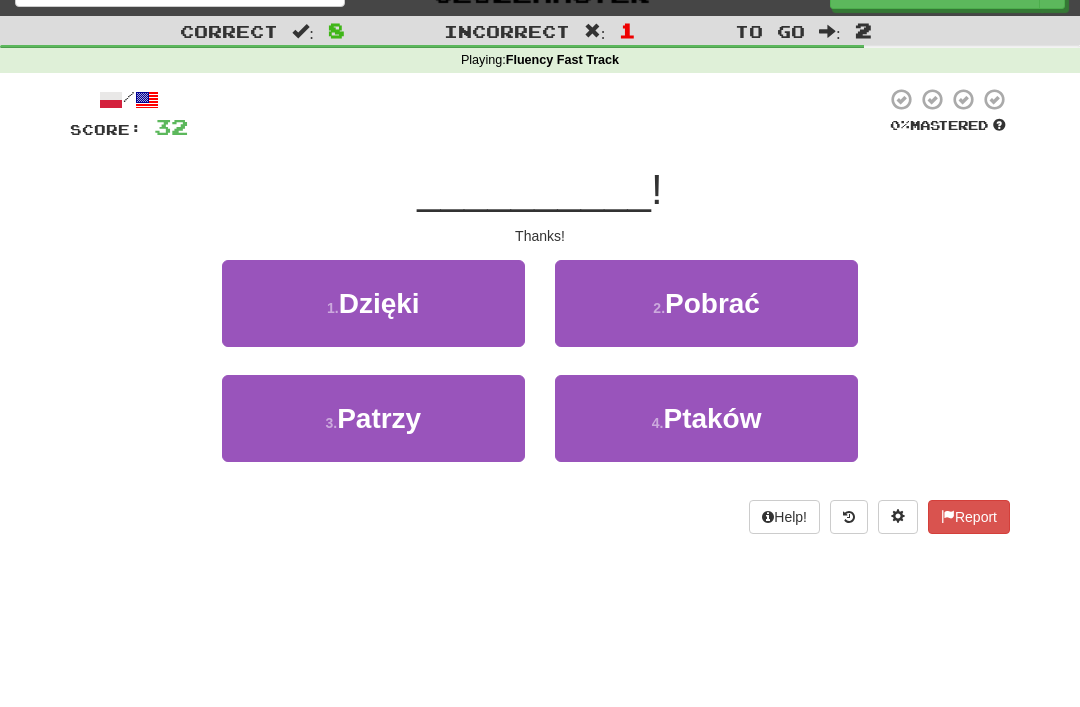 click on "1 .  Dzięki" at bounding box center [373, 303] 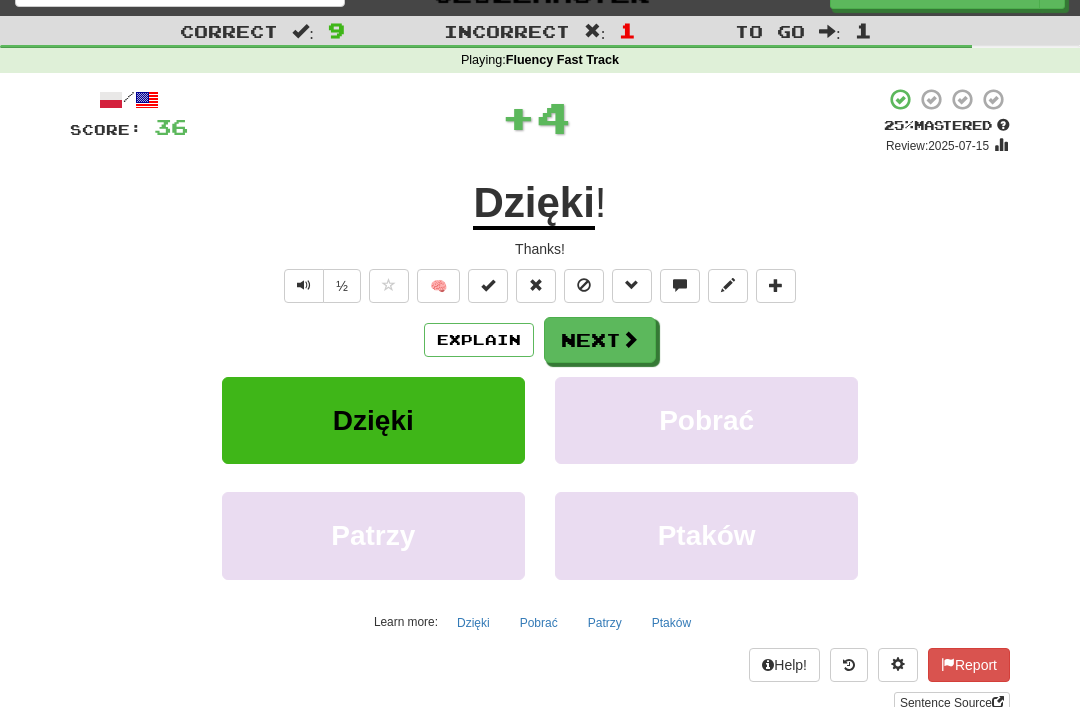 click on "Next" at bounding box center [600, 340] 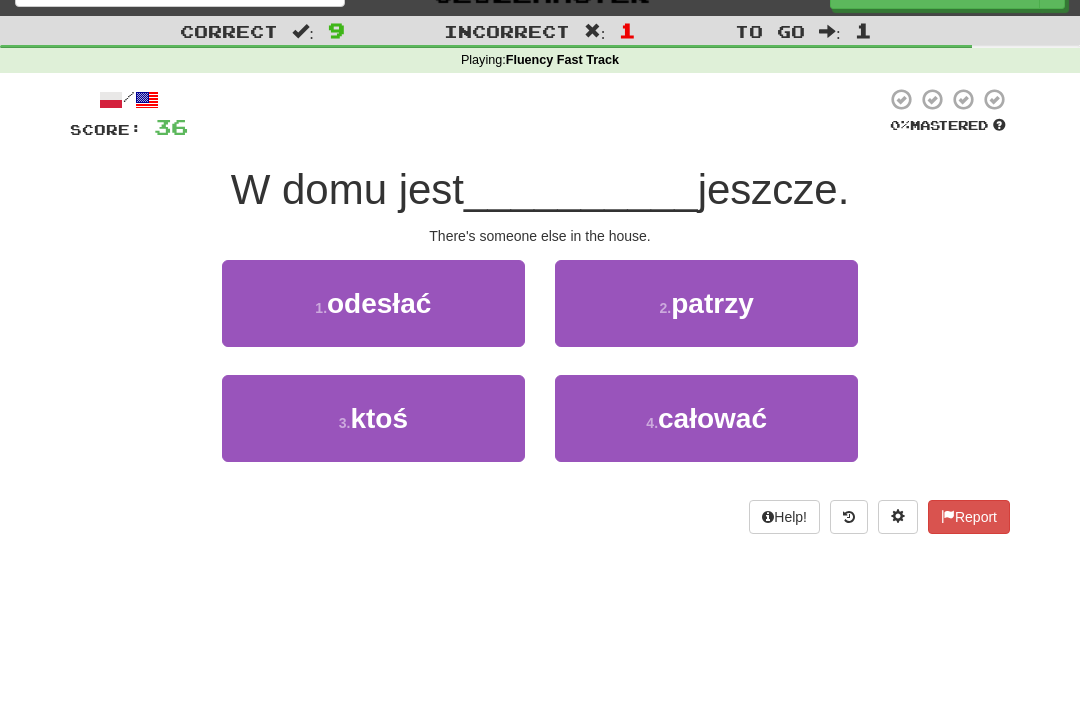 click on "3 .  ktoś" at bounding box center (373, 418) 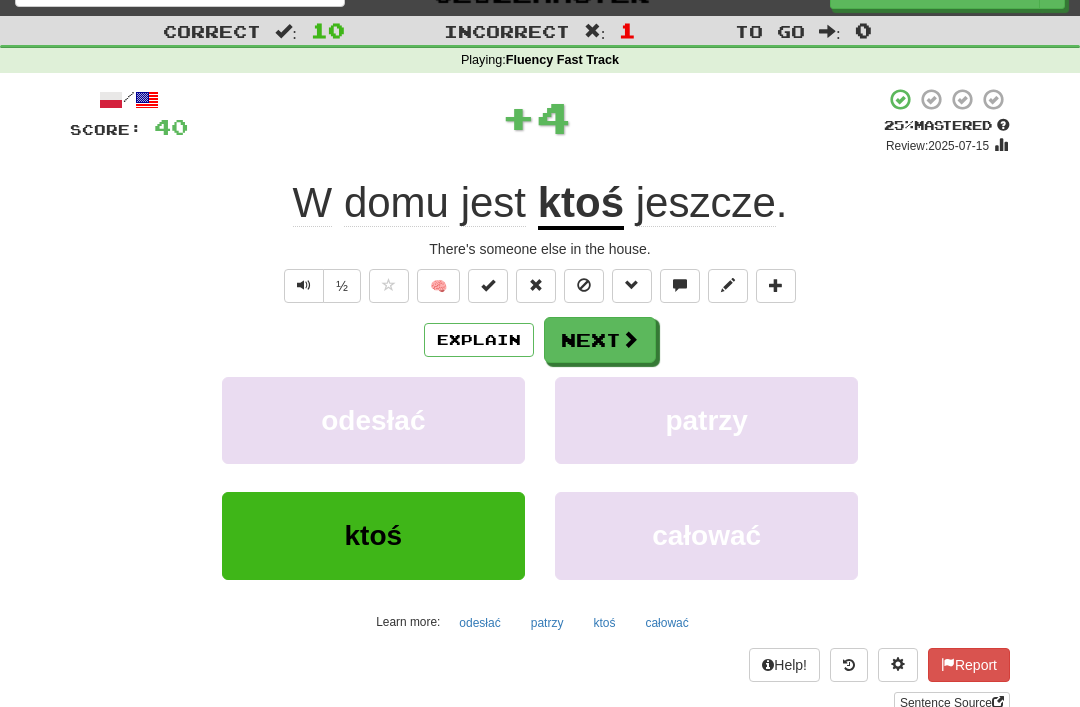 click on "Next" at bounding box center (600, 340) 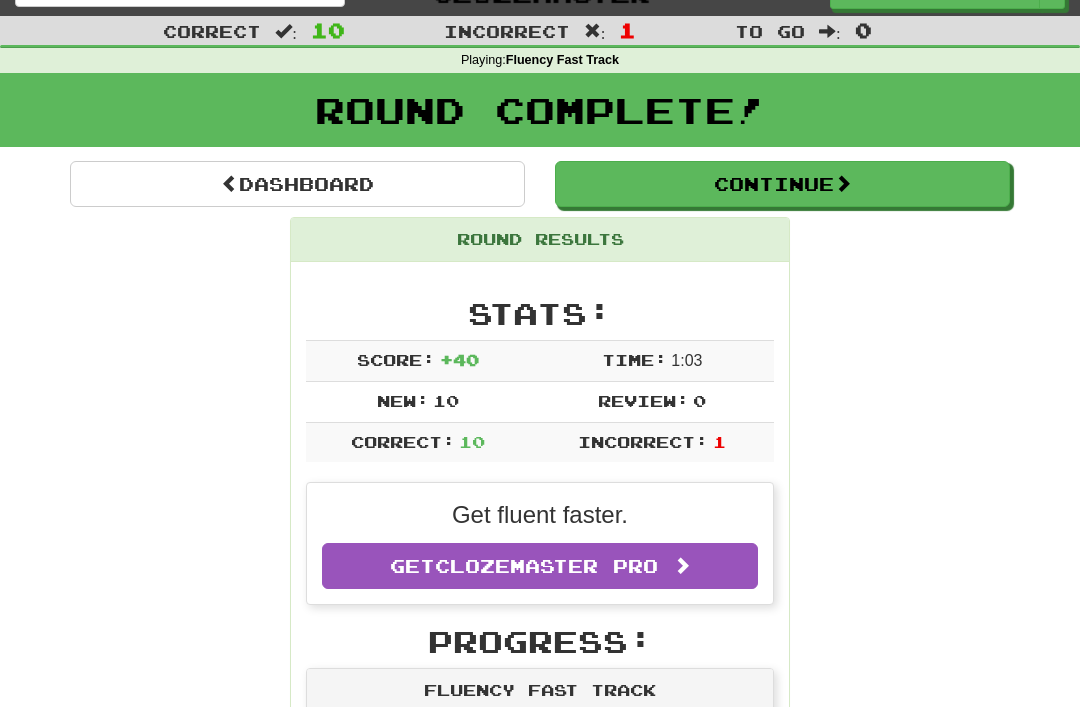 click on "Continue" at bounding box center (782, 184) 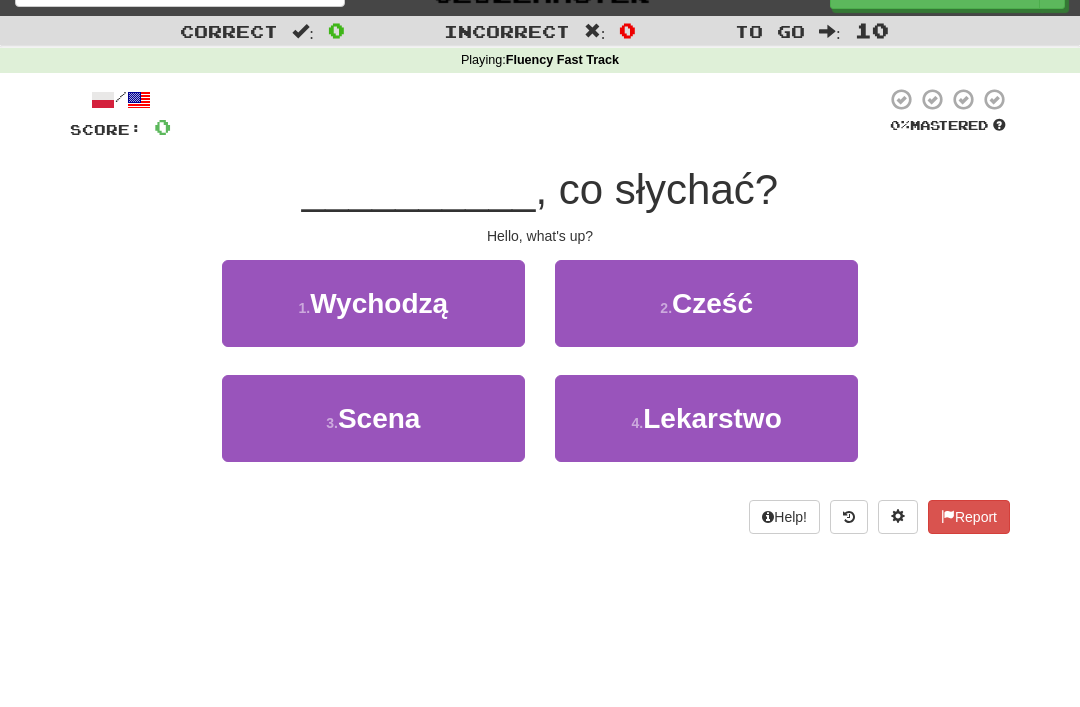 click on "2 .  Cześć" at bounding box center (706, 303) 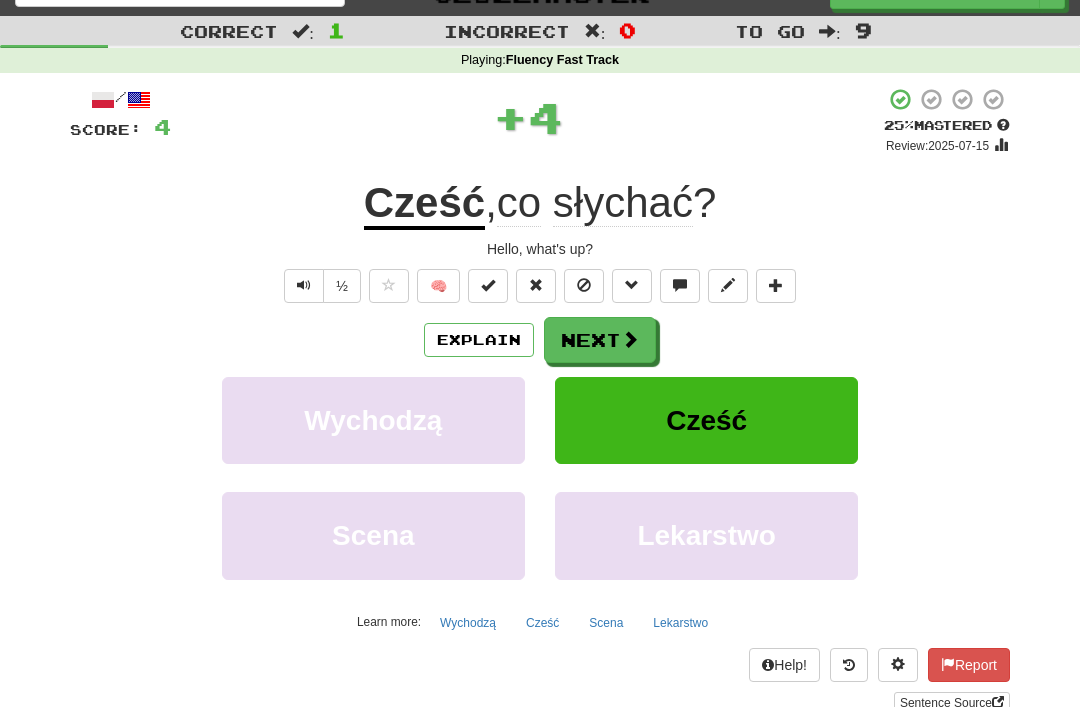 click on "Next" at bounding box center (600, 340) 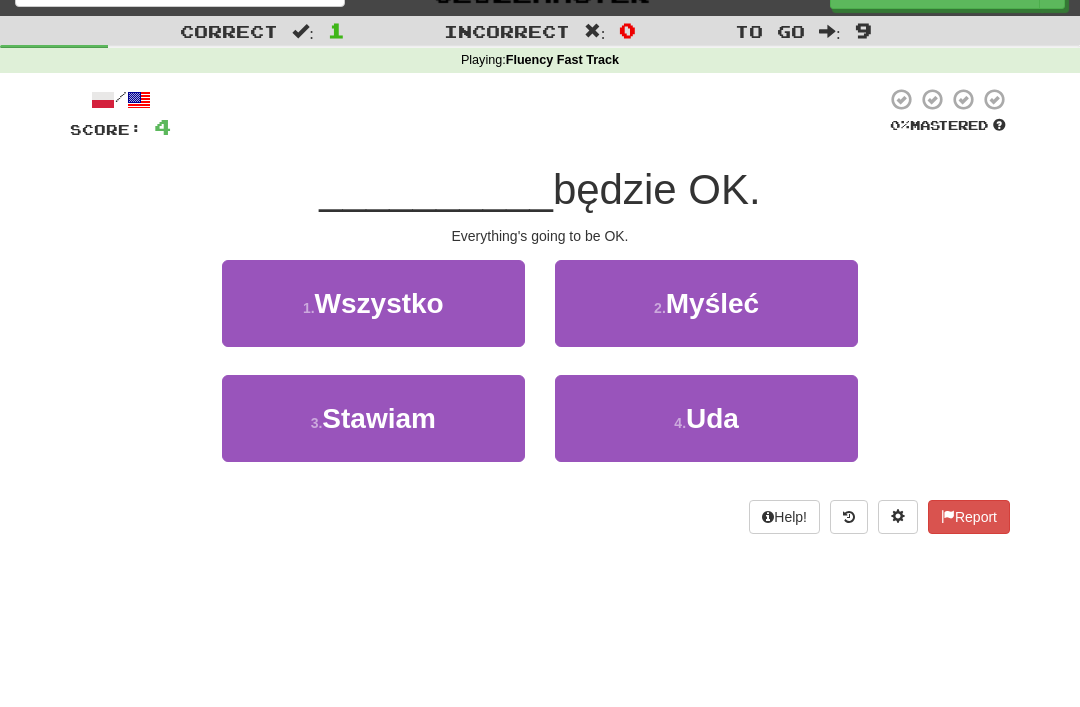 click on "1 .  Wszystko" at bounding box center [373, 303] 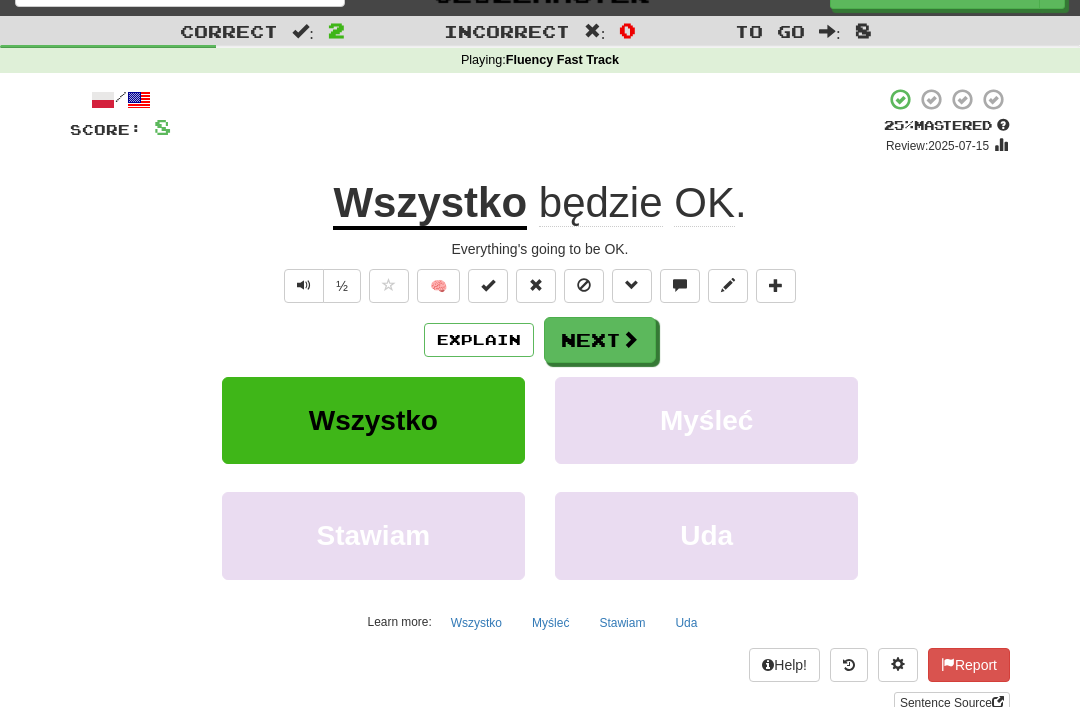 click on "Next" at bounding box center [600, 340] 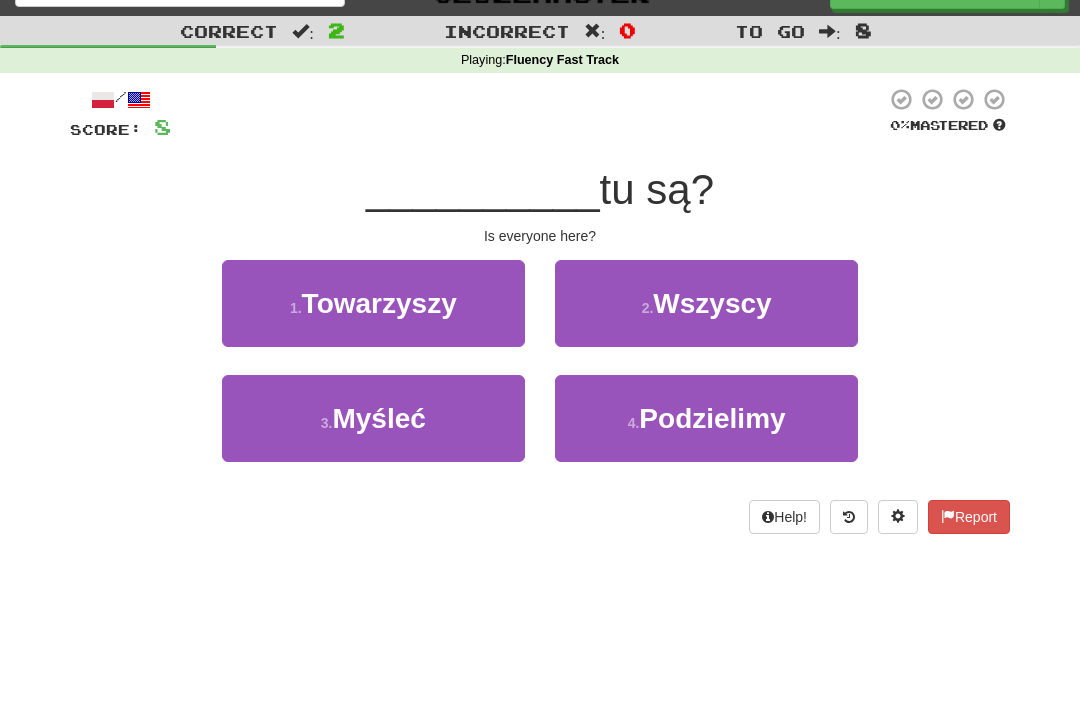 click on "2 .  Wszyscy" at bounding box center (706, 303) 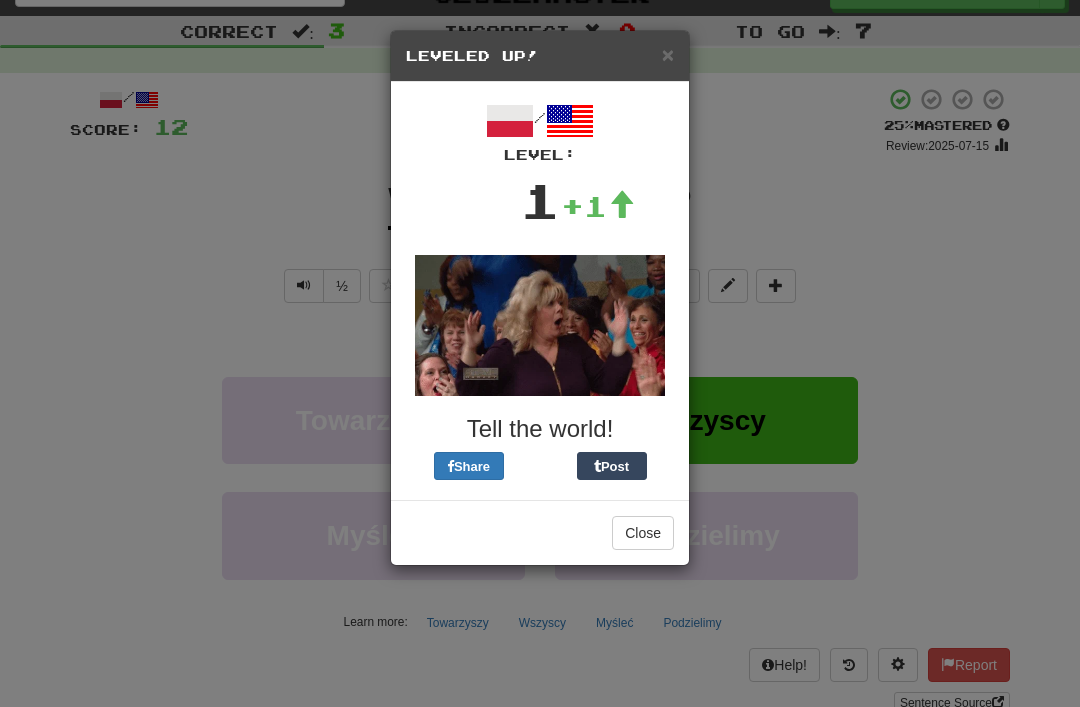 click on "×" at bounding box center (668, 54) 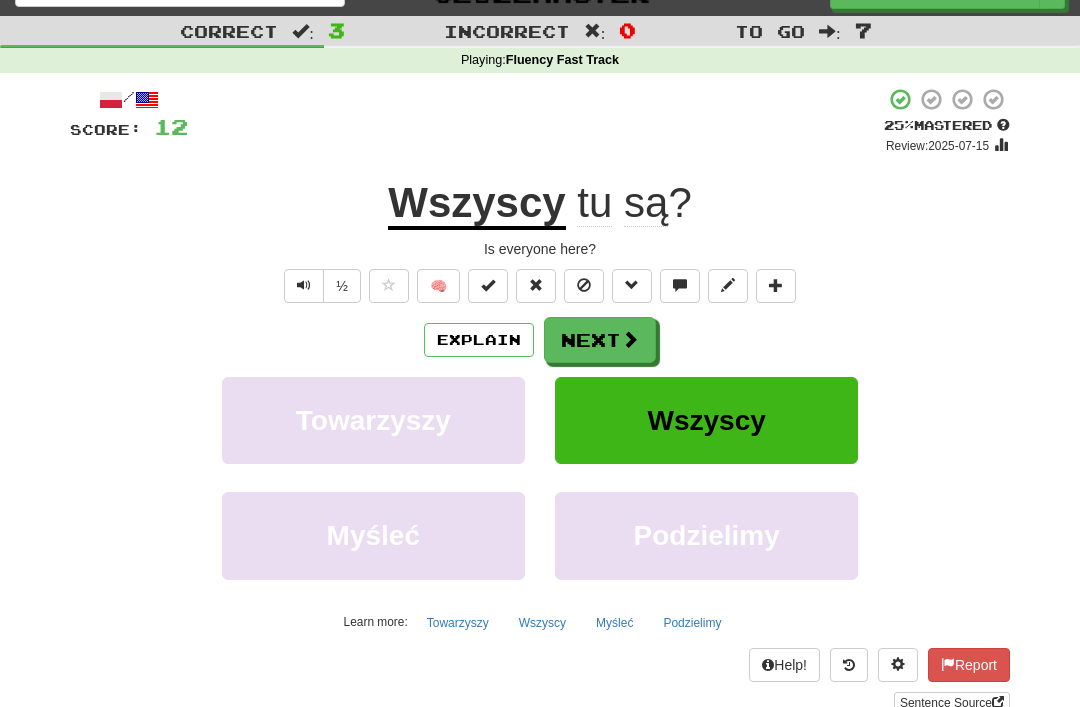click at bounding box center [630, 339] 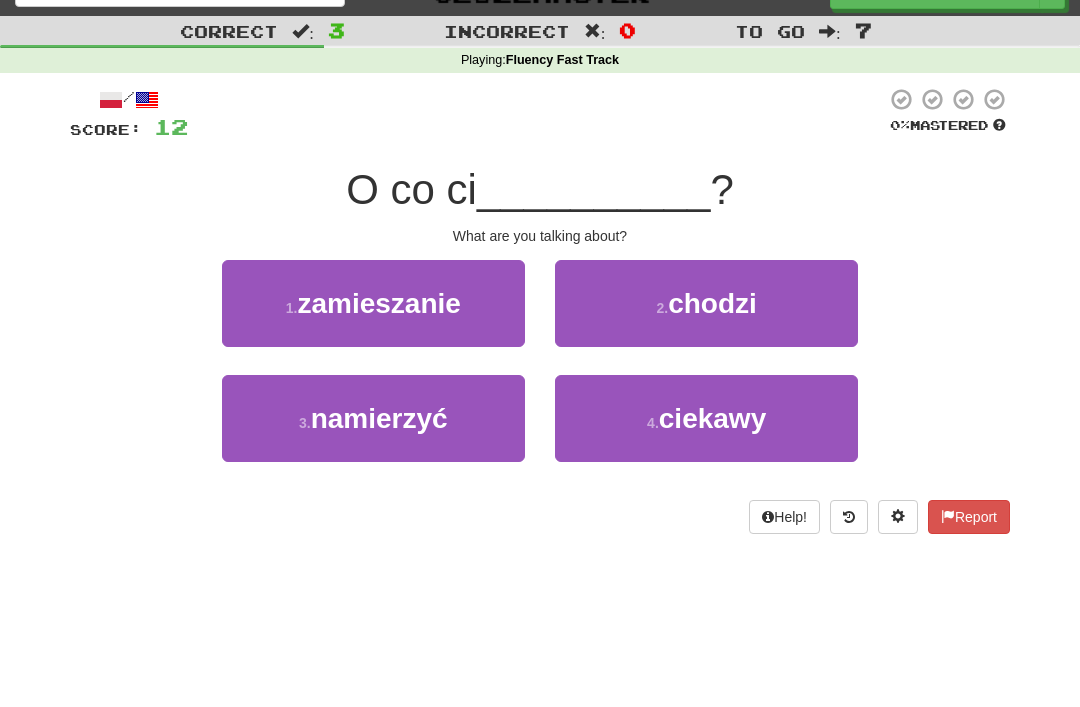 click on "1 .  zamieszanie" at bounding box center (373, 303) 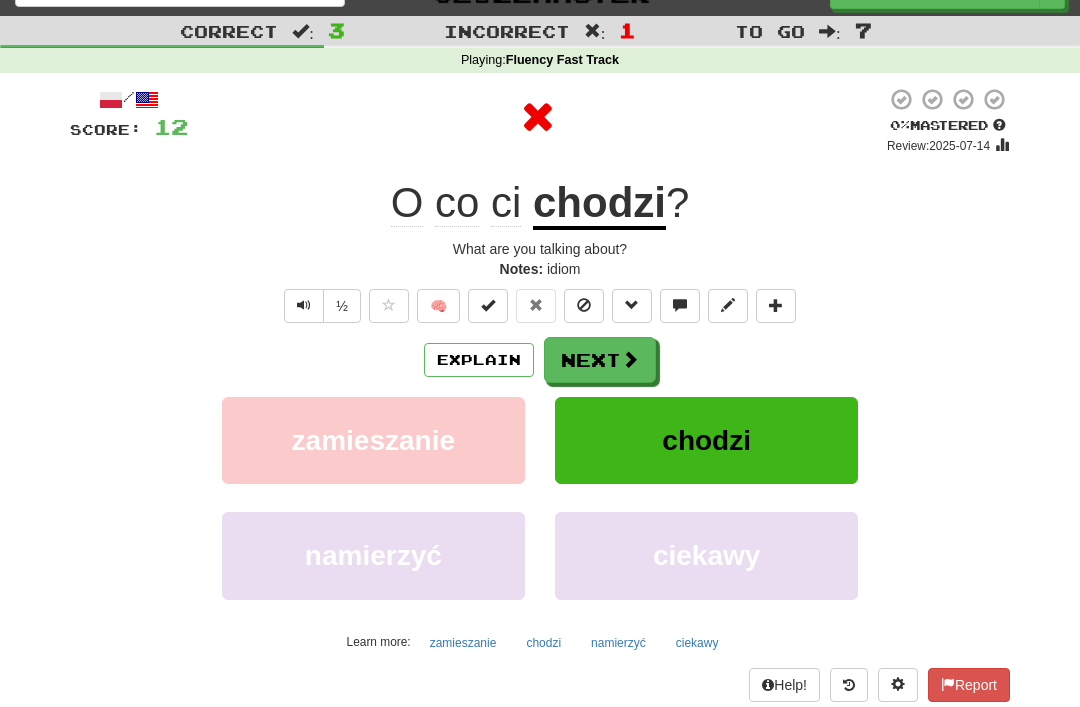 click on "chodzi" at bounding box center [599, 204] 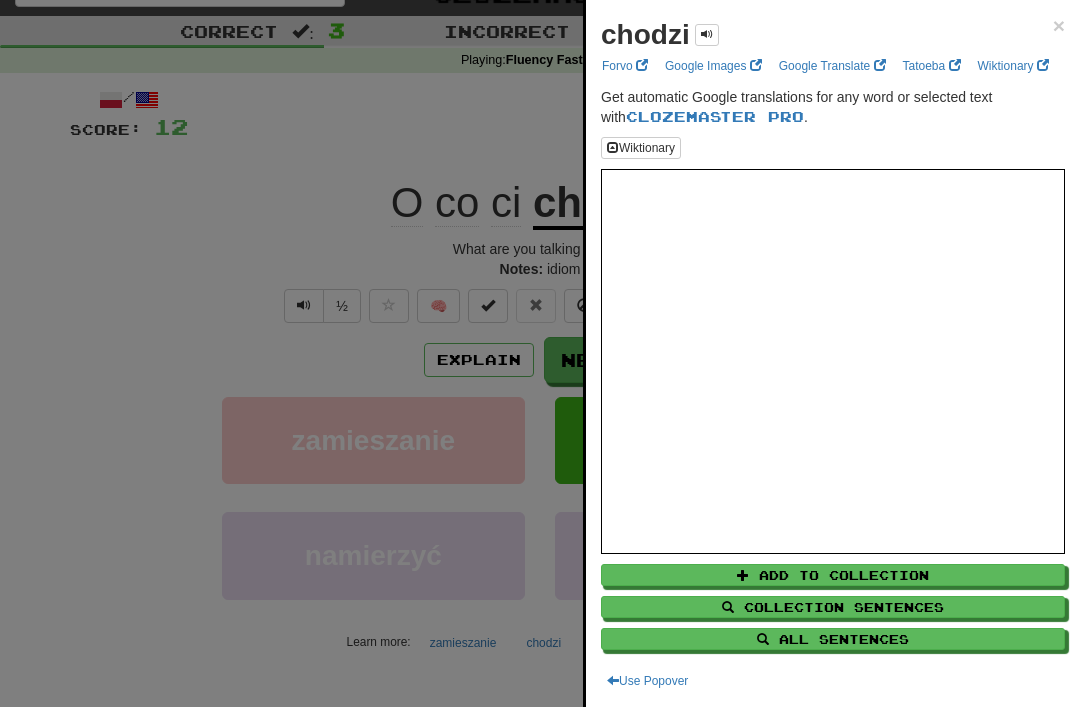 click at bounding box center (540, 353) 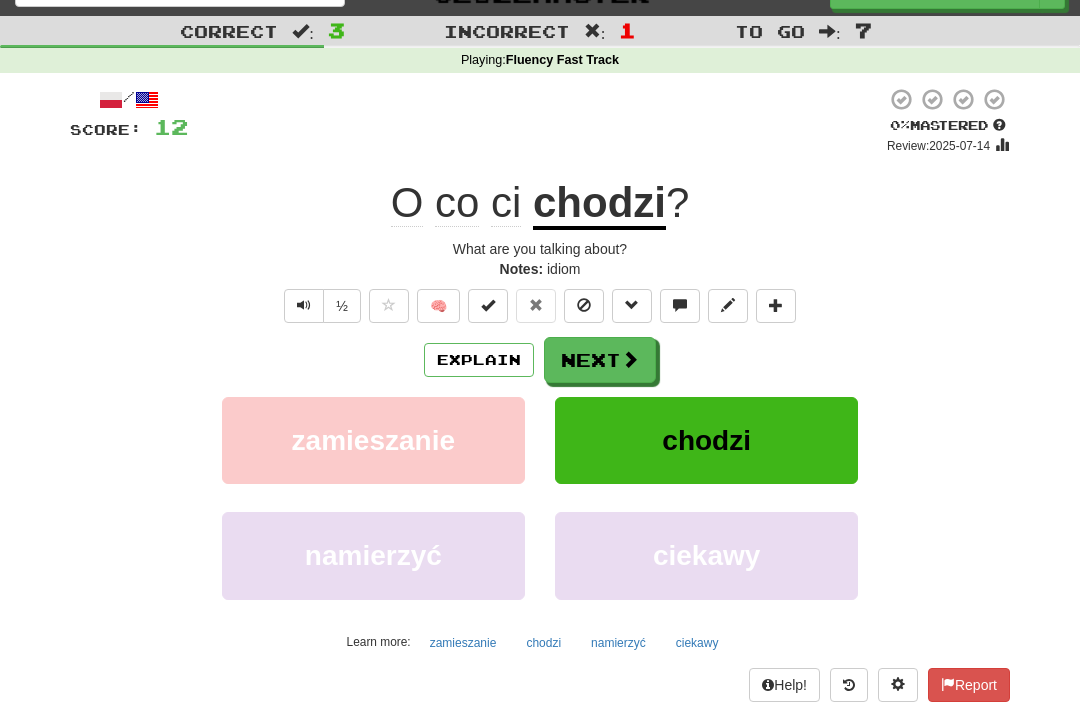click on "O" 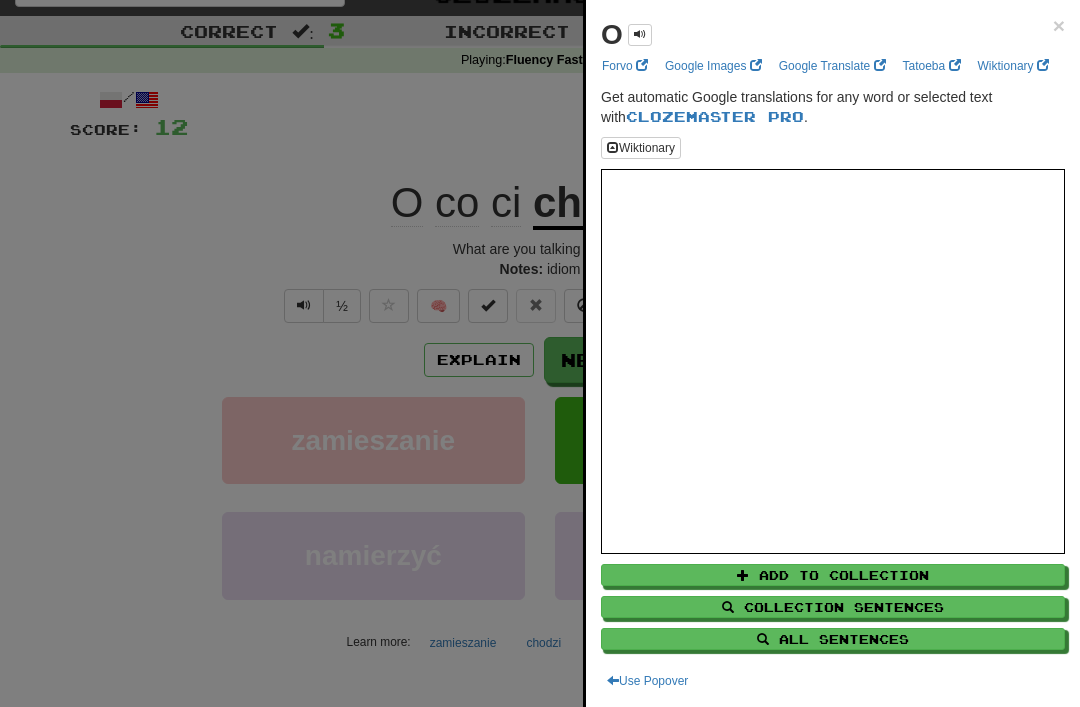 click at bounding box center [540, 353] 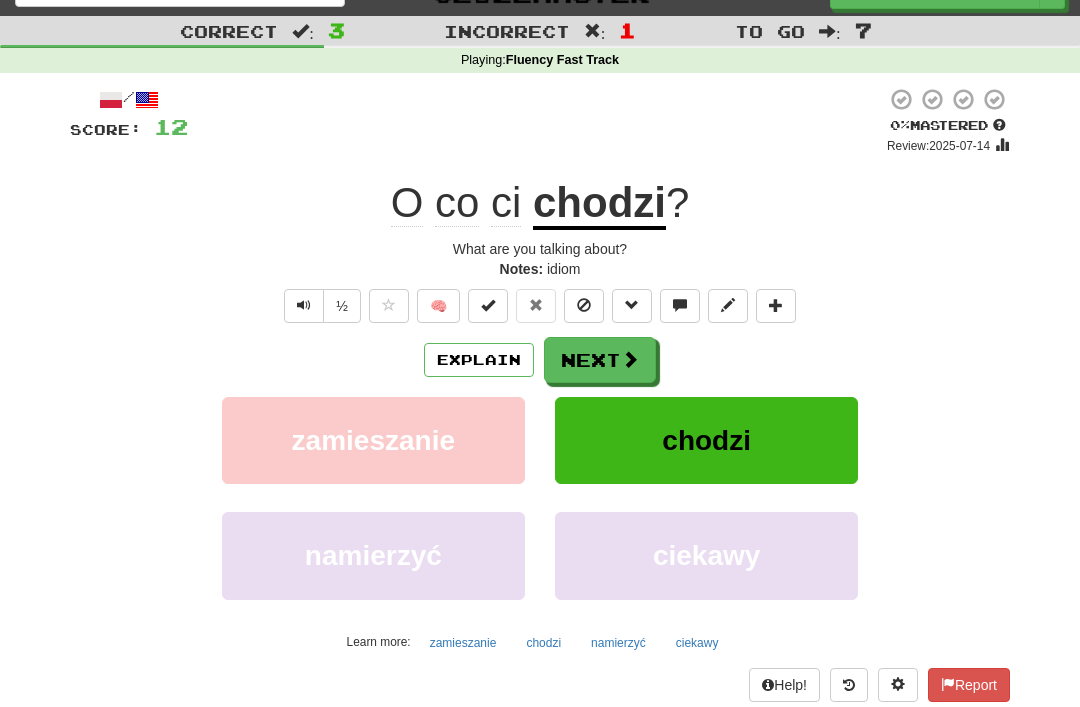 click on "Next" at bounding box center (600, 360) 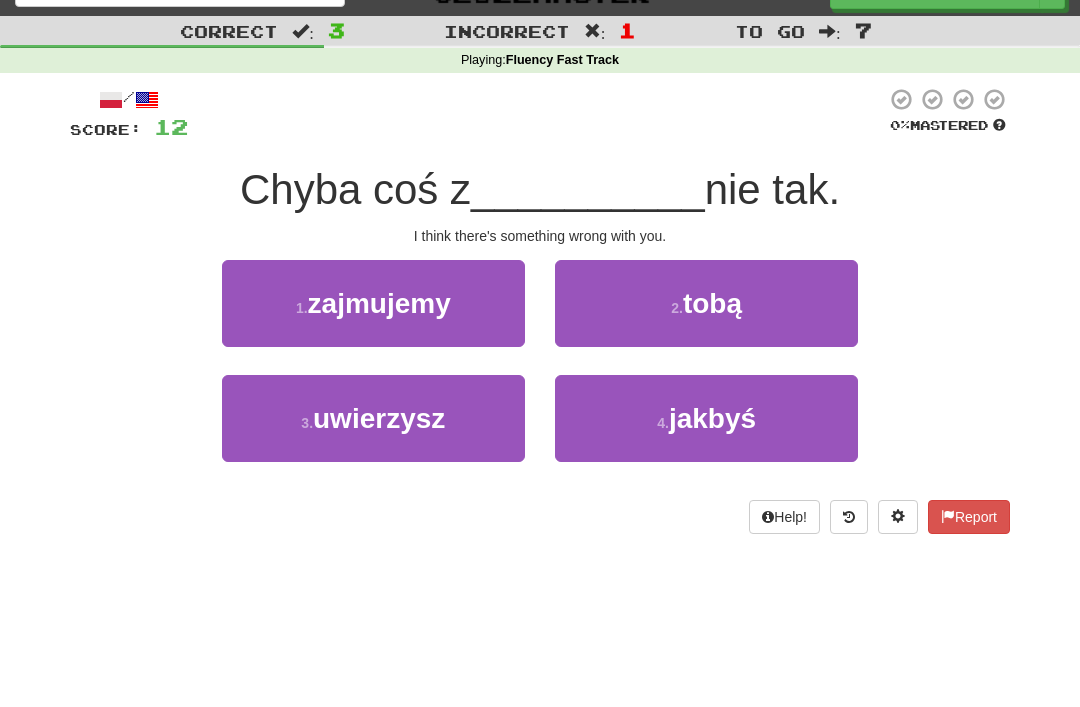 click on "2 .  tobą" at bounding box center (706, 303) 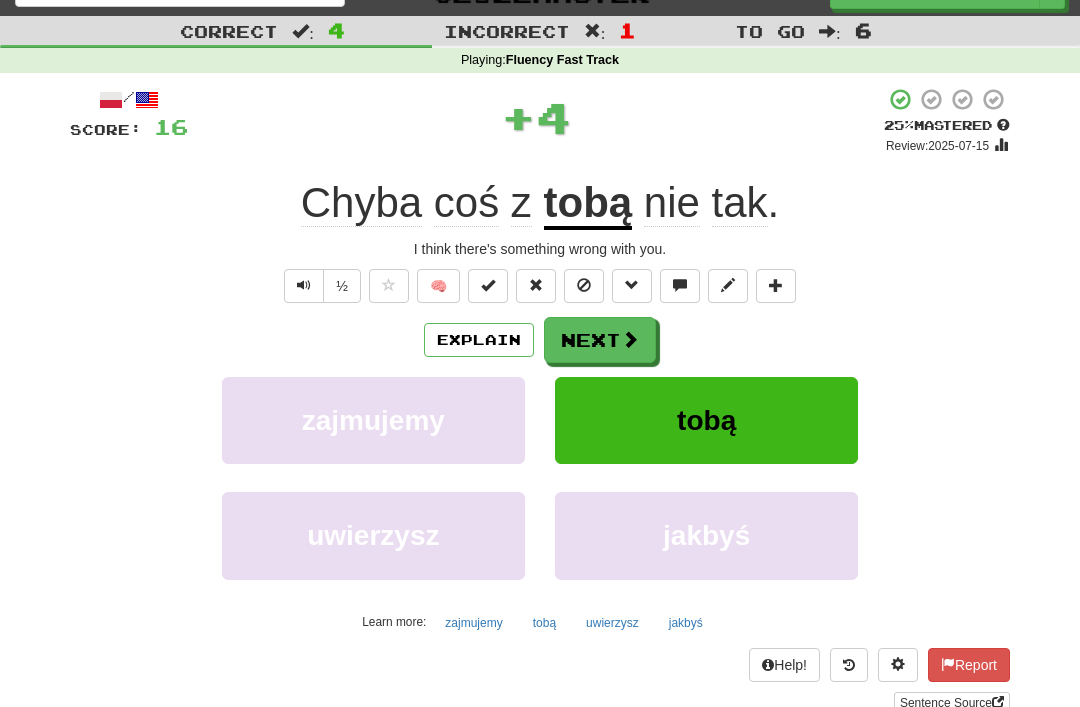 click on "Chyba" 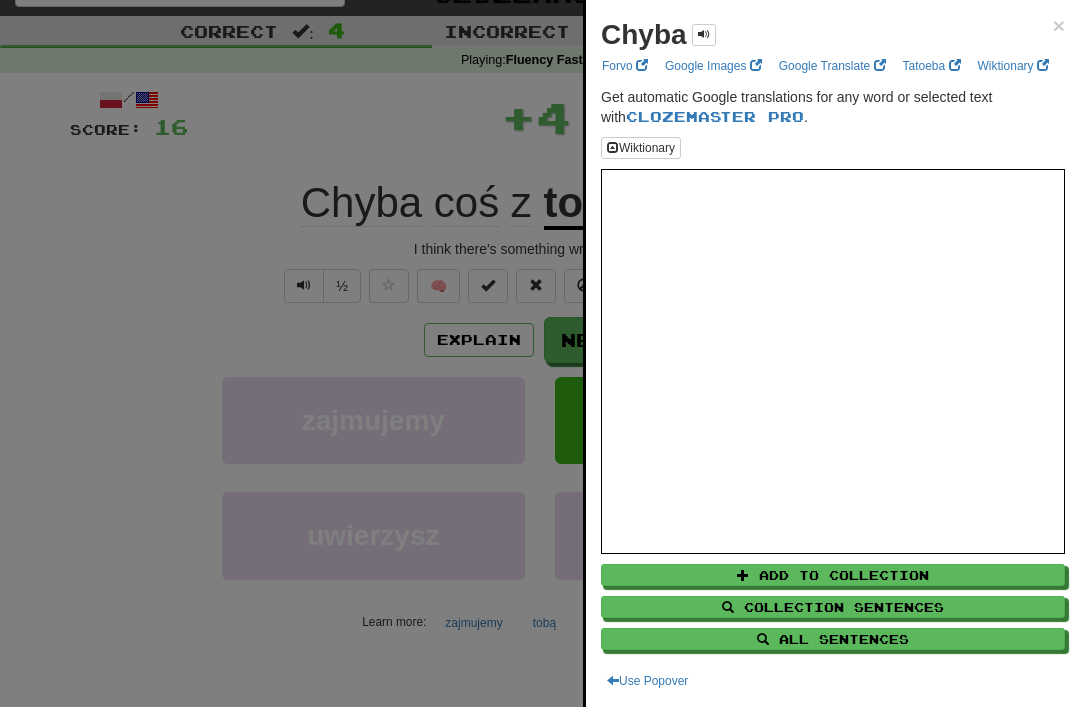 click at bounding box center [540, 353] 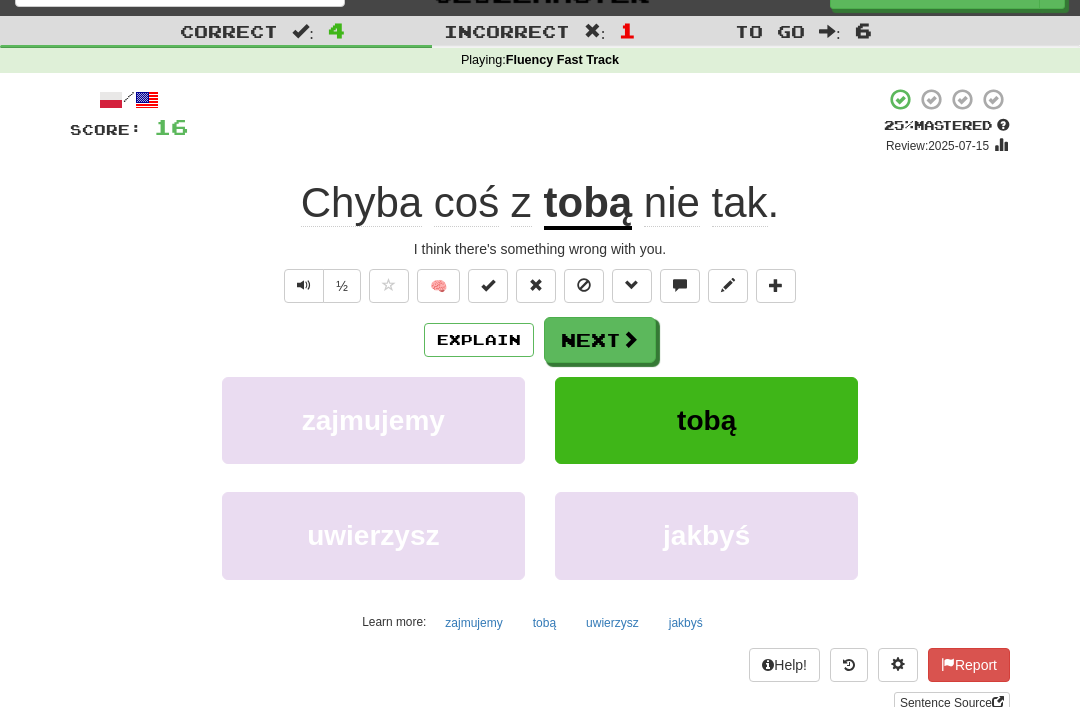 click on "Explain" at bounding box center [479, 340] 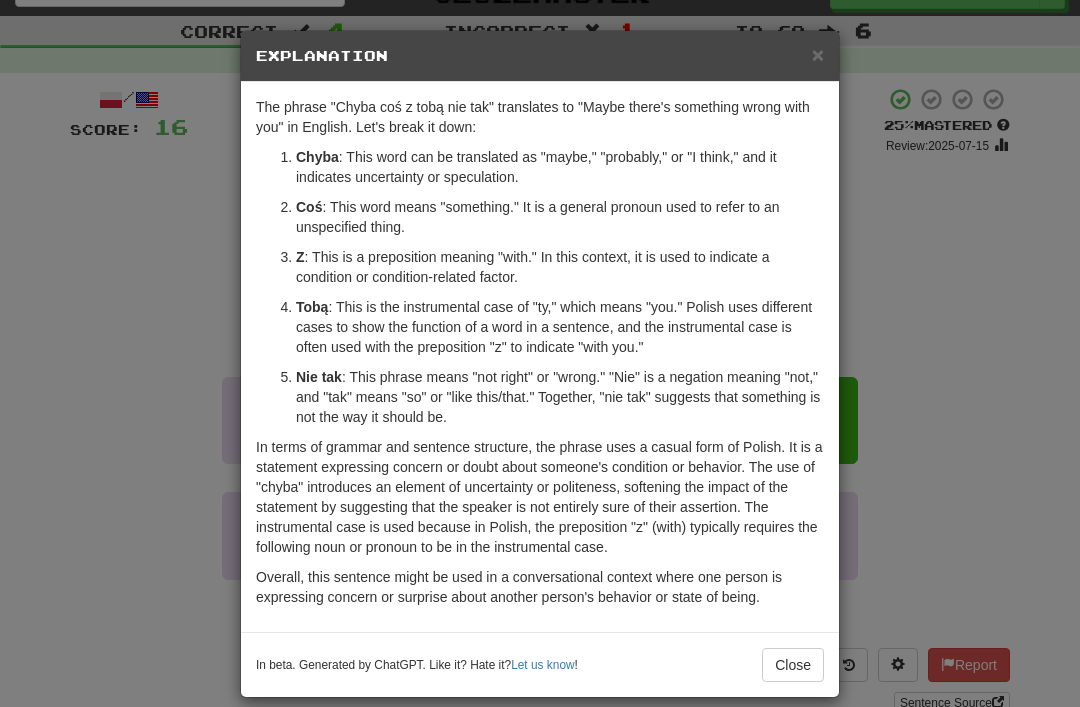 click on "Explanation" at bounding box center [540, 56] 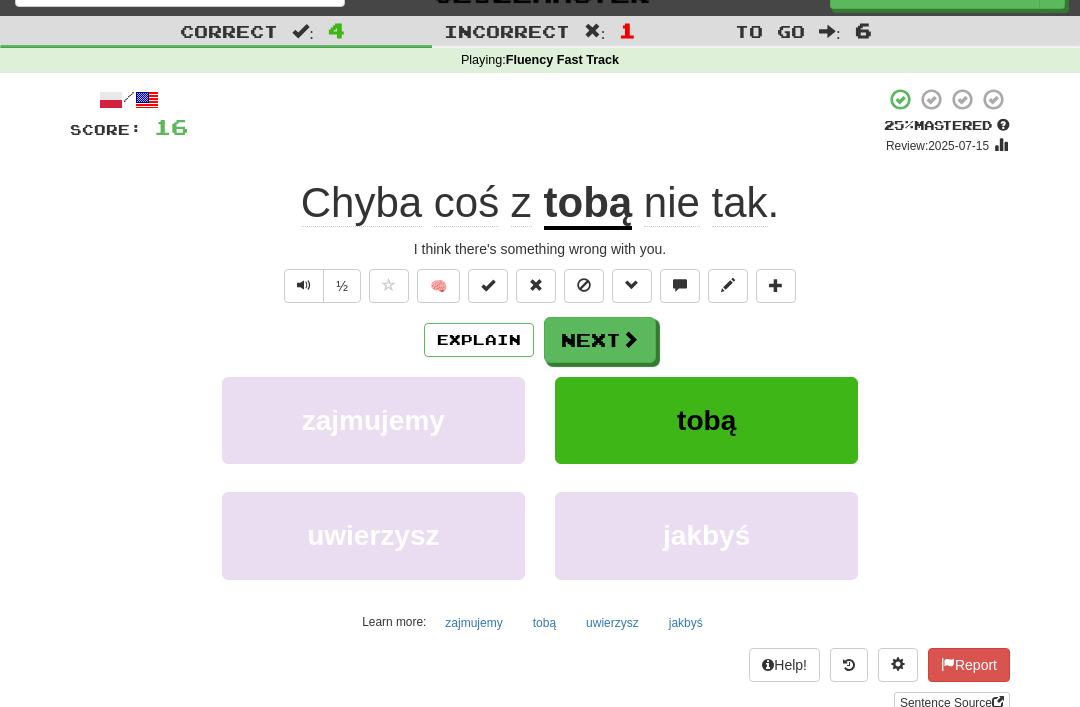 click at bounding box center (630, 339) 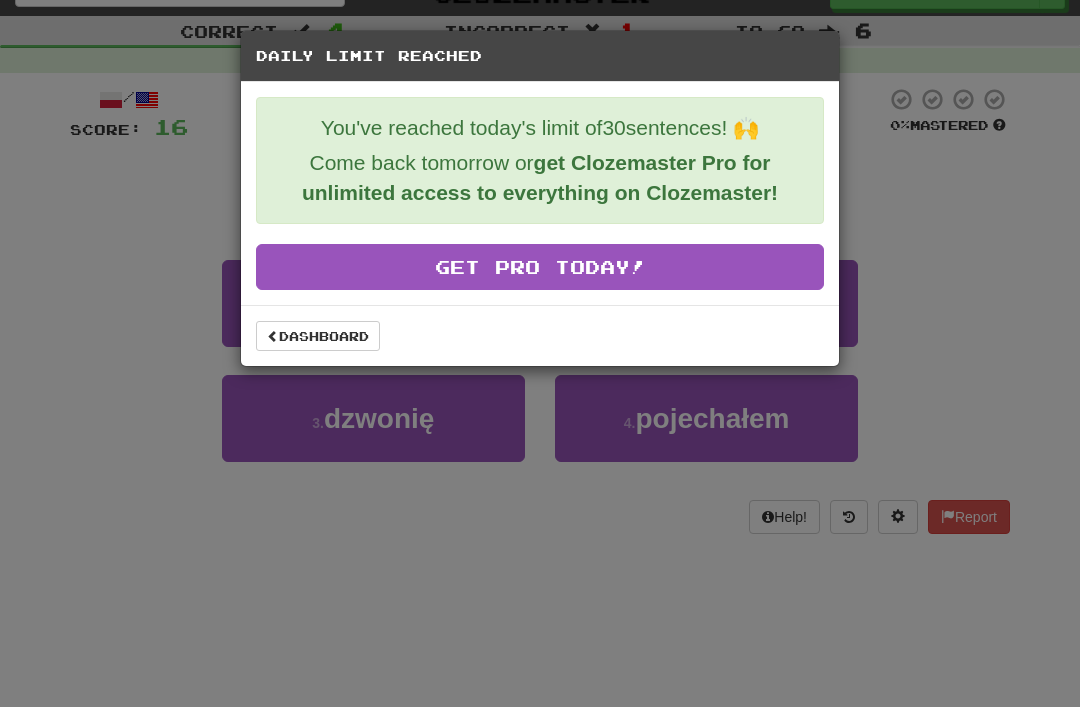click on "Dashboard" at bounding box center (318, 336) 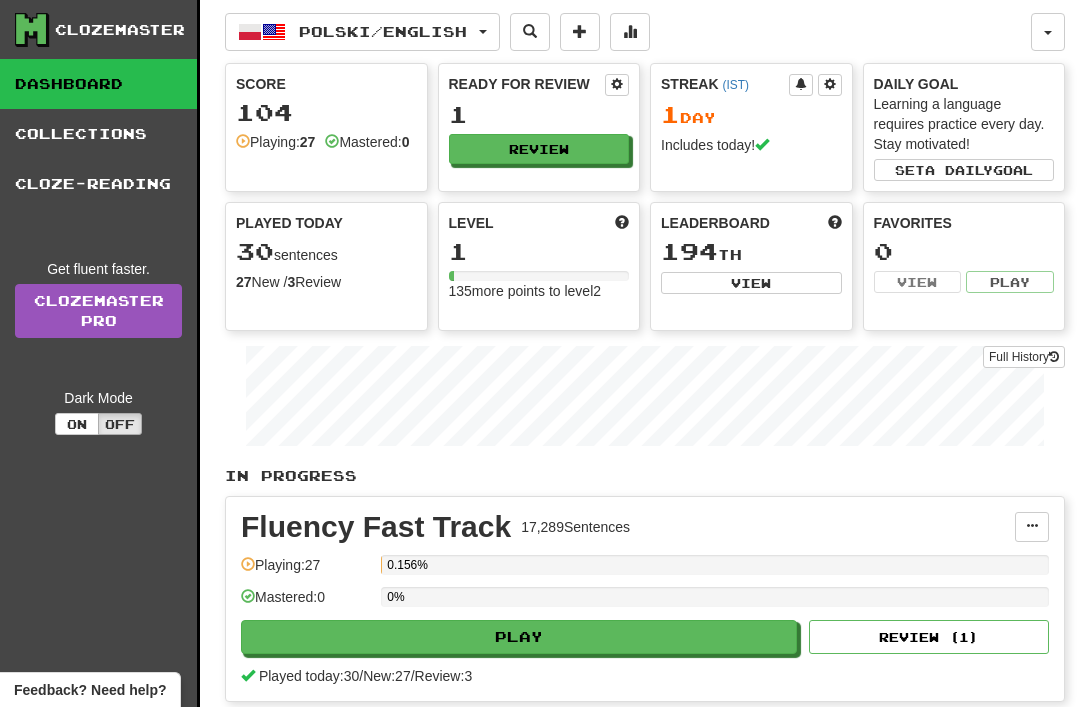 scroll, scrollTop: 0, scrollLeft: 0, axis: both 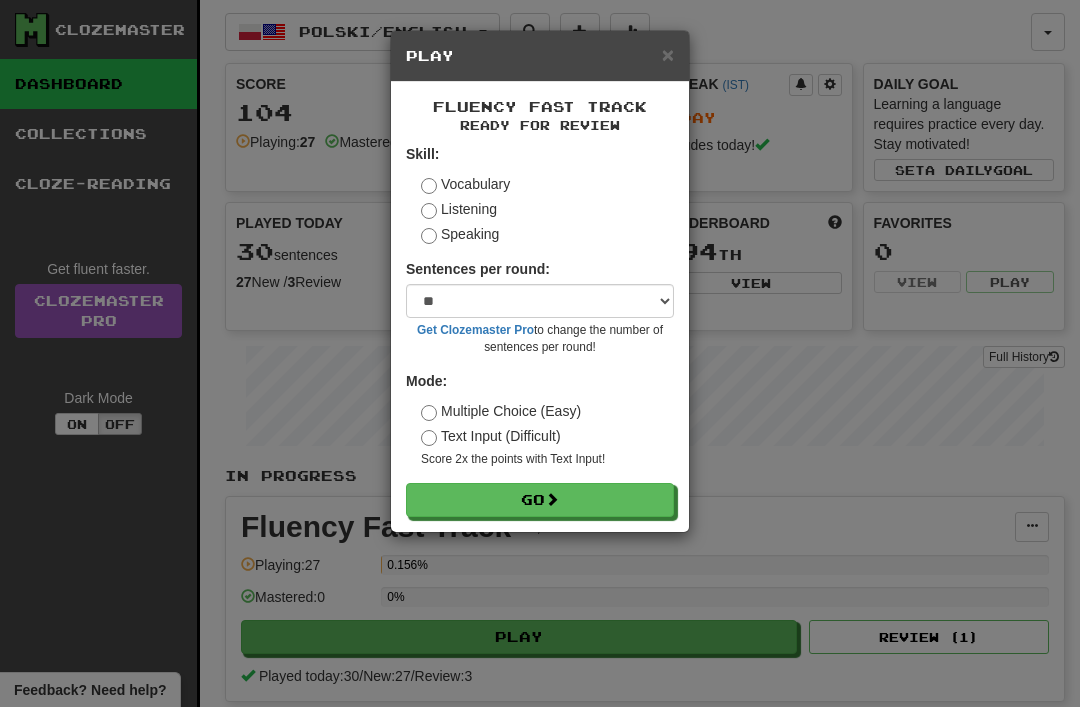 click on "Go" at bounding box center [540, 500] 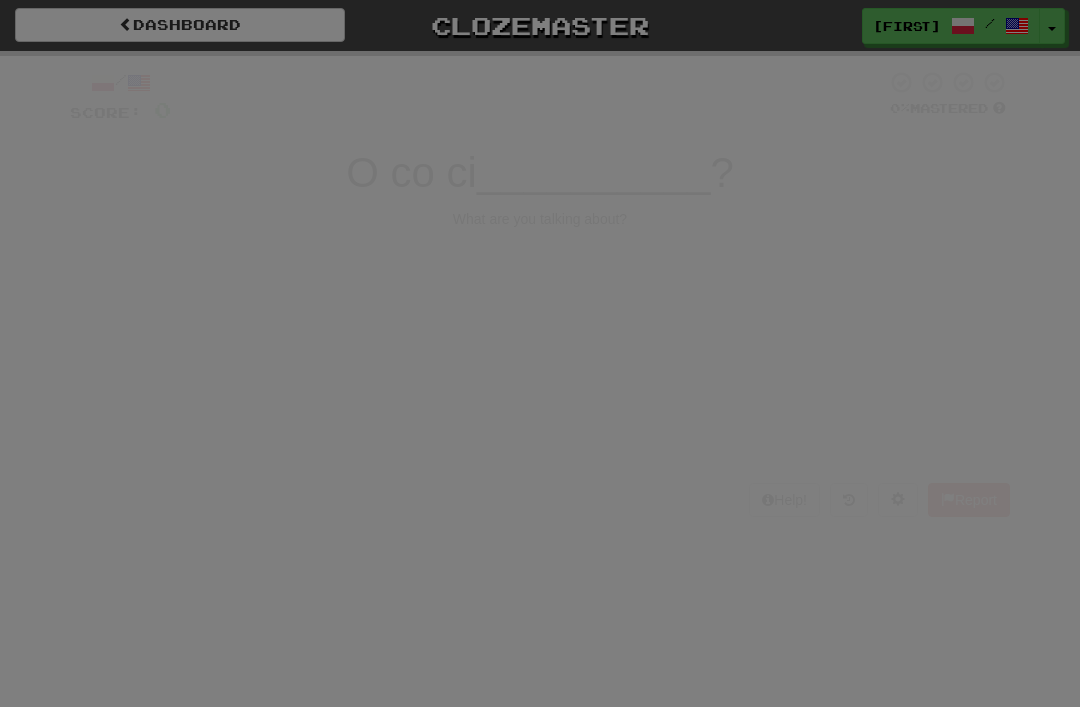 scroll, scrollTop: 0, scrollLeft: 0, axis: both 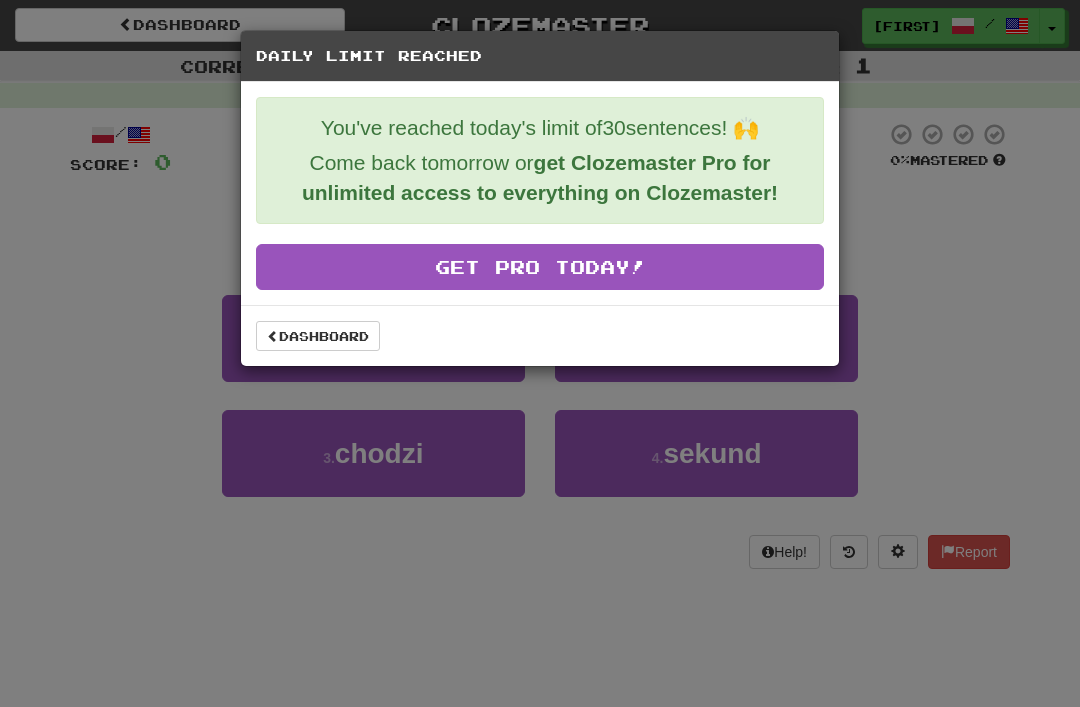 click on "Dashboard" at bounding box center [318, 336] 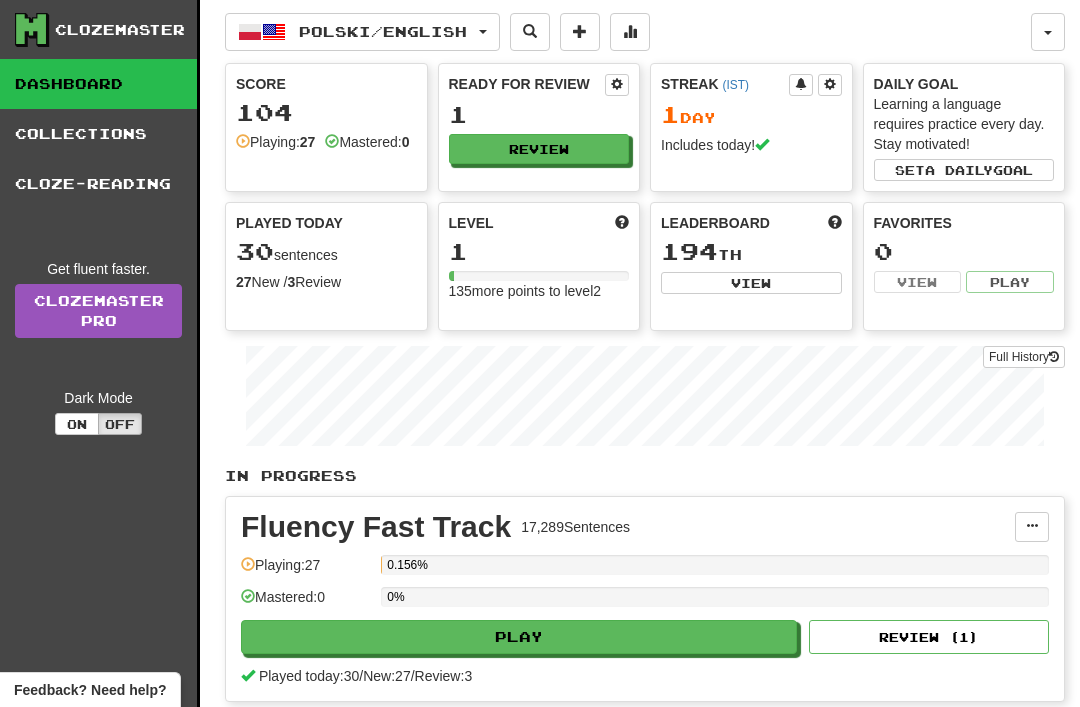 scroll, scrollTop: 0, scrollLeft: 0, axis: both 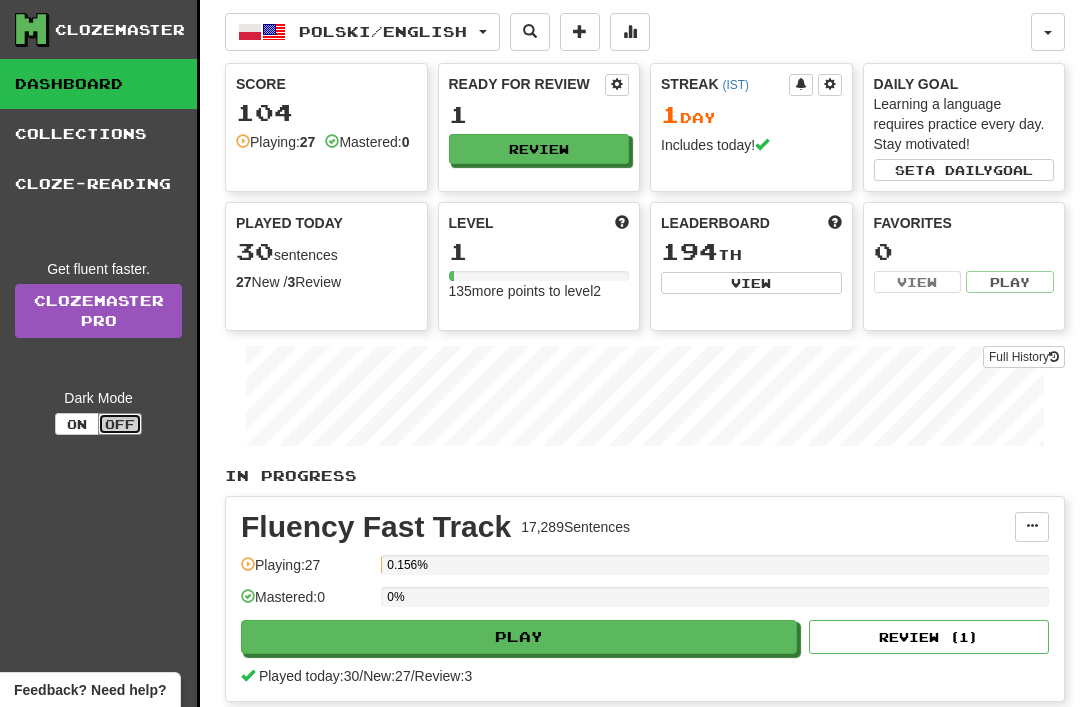 click on "On" at bounding box center [77, 424] 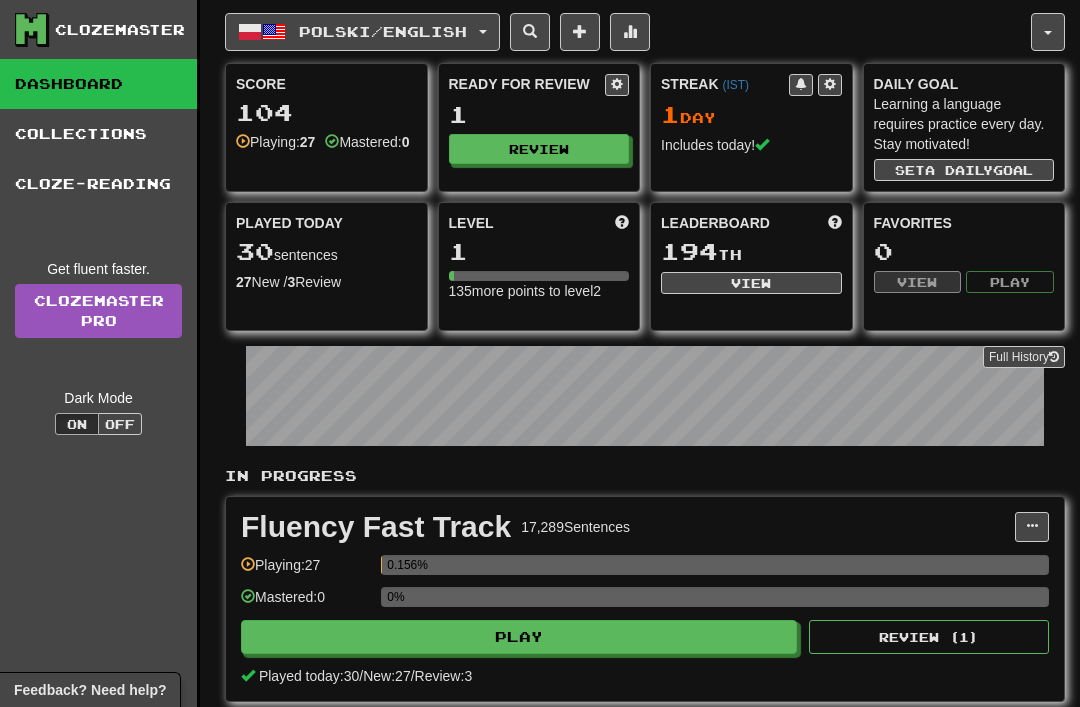click on "Off" at bounding box center (120, 424) 